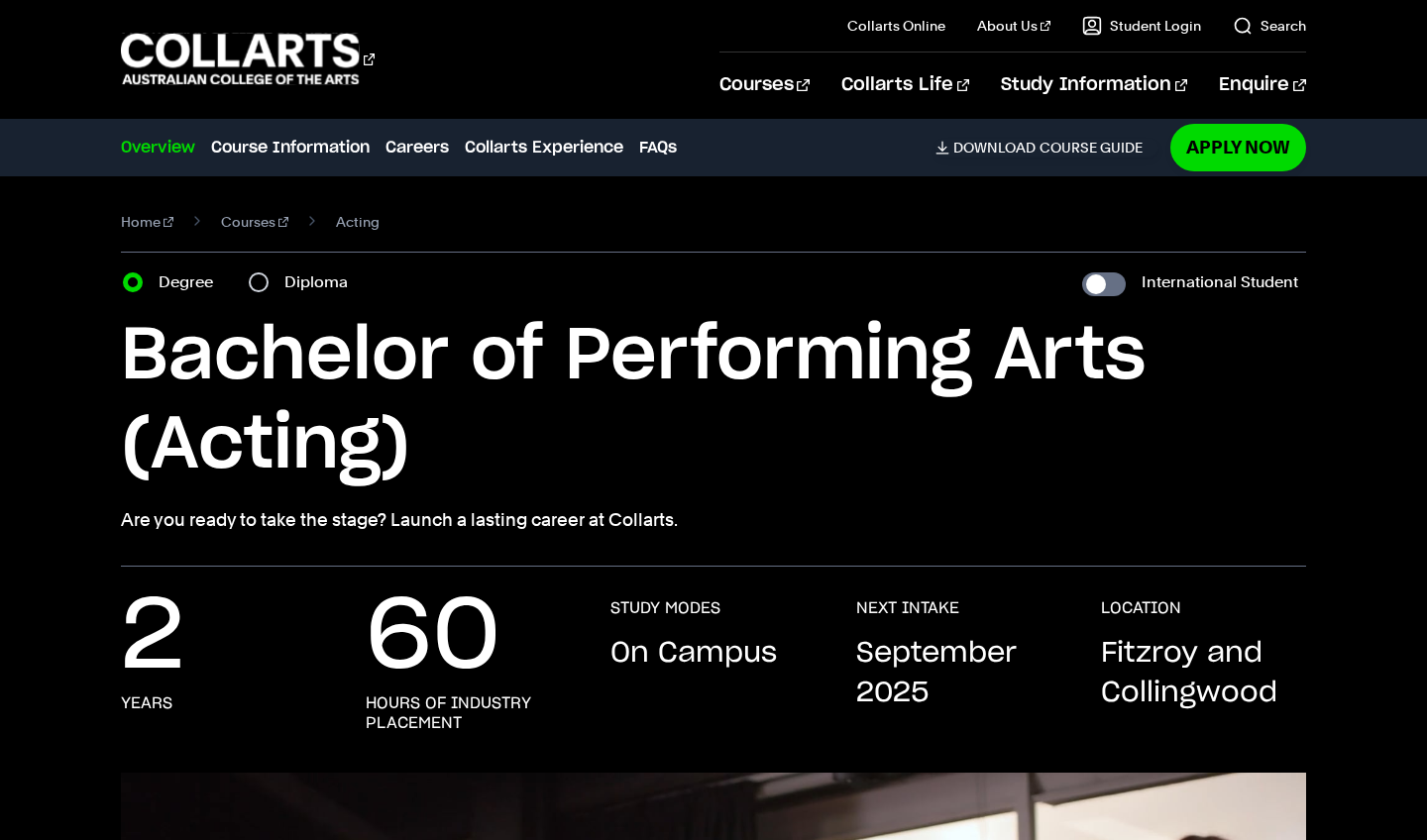 scroll, scrollTop: 0, scrollLeft: 0, axis: both 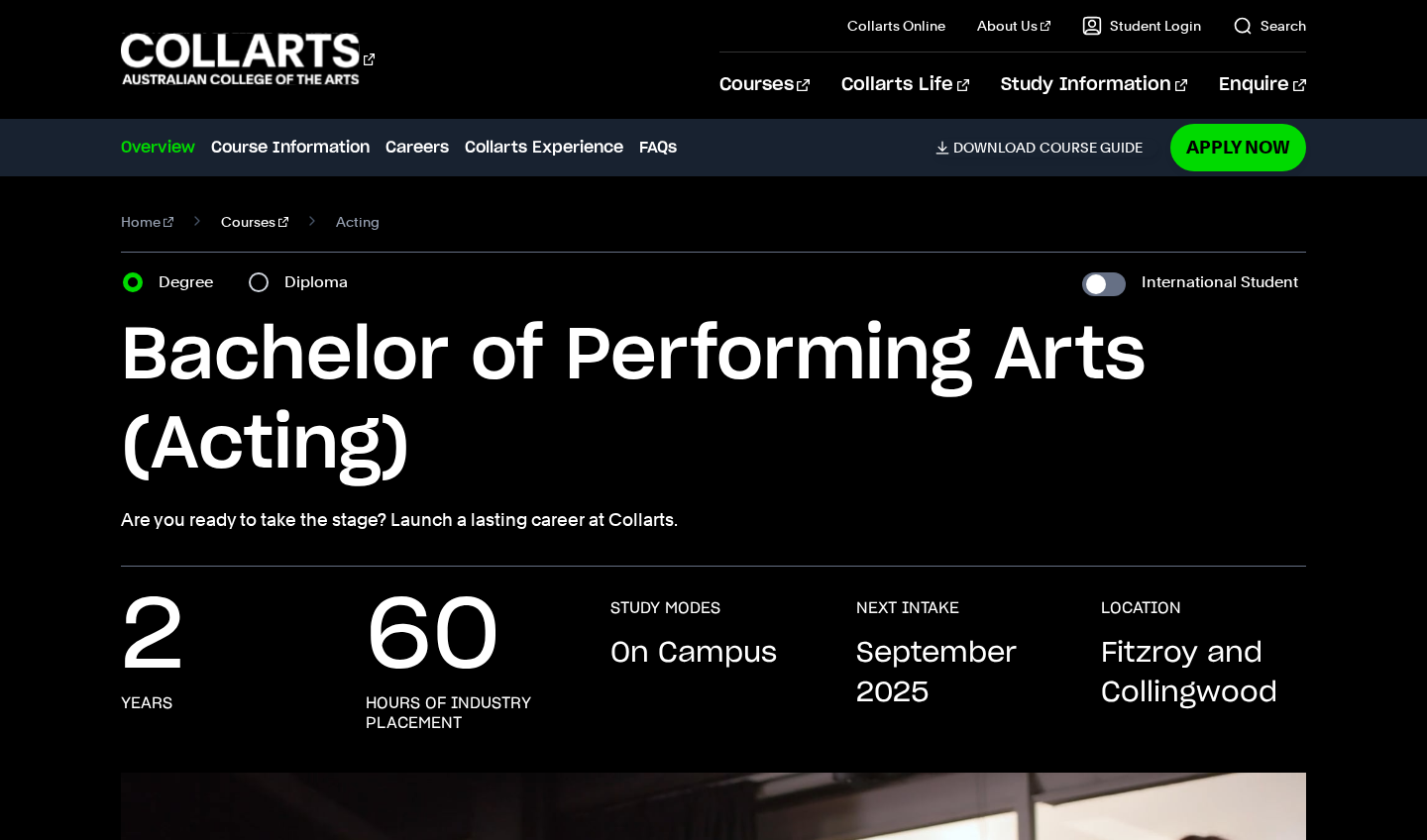 click on "Courses" at bounding box center (255, 222) 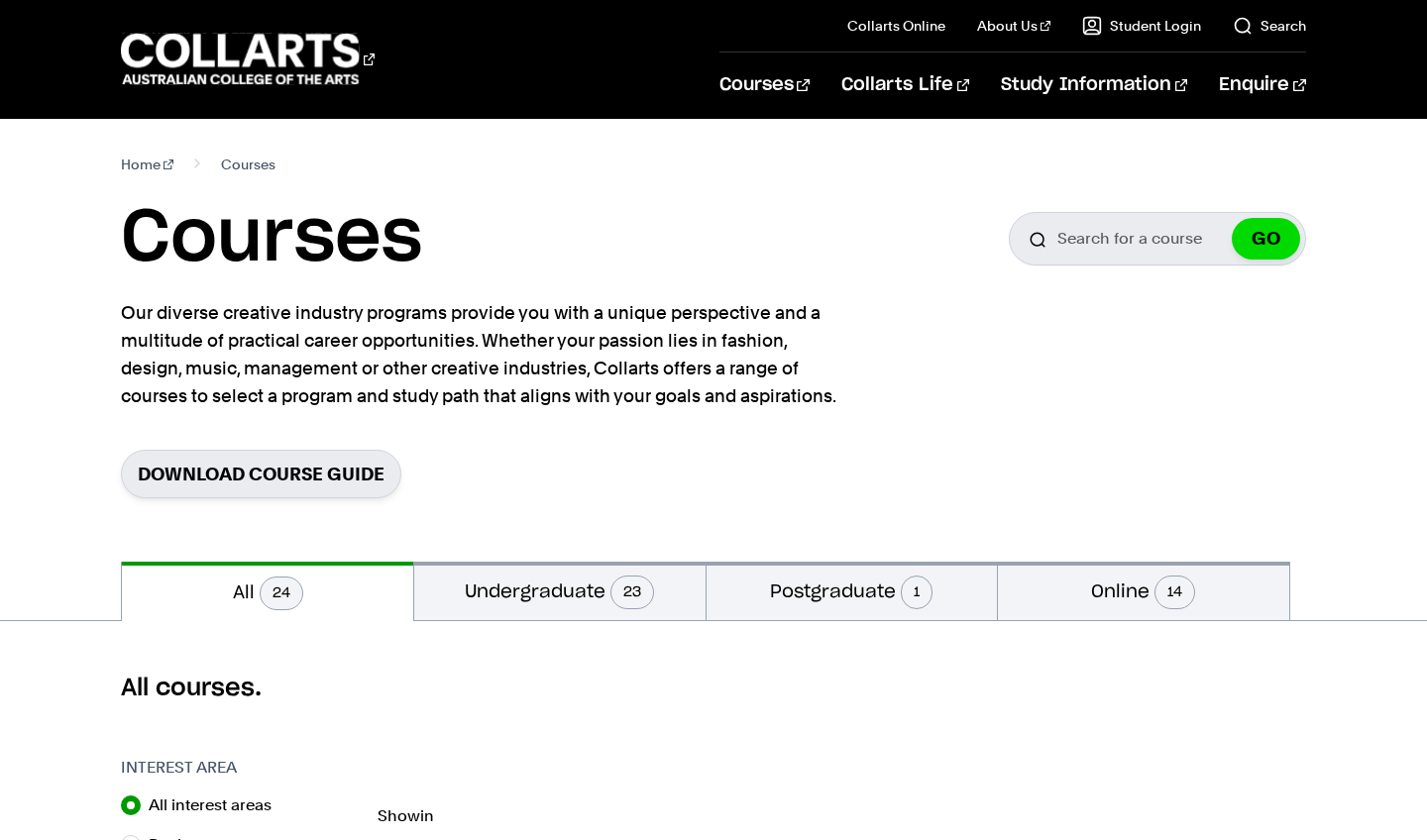 scroll, scrollTop: 0, scrollLeft: 0, axis: both 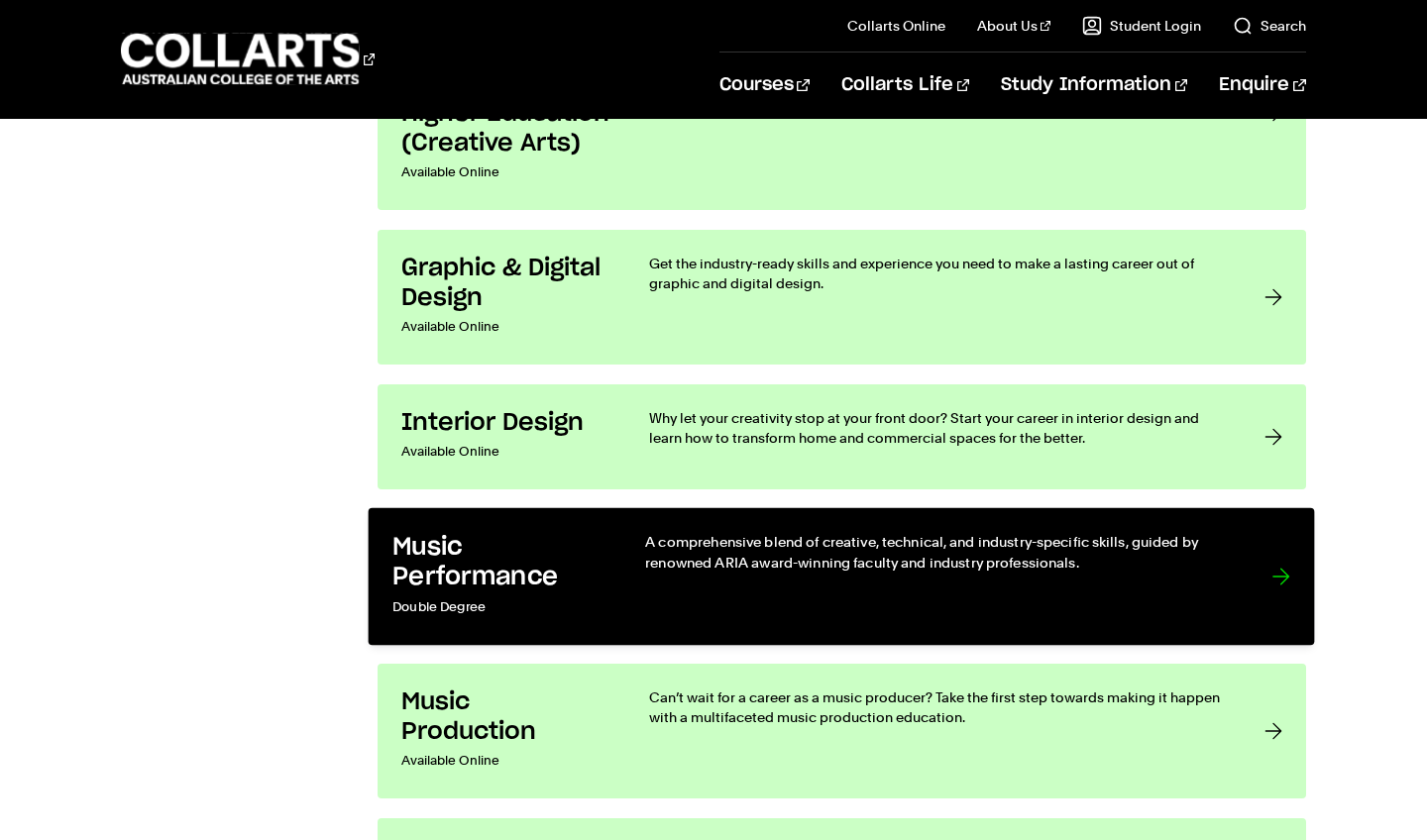 click on "A comprehensive blend of creative, technical, and industry-specific skills, guided by renowned ARIA award-winning faculty and industry professionals." at bounding box center [939, 552] 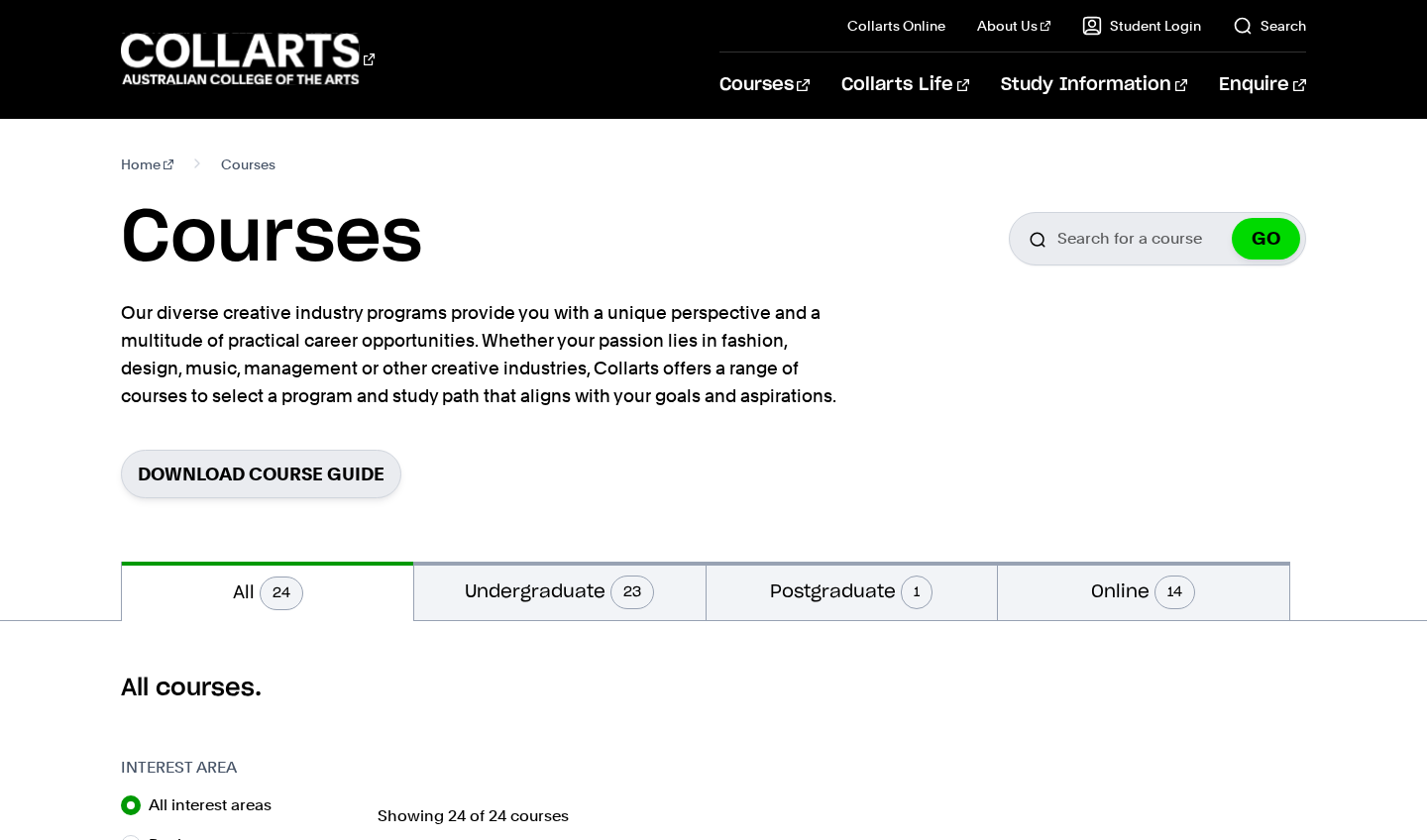 scroll, scrollTop: 0, scrollLeft: 0, axis: both 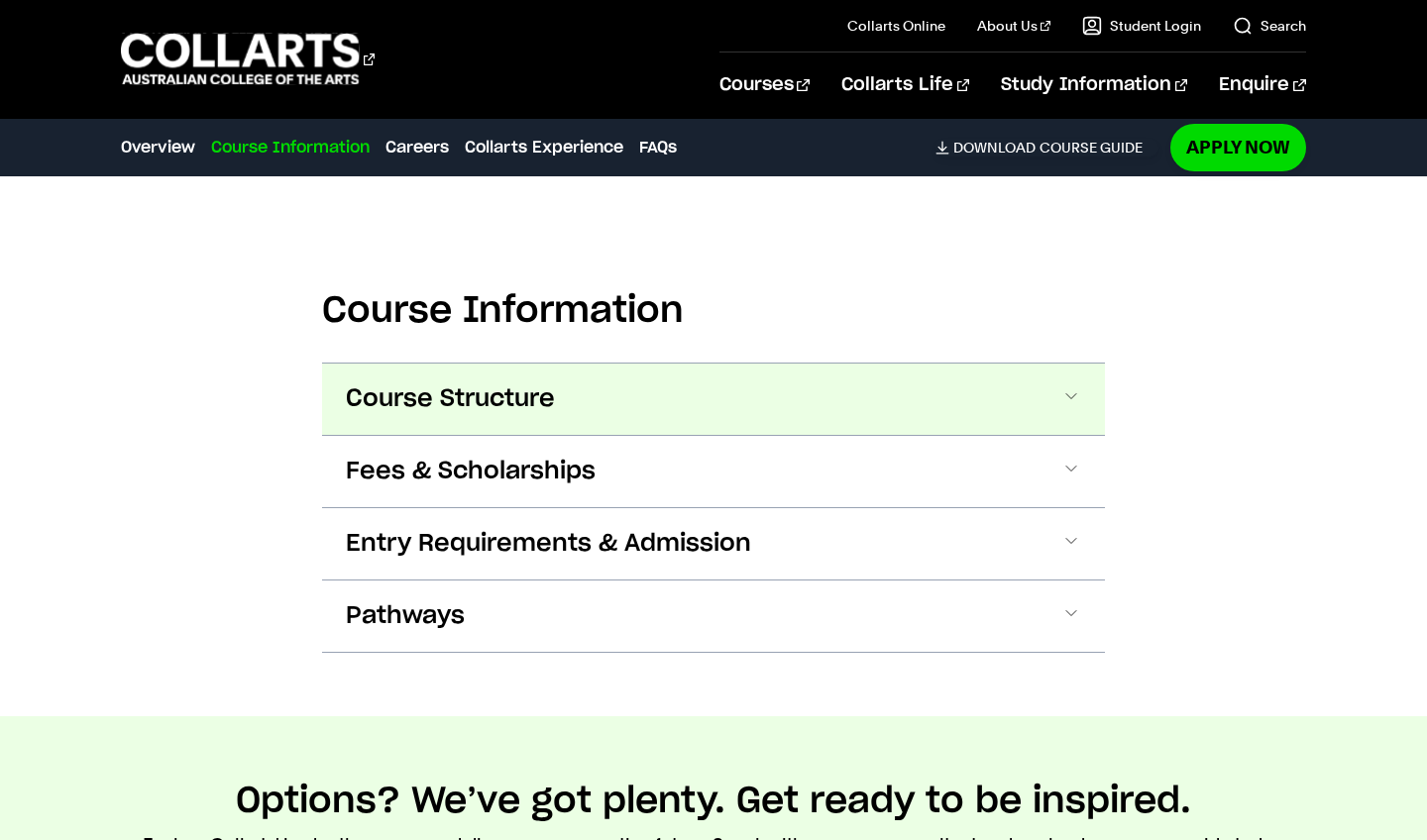 click at bounding box center [1071, 399] 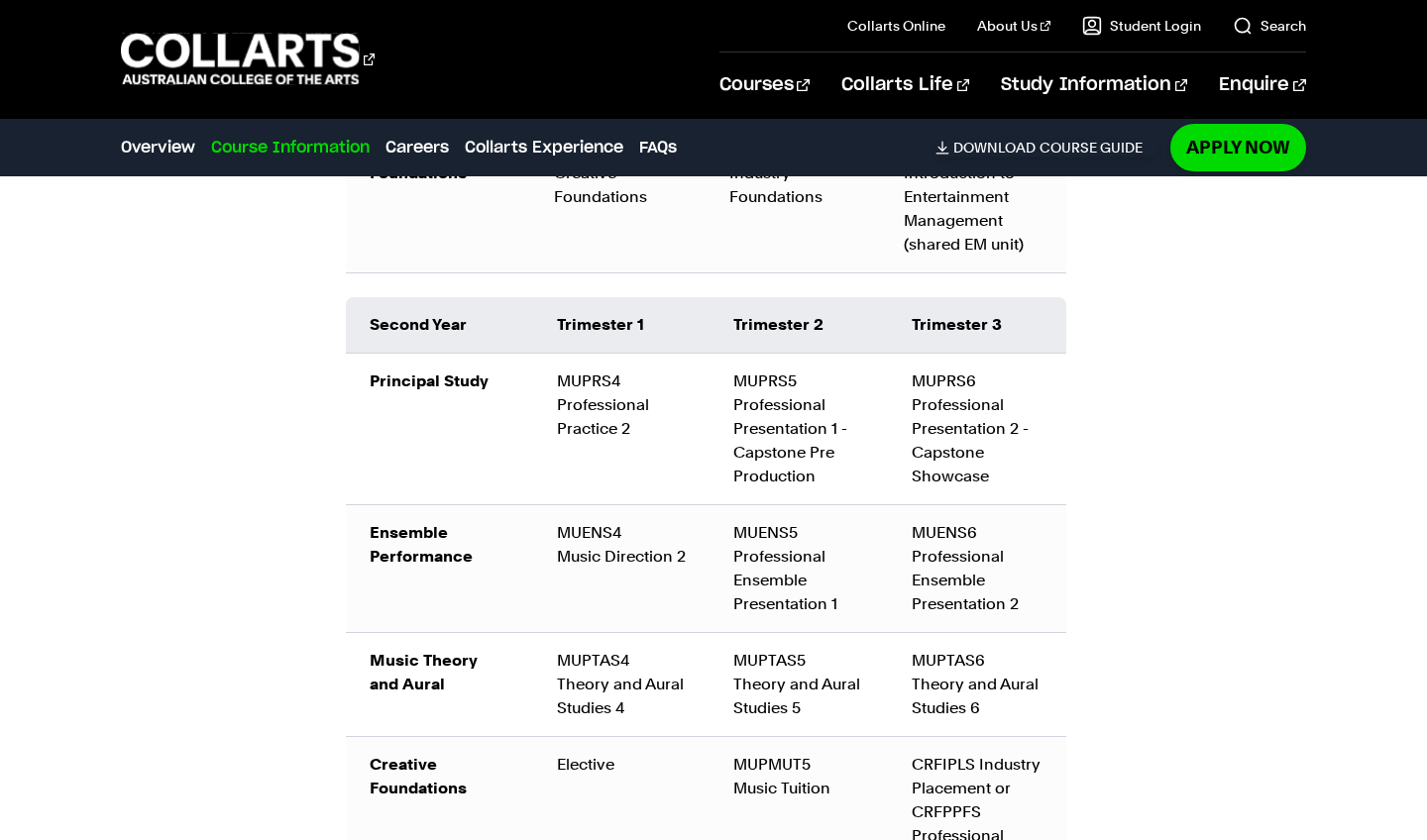 scroll, scrollTop: 2678, scrollLeft: 0, axis: vertical 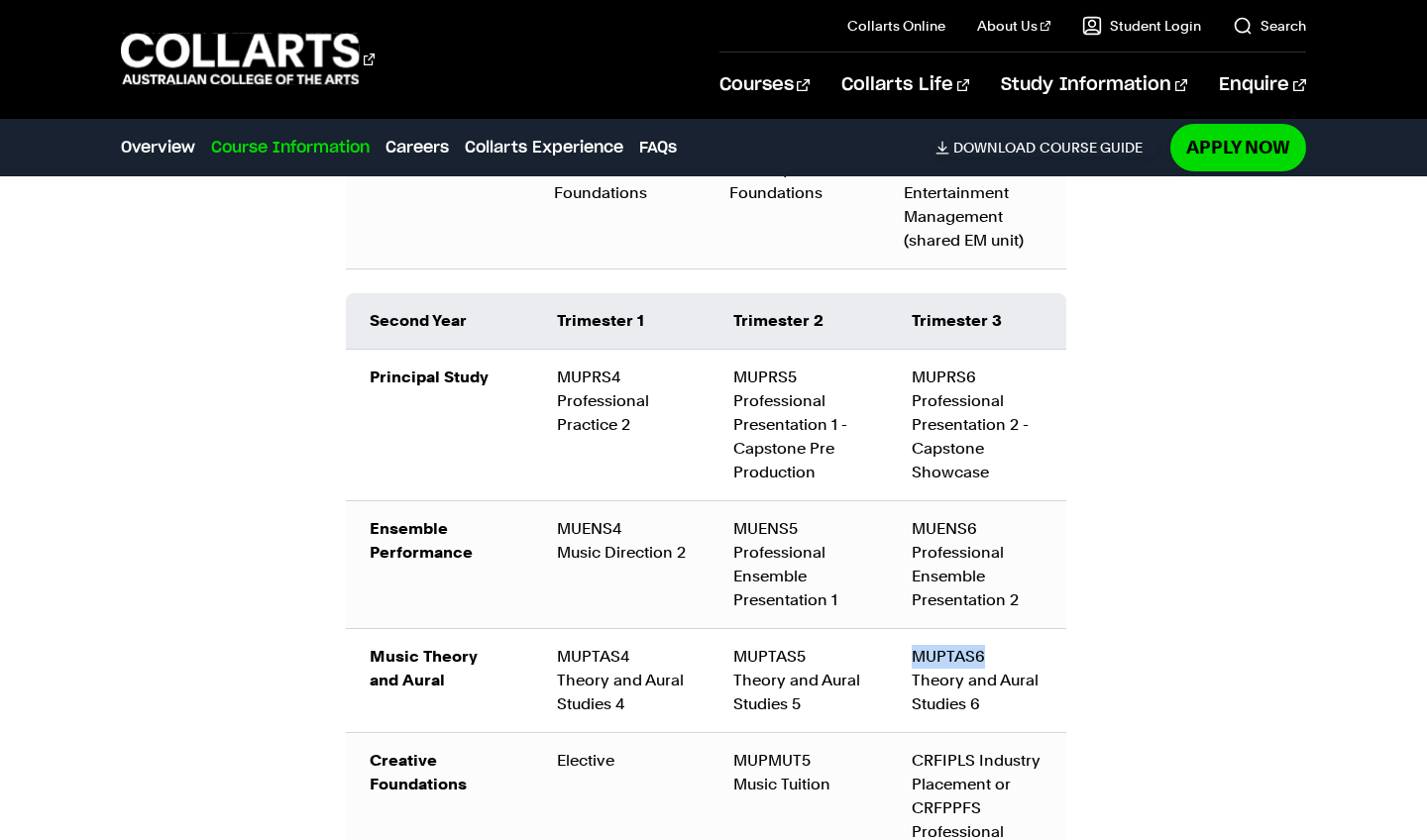 click on "MUPTAS6 Theory and Aural Studies 6" at bounding box center (977, 681) 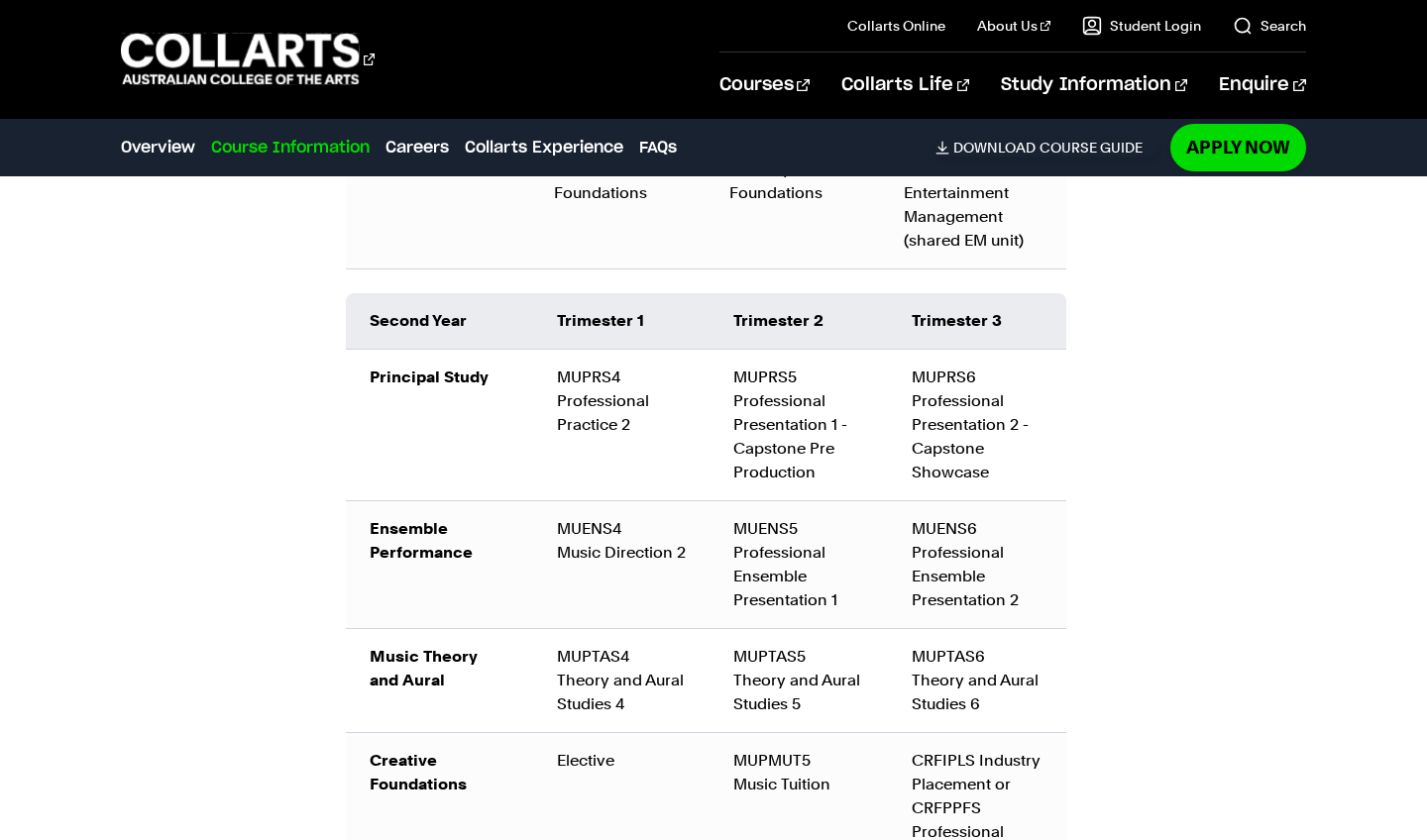 click on "MUPTAS6 Theory and Aural Studies 6" at bounding box center (977, 681) 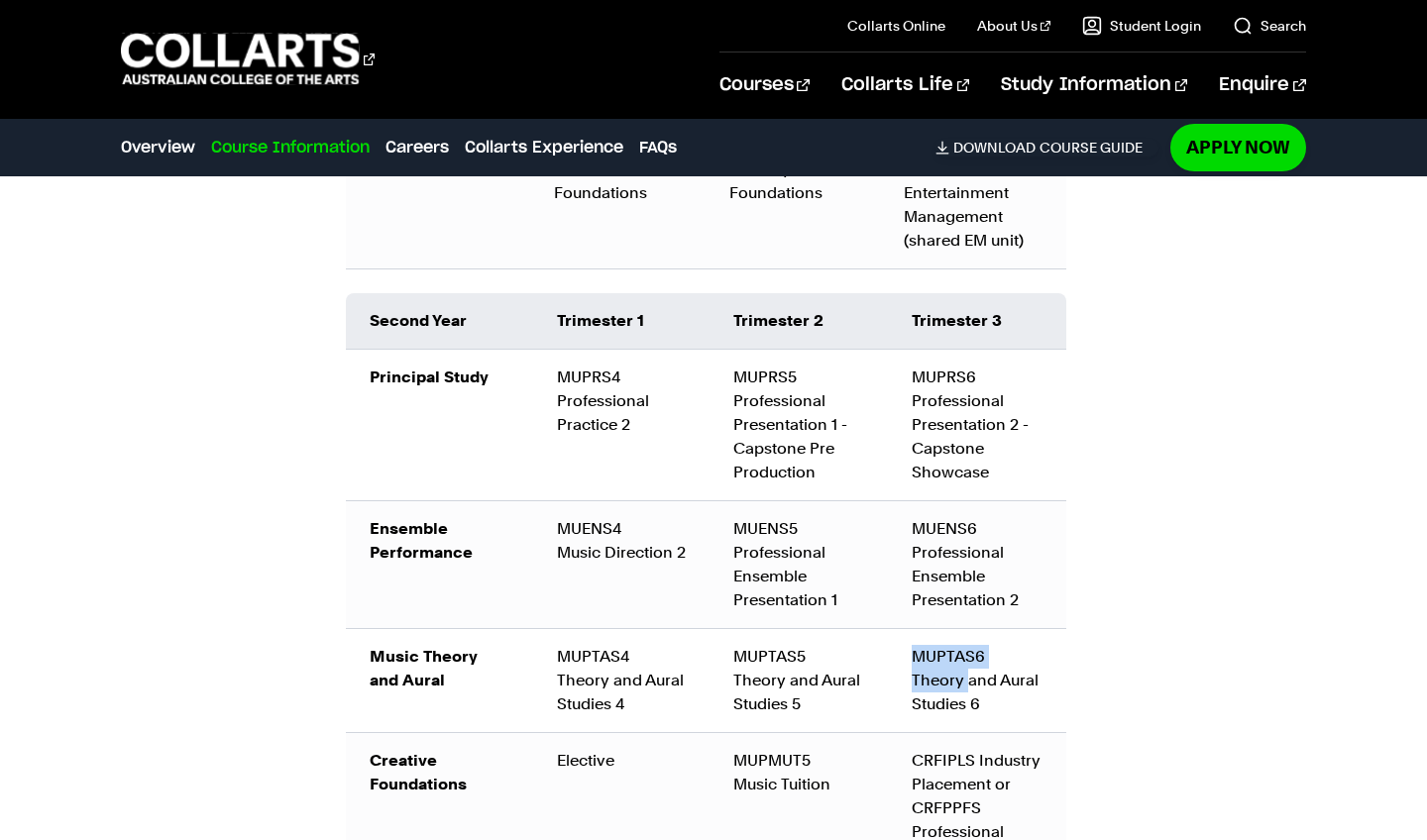 drag, startPoint x: 917, startPoint y: 656, endPoint x: 964, endPoint y: 666, distance: 48.0521 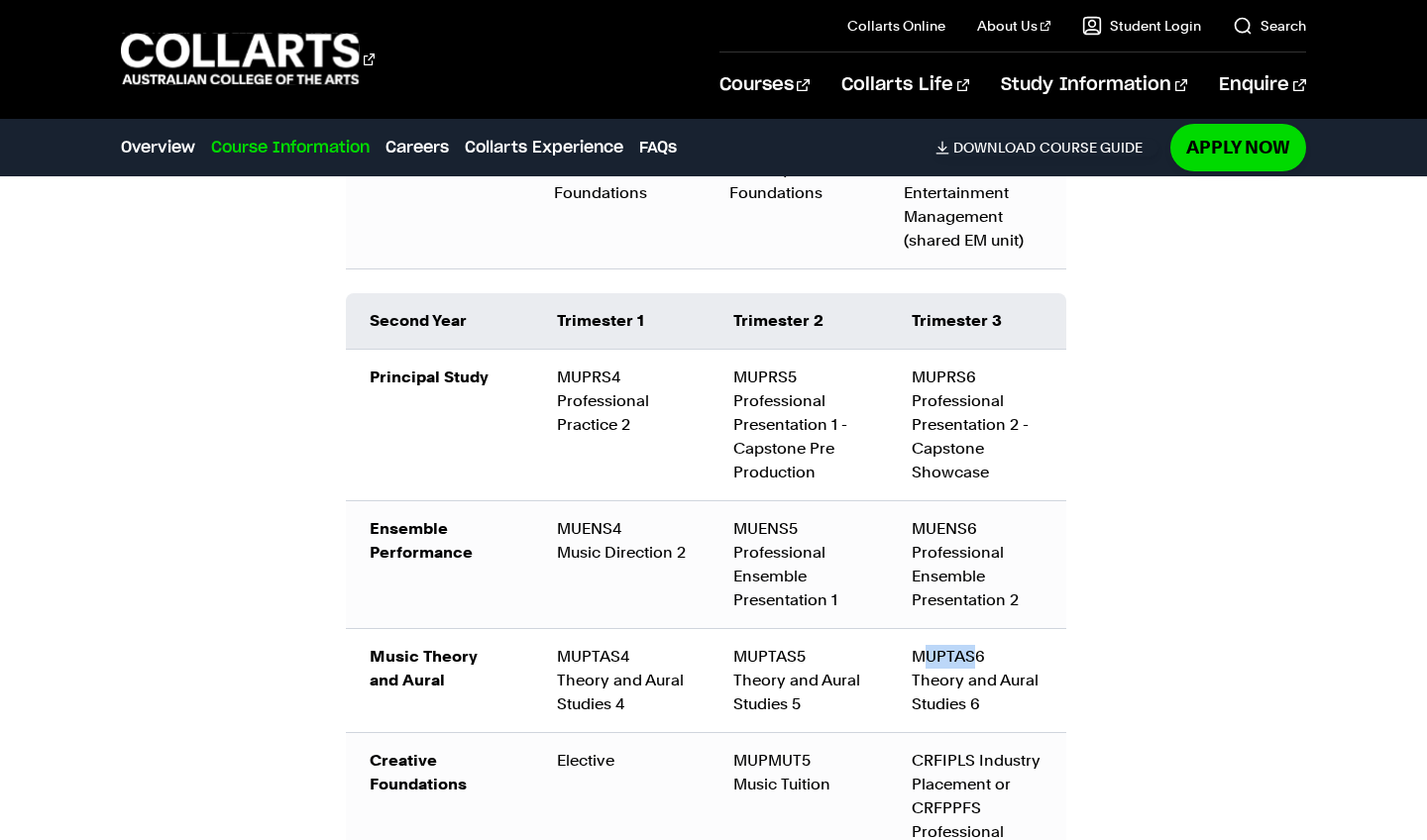 drag, startPoint x: 929, startPoint y: 649, endPoint x: 975, endPoint y: 654, distance: 46.27094 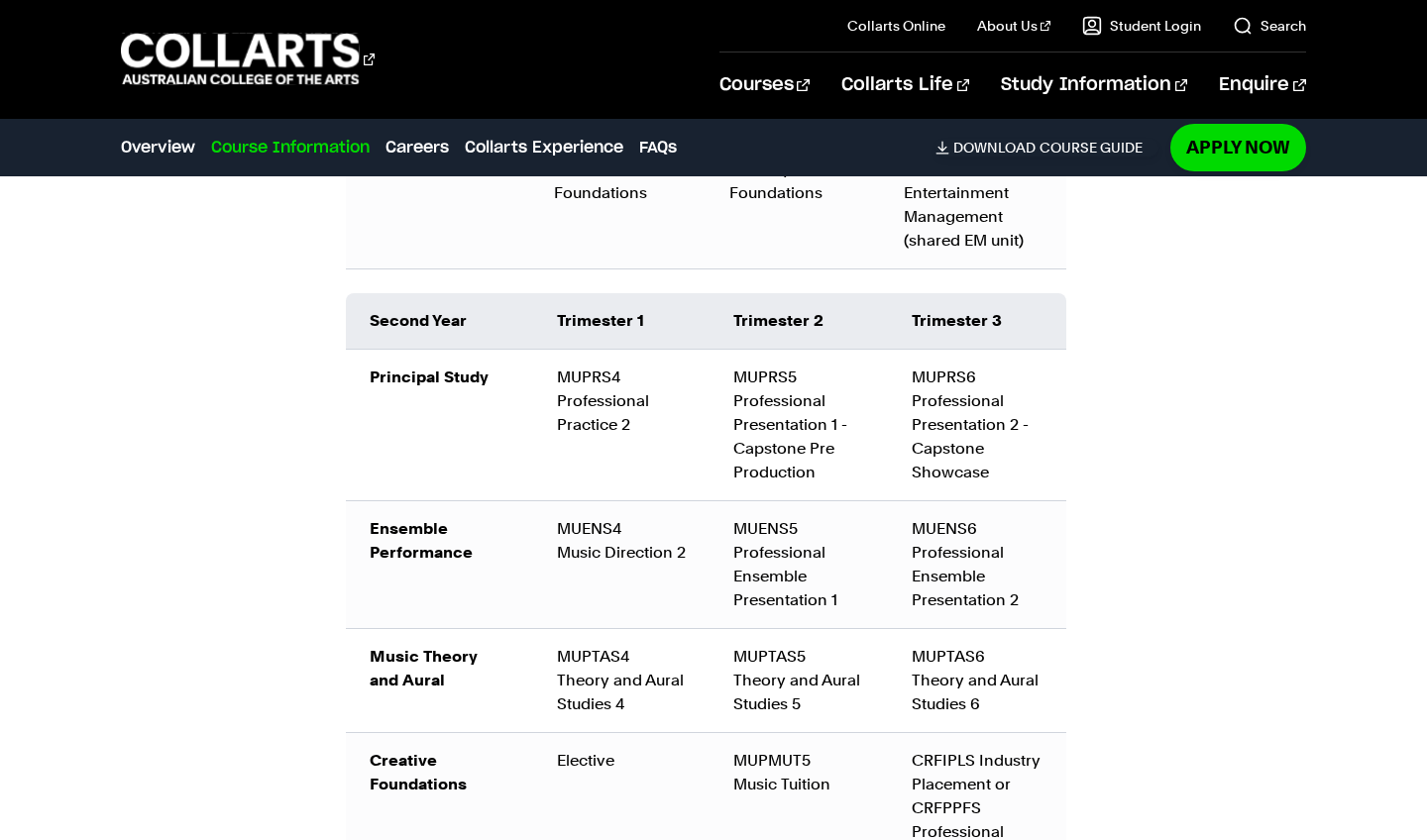 click on "MUENS5 Professional Ensemble Presentation 1" at bounding box center [799, 564] 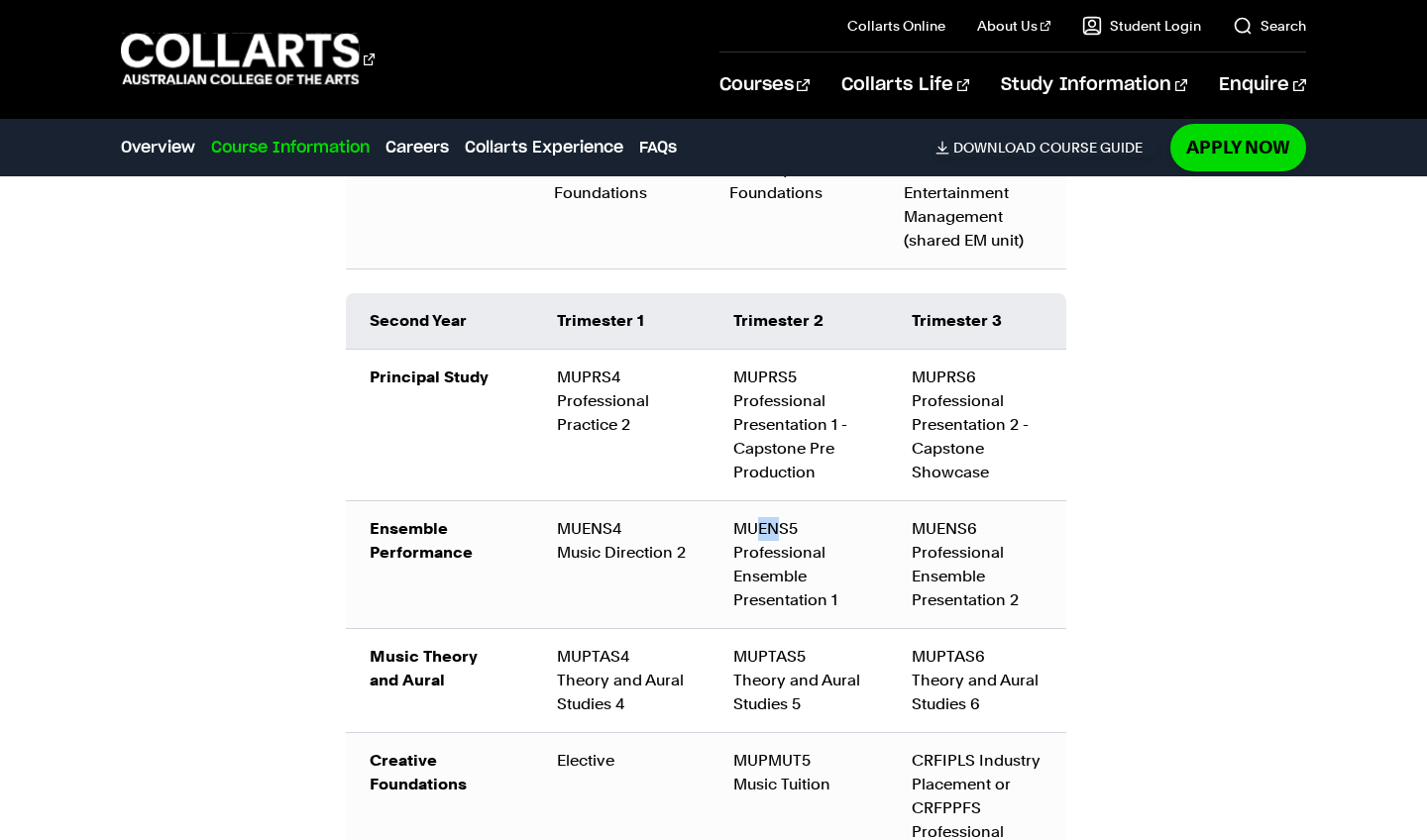 drag, startPoint x: 756, startPoint y: 527, endPoint x: 777, endPoint y: 527, distance: 21 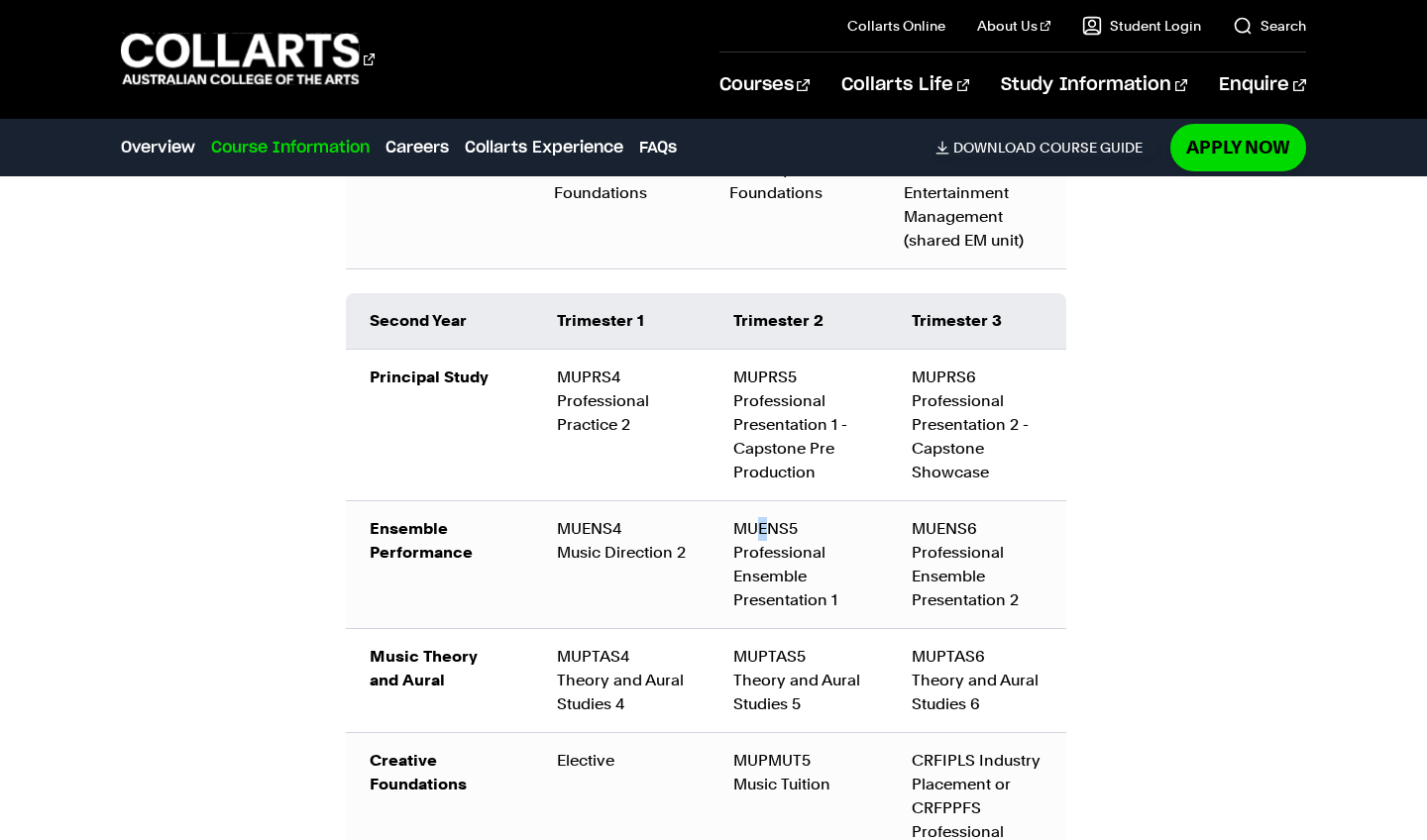 drag, startPoint x: 770, startPoint y: 526, endPoint x: 754, endPoint y: 527, distance: 16.03122 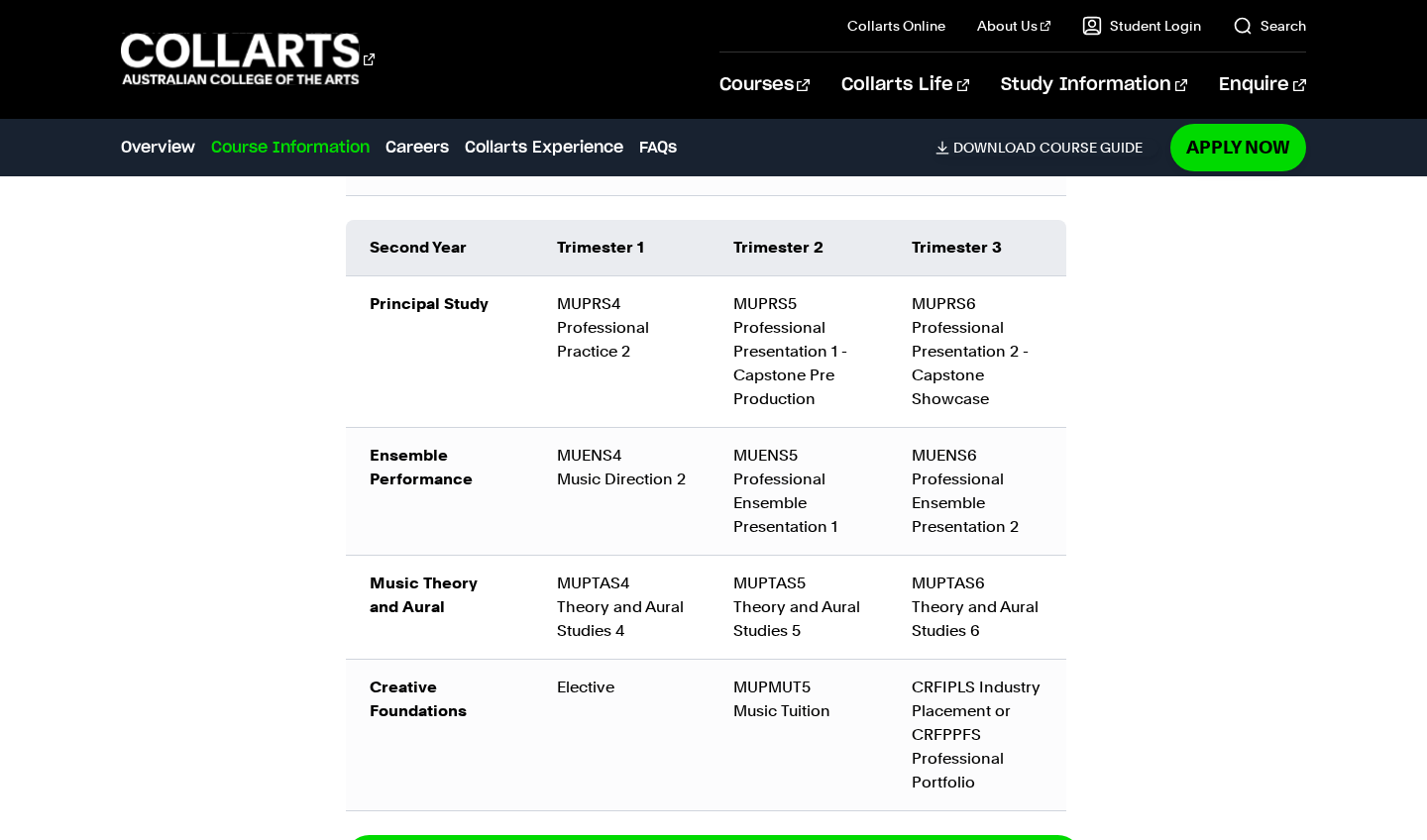 click on "MUENS4 Music Direction 2" at bounding box center (621, 490) 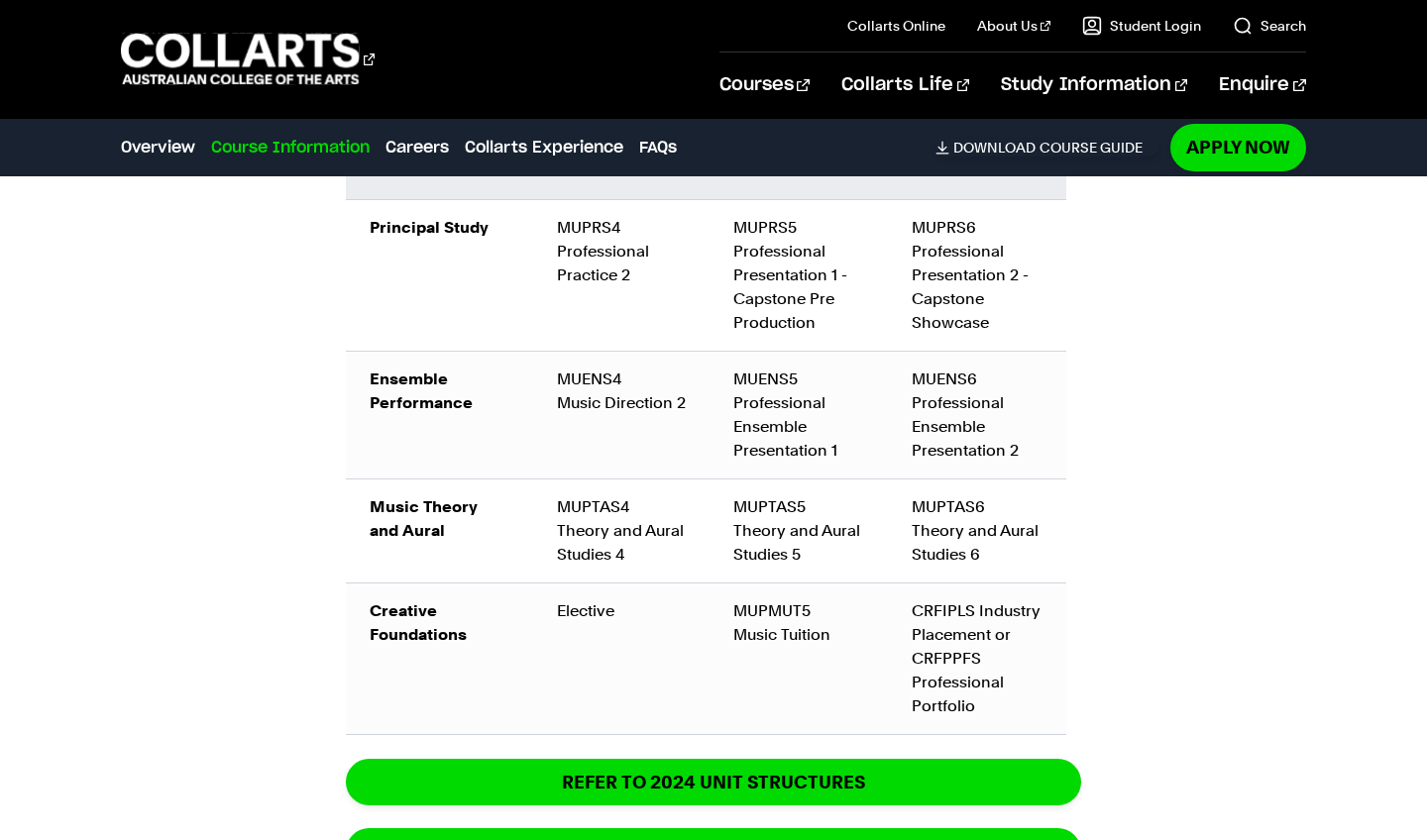 scroll, scrollTop: 2830, scrollLeft: 0, axis: vertical 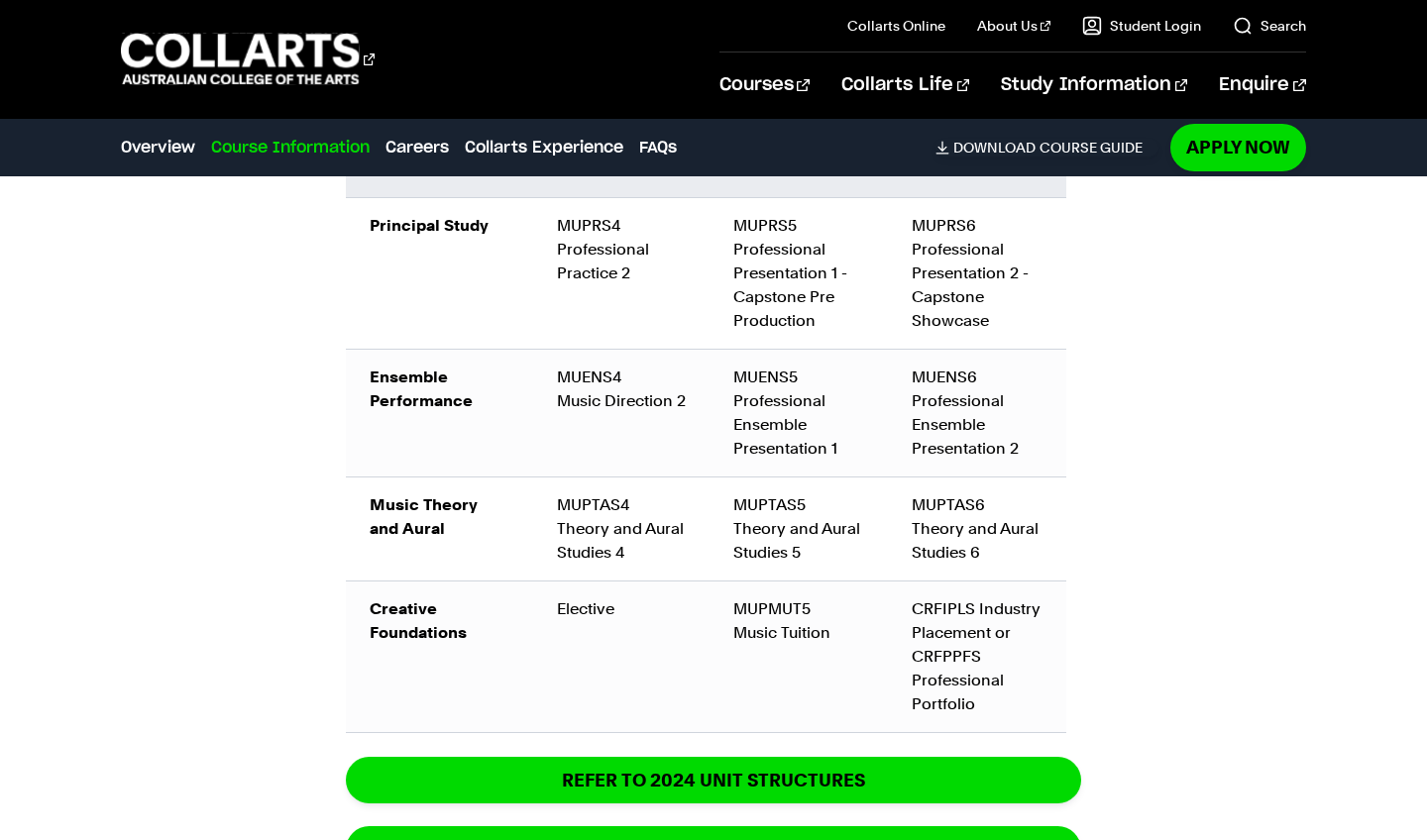 click on "Music Theory and Aural" at bounding box center (423, 516) 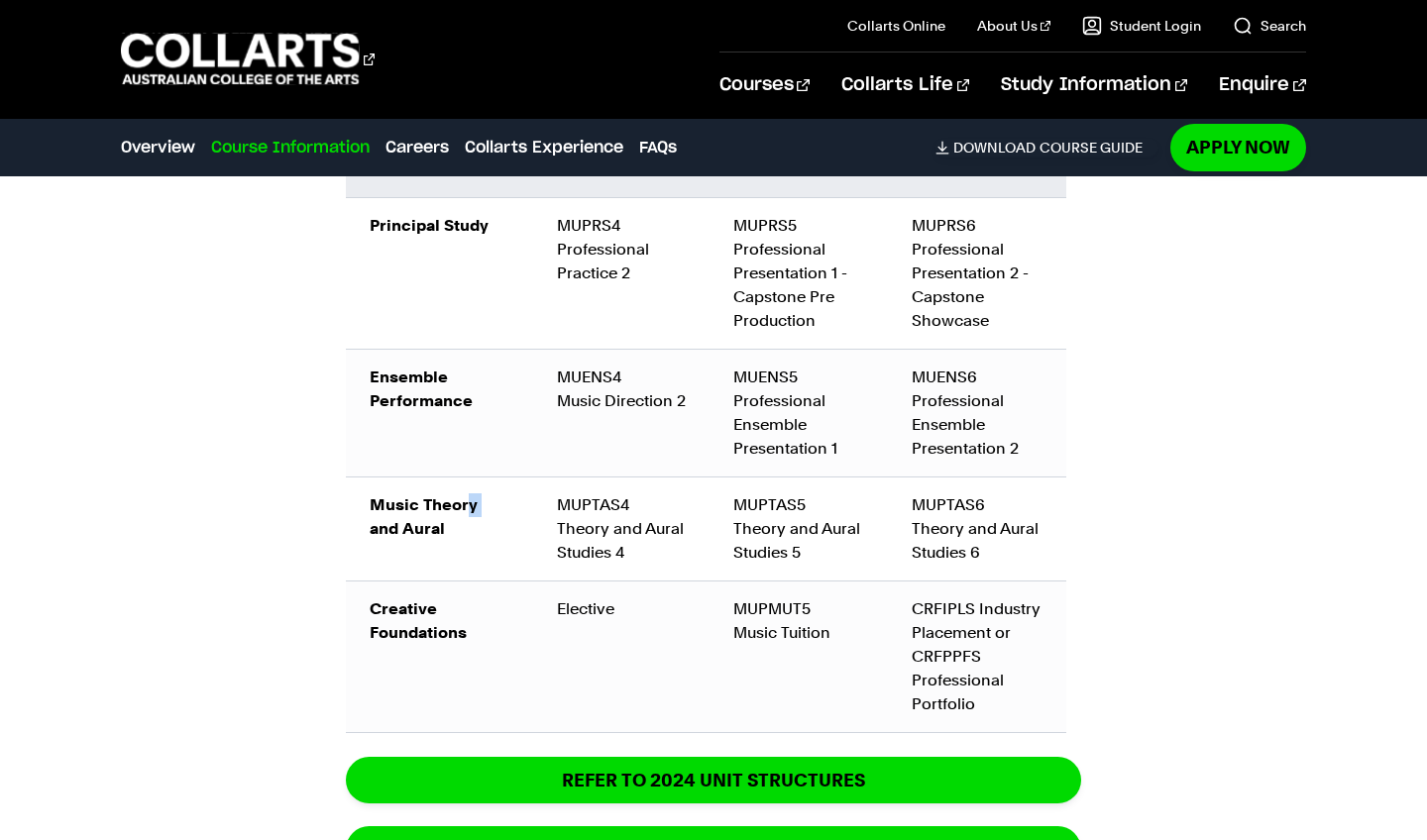 click on "Music Theory and Aural" at bounding box center [423, 516] 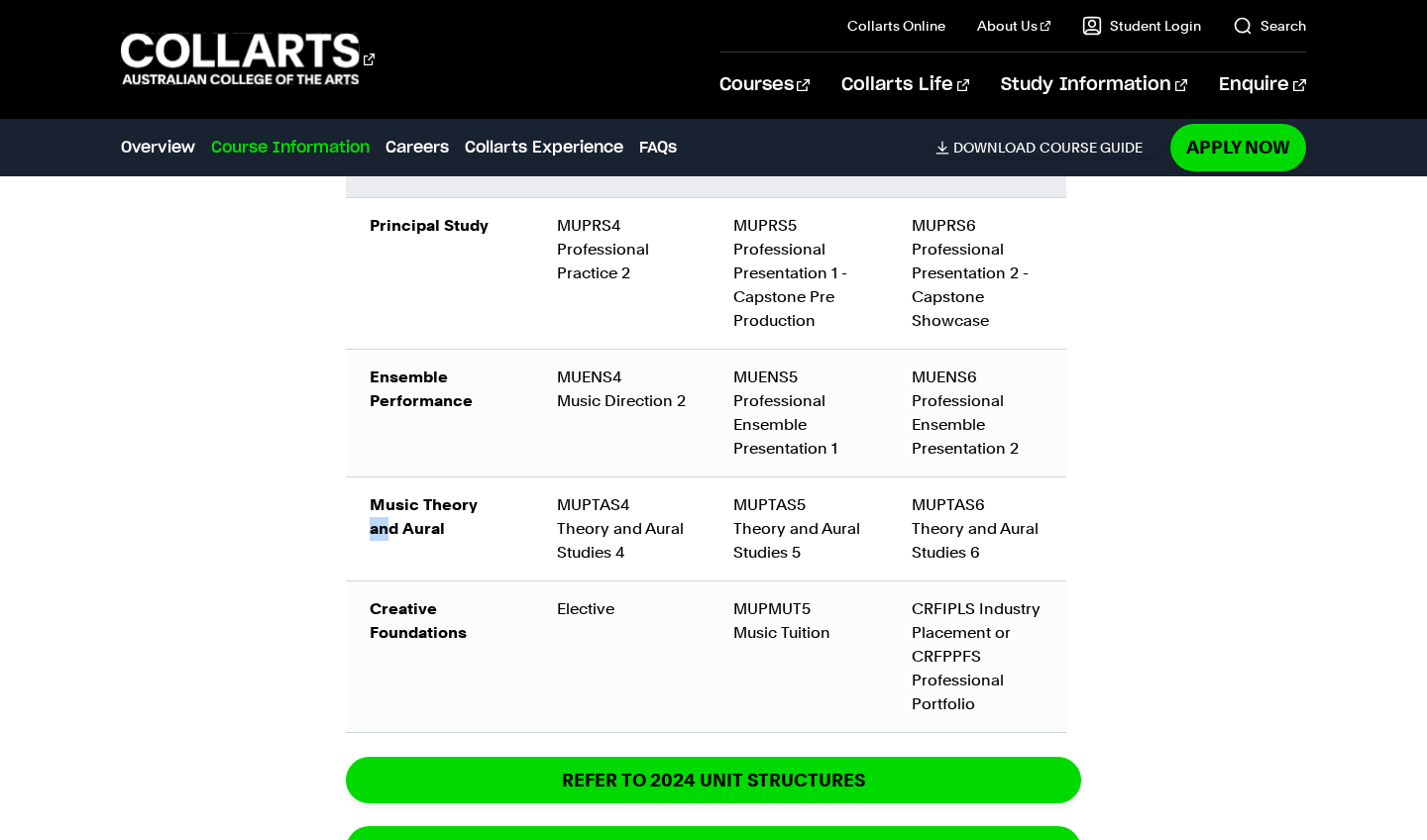 drag, startPoint x: 478, startPoint y: 500, endPoint x: 496, endPoint y: 501, distance: 18.027756 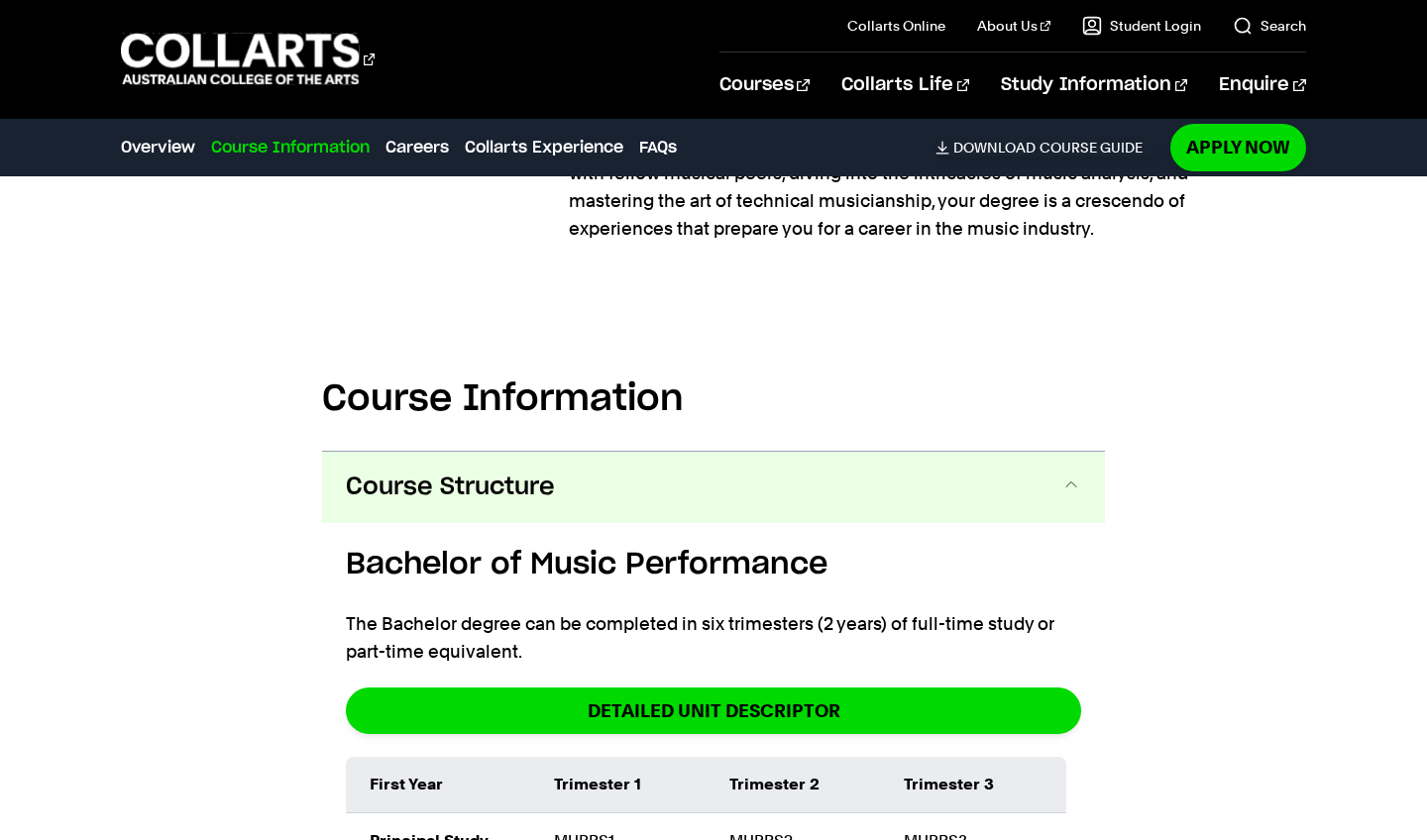 scroll, scrollTop: 1682, scrollLeft: 0, axis: vertical 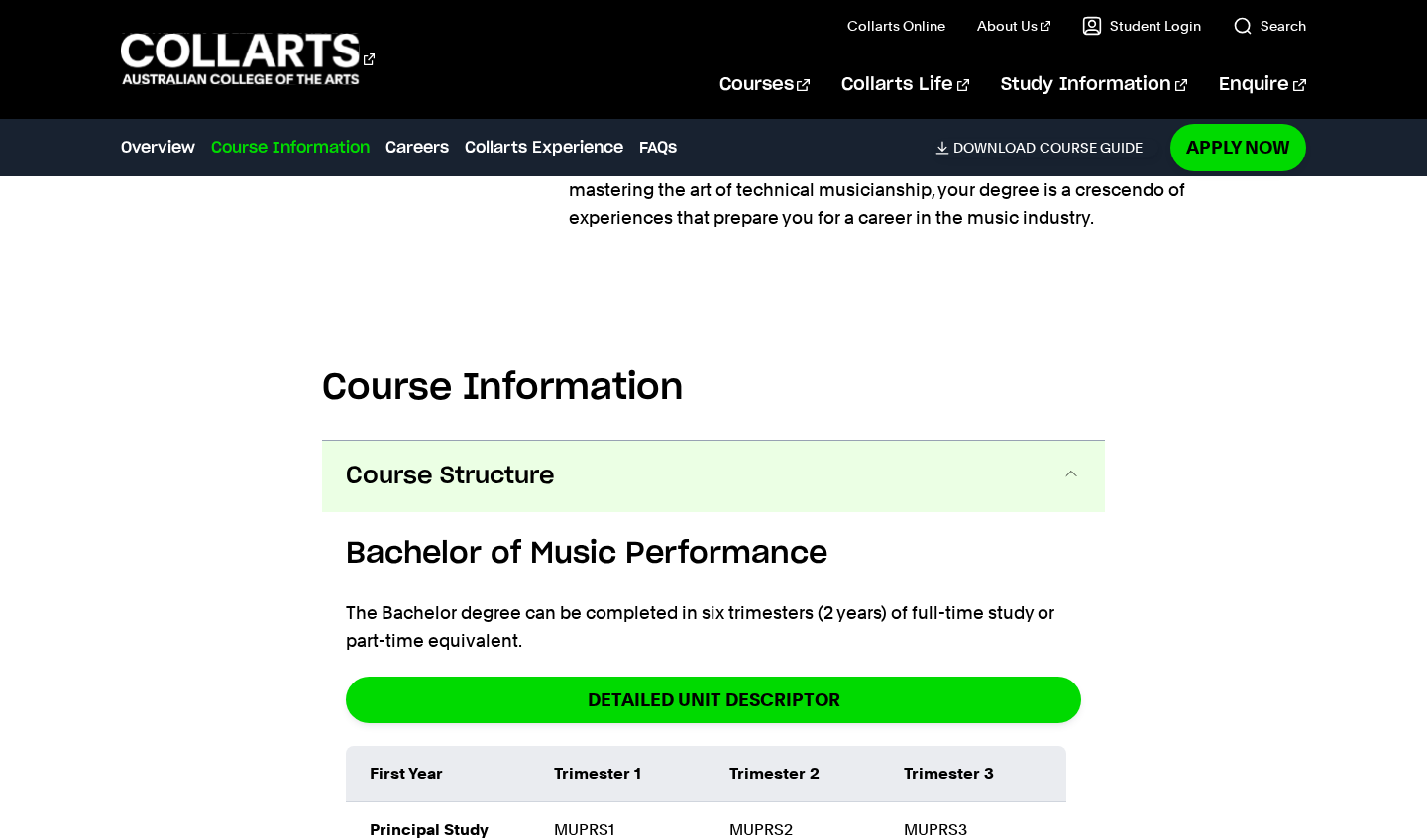 click on "Course Structure" at bounding box center [714, 476] 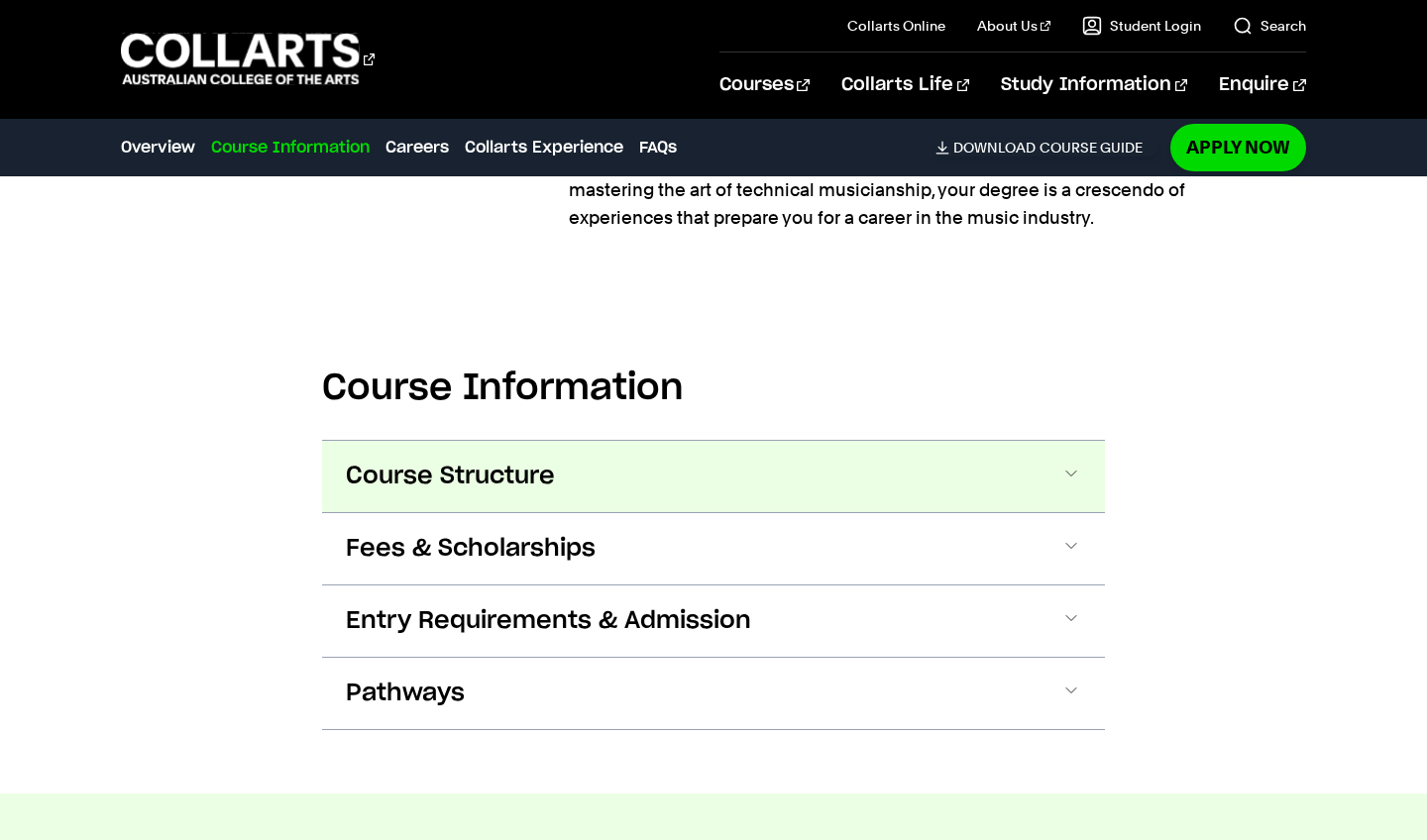 click on "Course Structure" at bounding box center (714, 476) 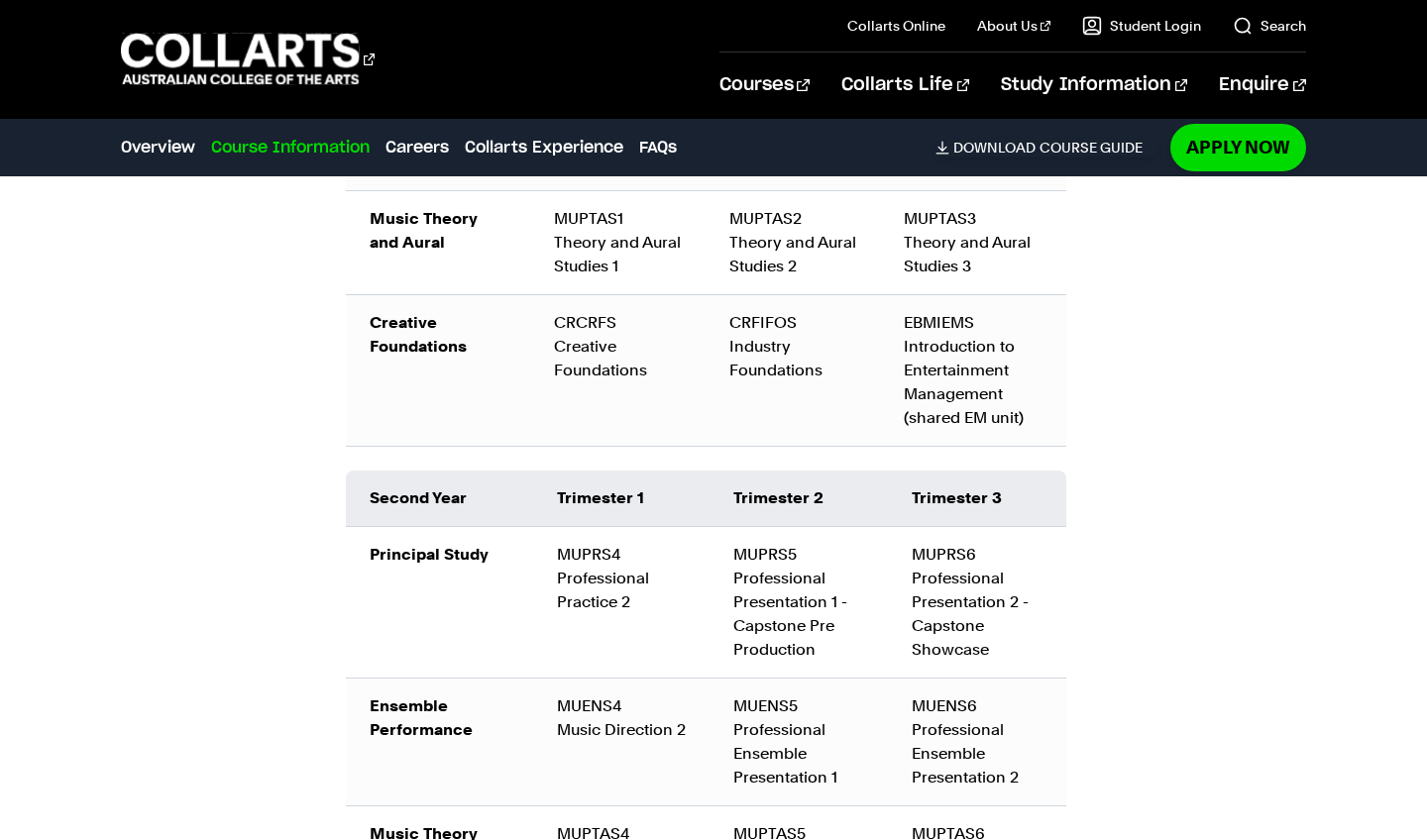 scroll, scrollTop: 2502, scrollLeft: 0, axis: vertical 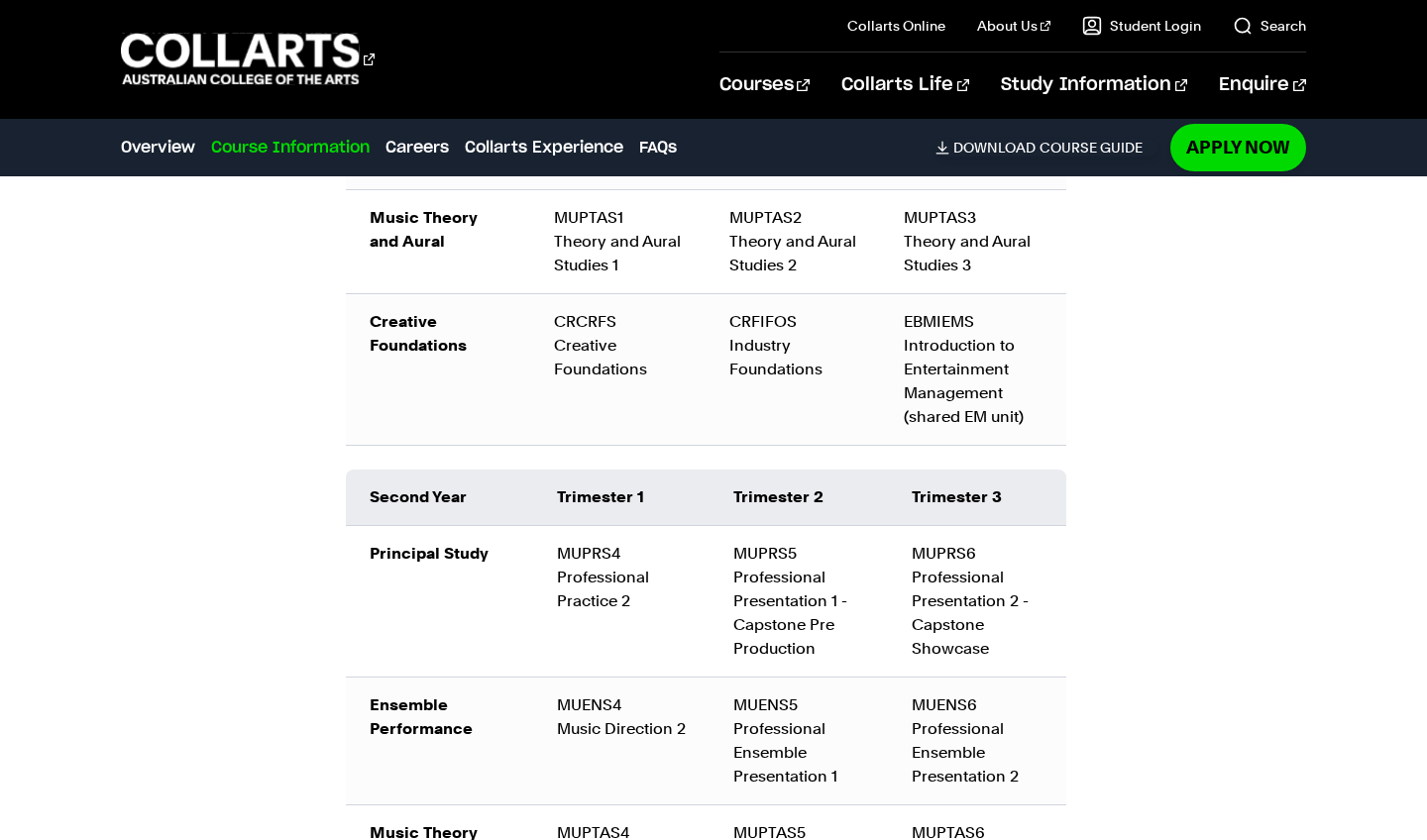 click on "CRFIFOS Industry Foundations" at bounding box center [793, 368] 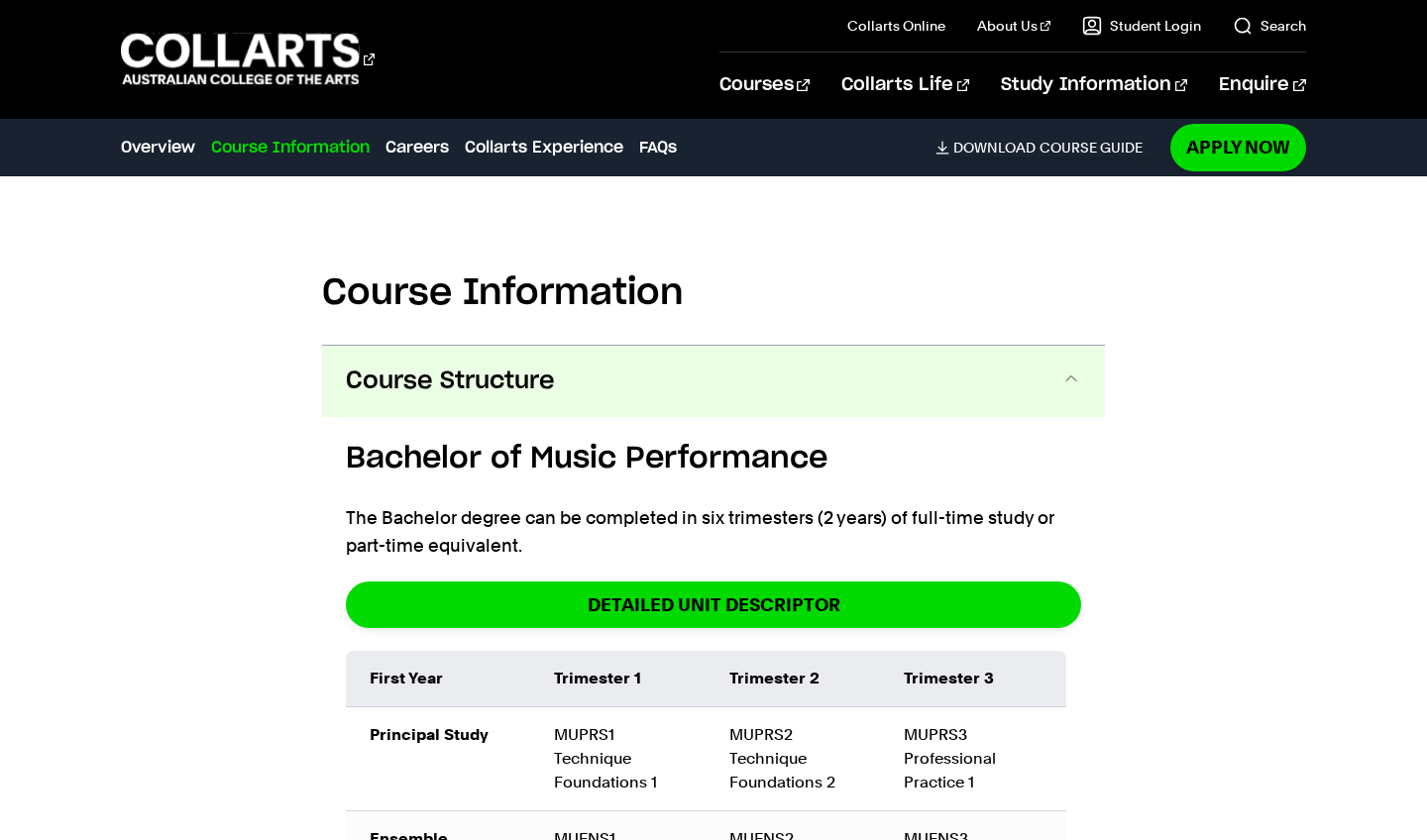 scroll, scrollTop: 1714, scrollLeft: 0, axis: vertical 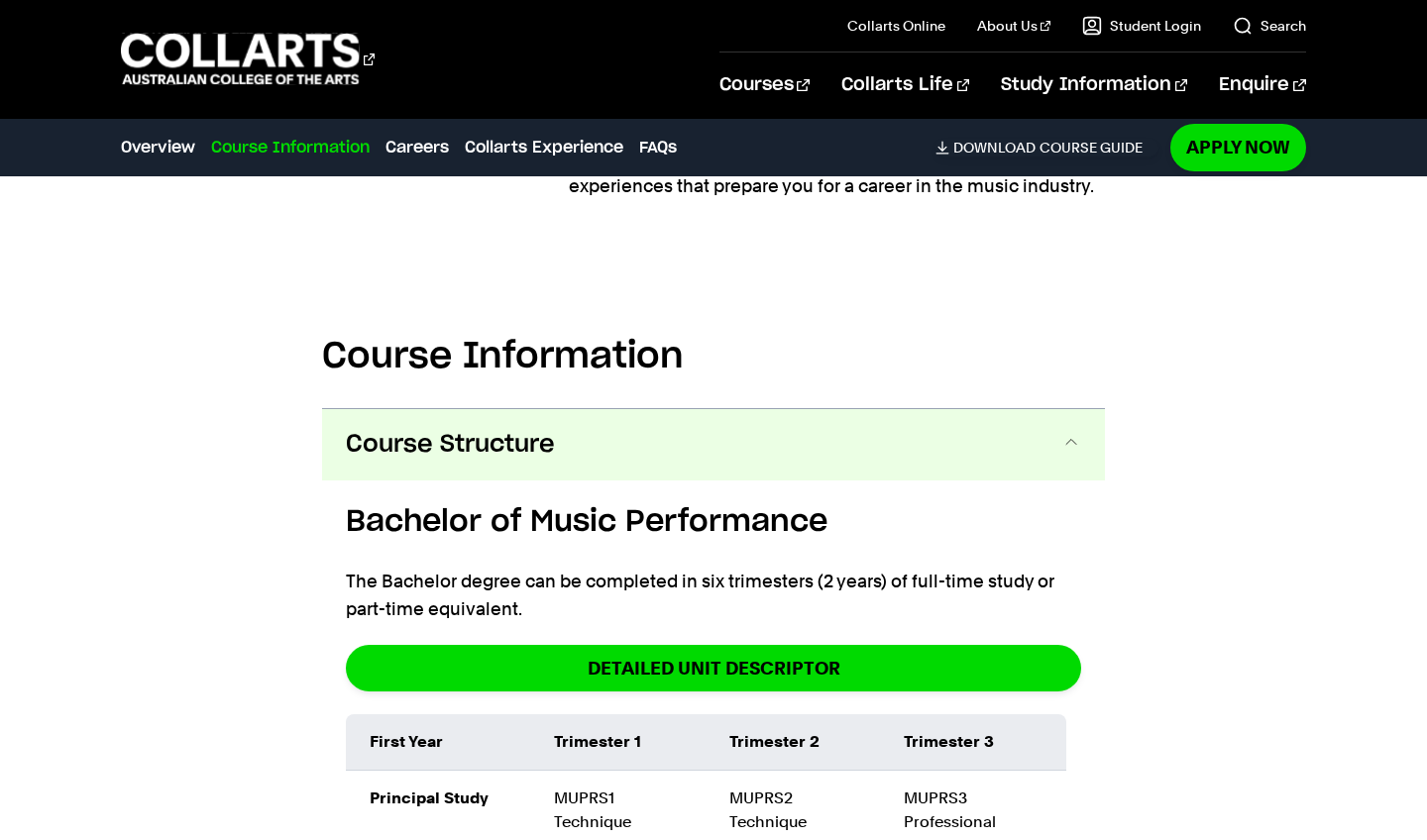 click on "Course Structure" at bounding box center [714, 445] 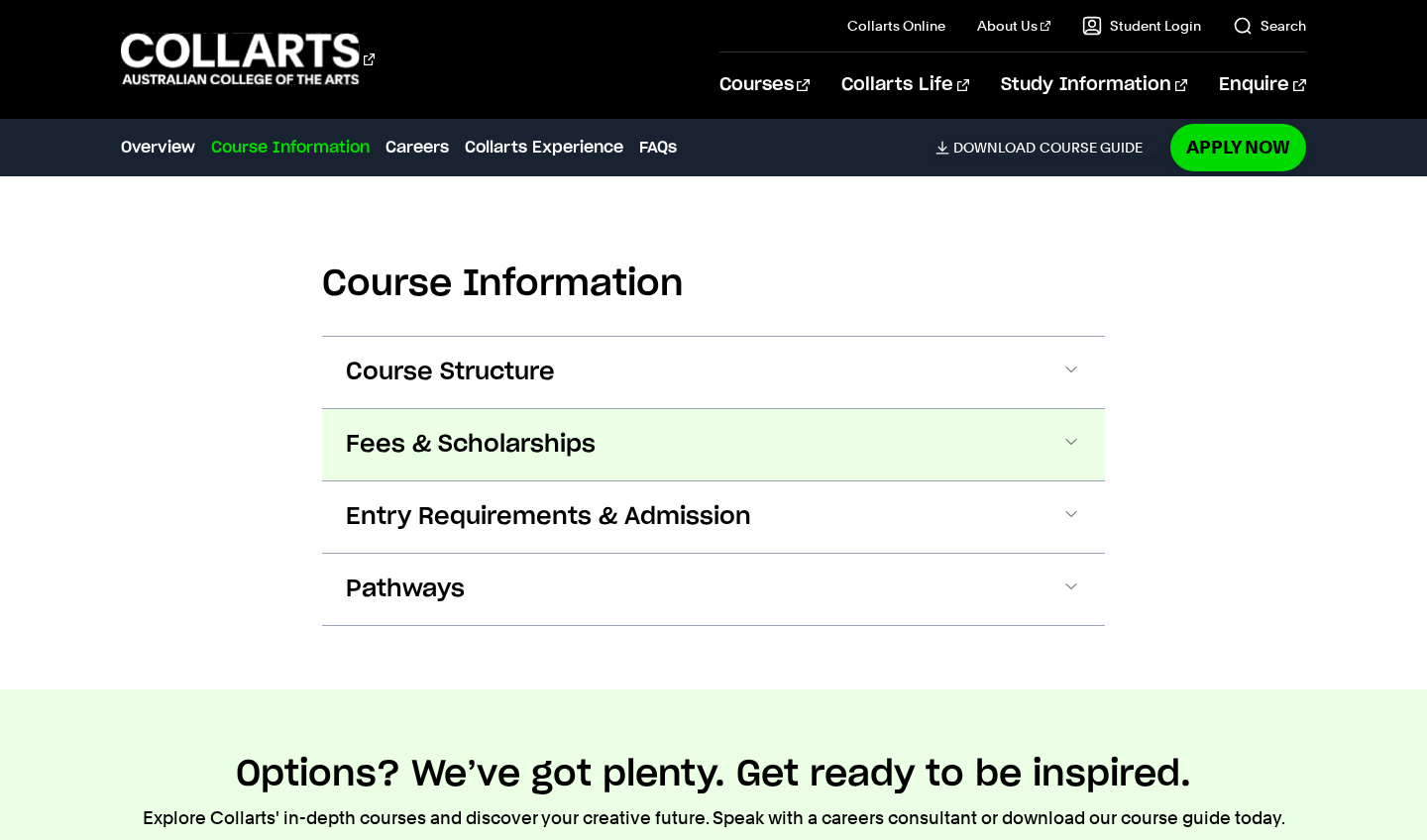 click on "Fees & Scholarships" at bounding box center [714, 445] 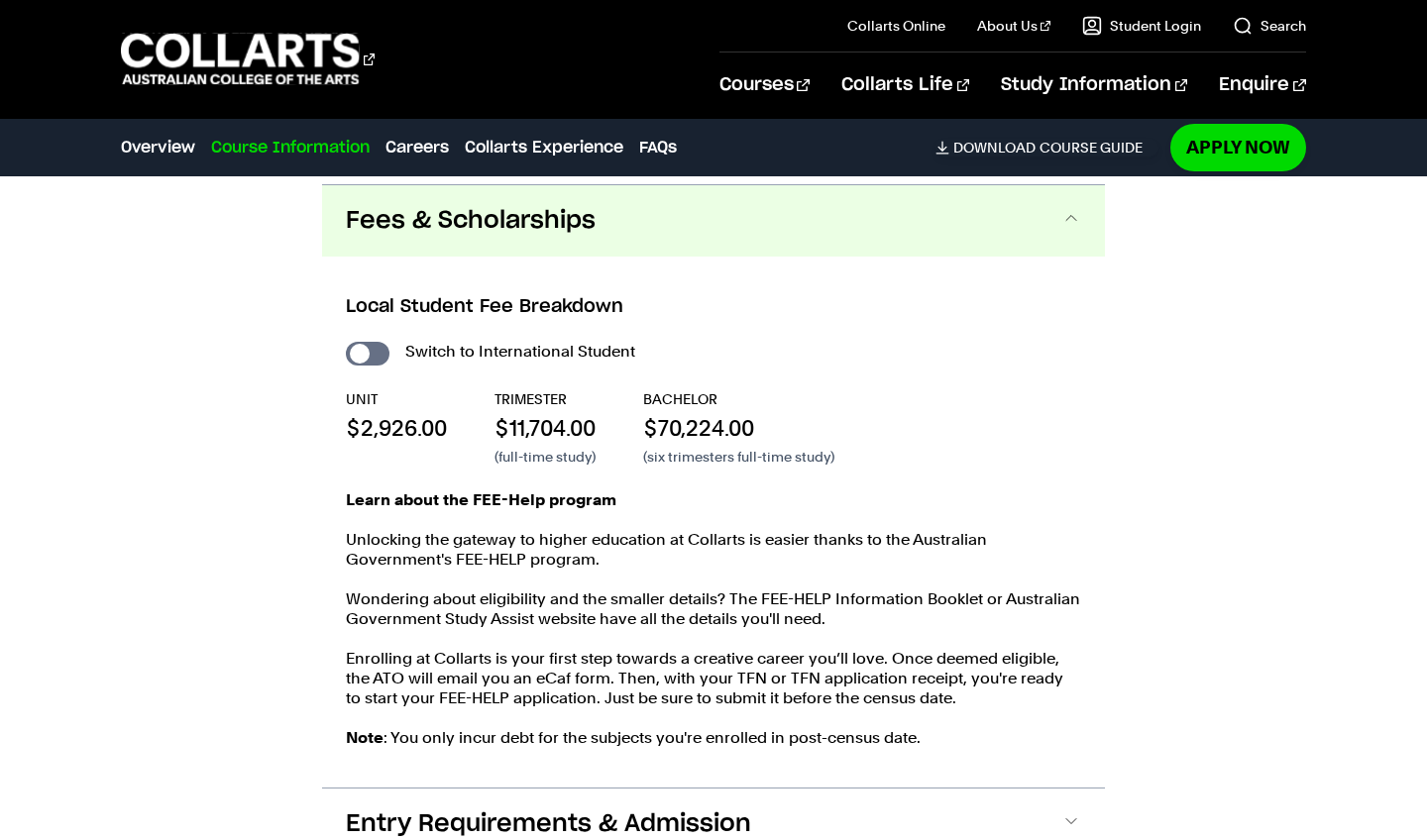 scroll, scrollTop: 2006, scrollLeft: 0, axis: vertical 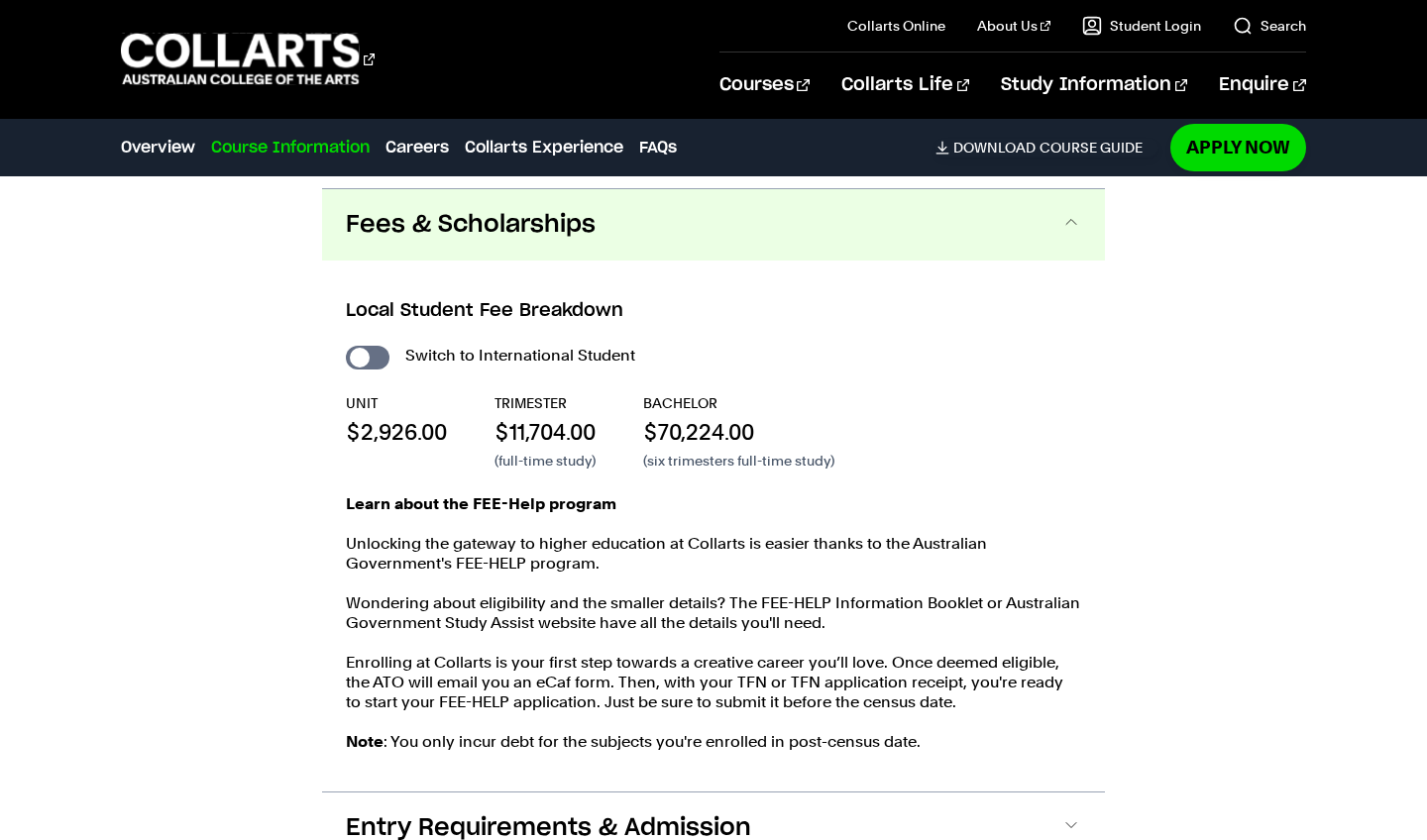 click on "$70,224.00" at bounding box center [738, 432] 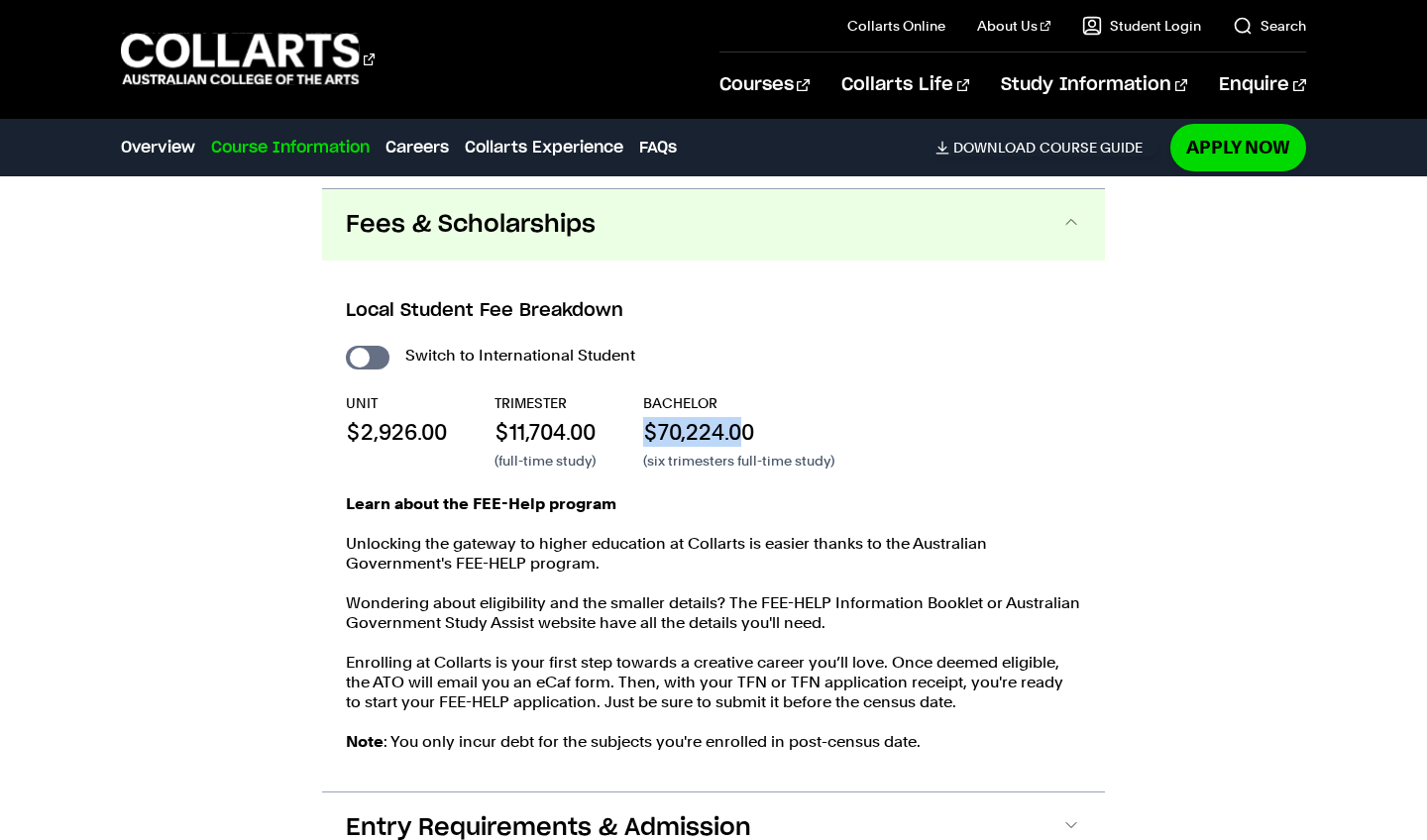 drag, startPoint x: 743, startPoint y: 434, endPoint x: 653, endPoint y: 434, distance: 90 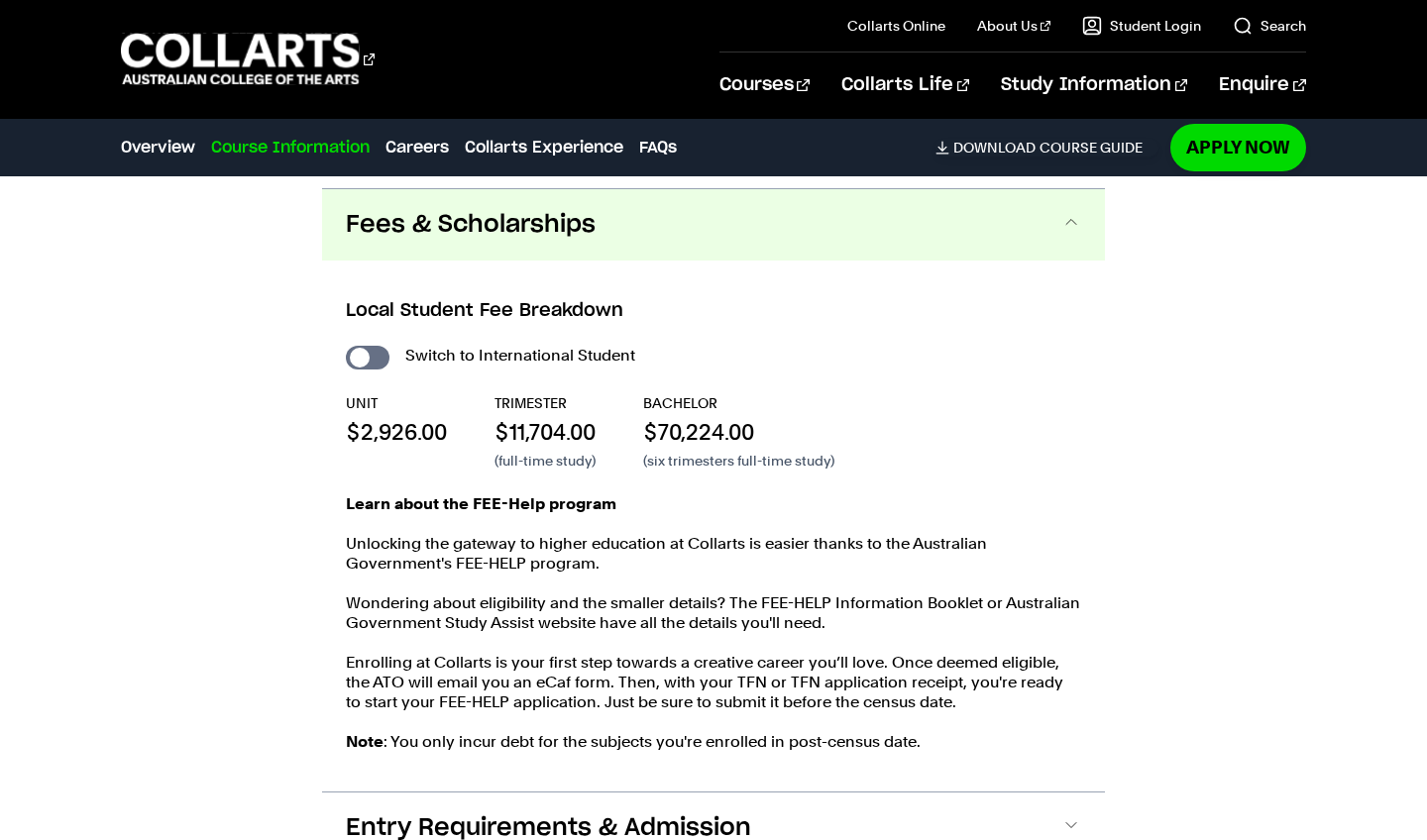 click on "$70,224.00" at bounding box center (738, 432) 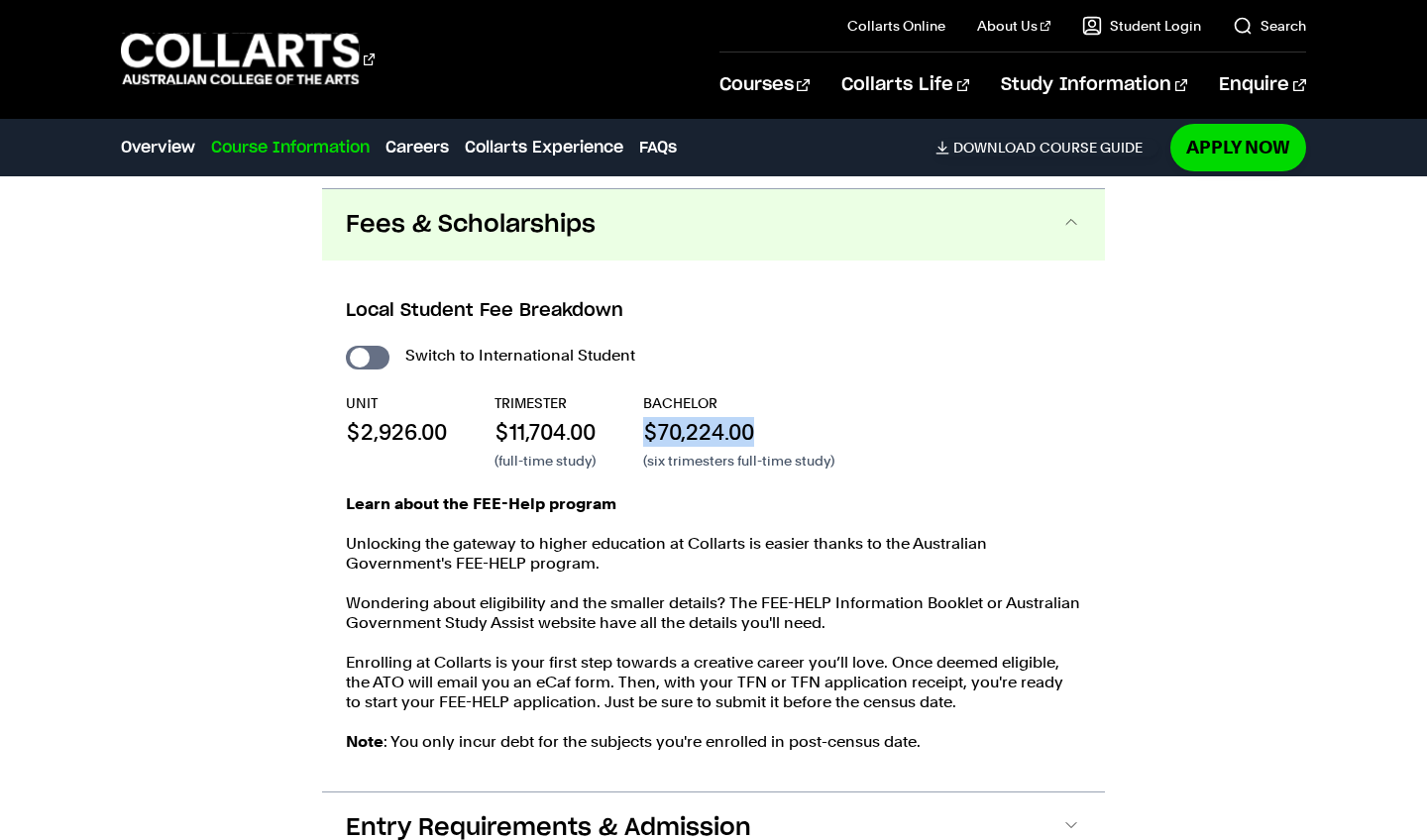 drag, startPoint x: 756, startPoint y: 434, endPoint x: 649, endPoint y: 432, distance: 107.01869 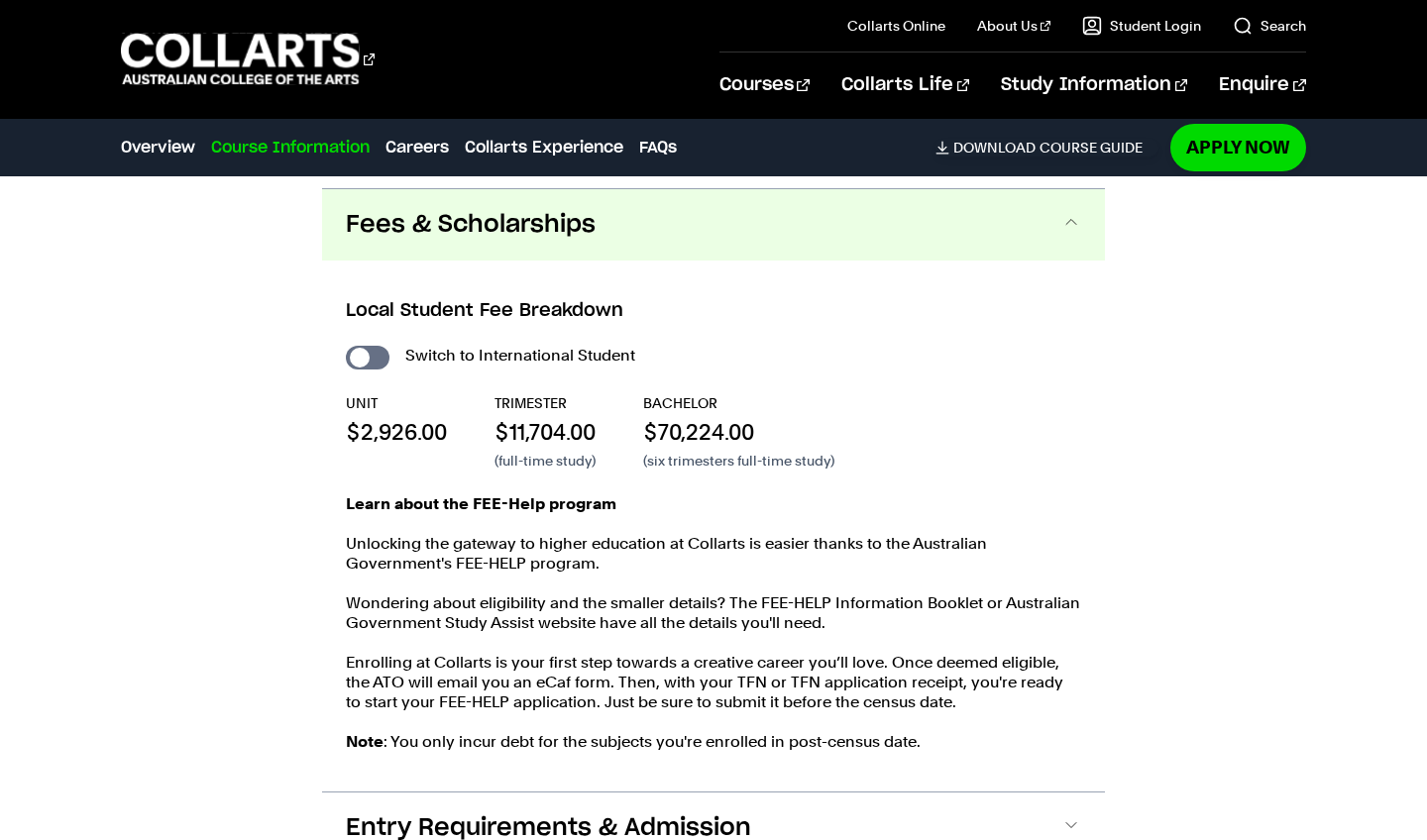 click on "(six trimesters full-time study)" at bounding box center [738, 461] 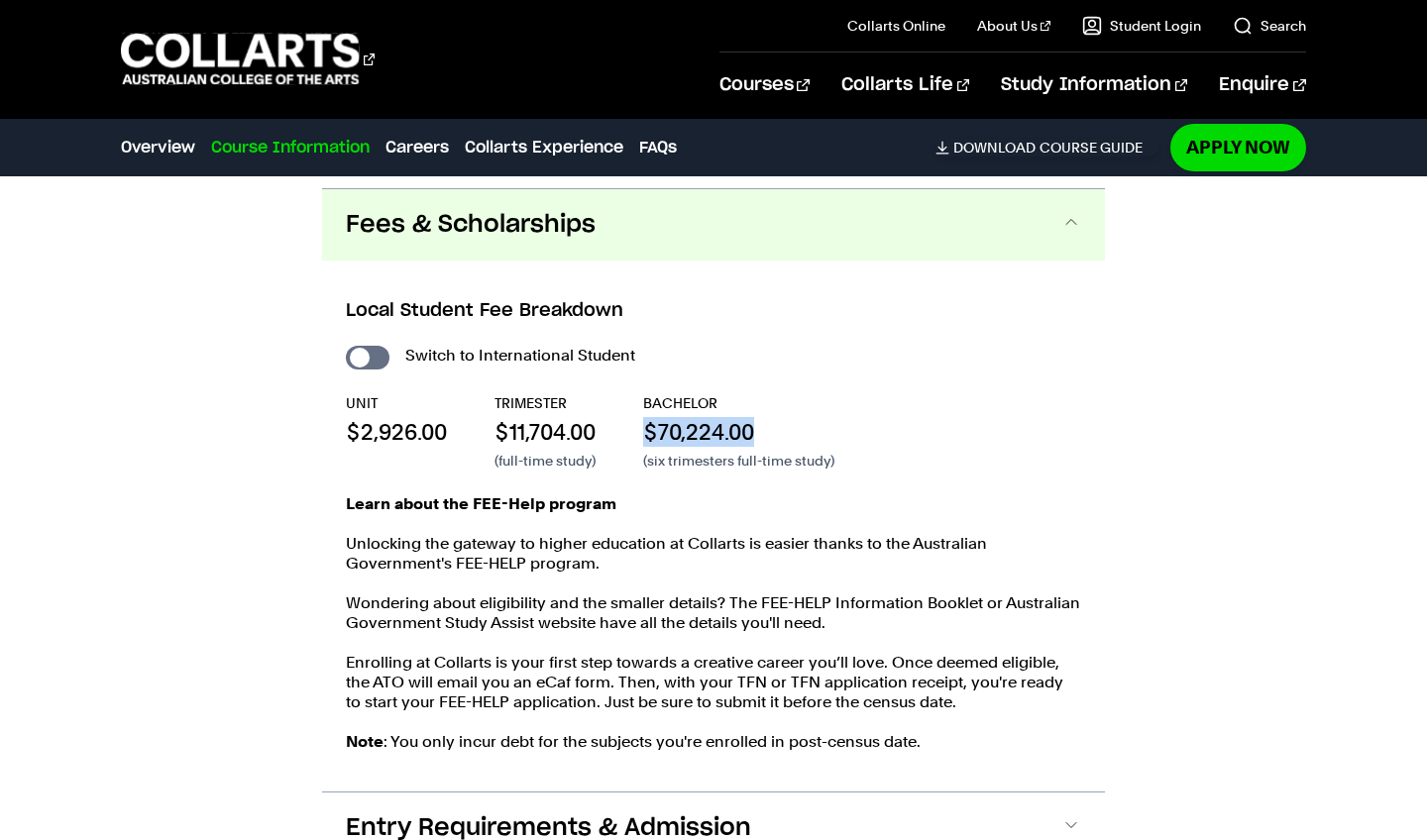 drag, startPoint x: 787, startPoint y: 437, endPoint x: 649, endPoint y: 436, distance: 138.0036 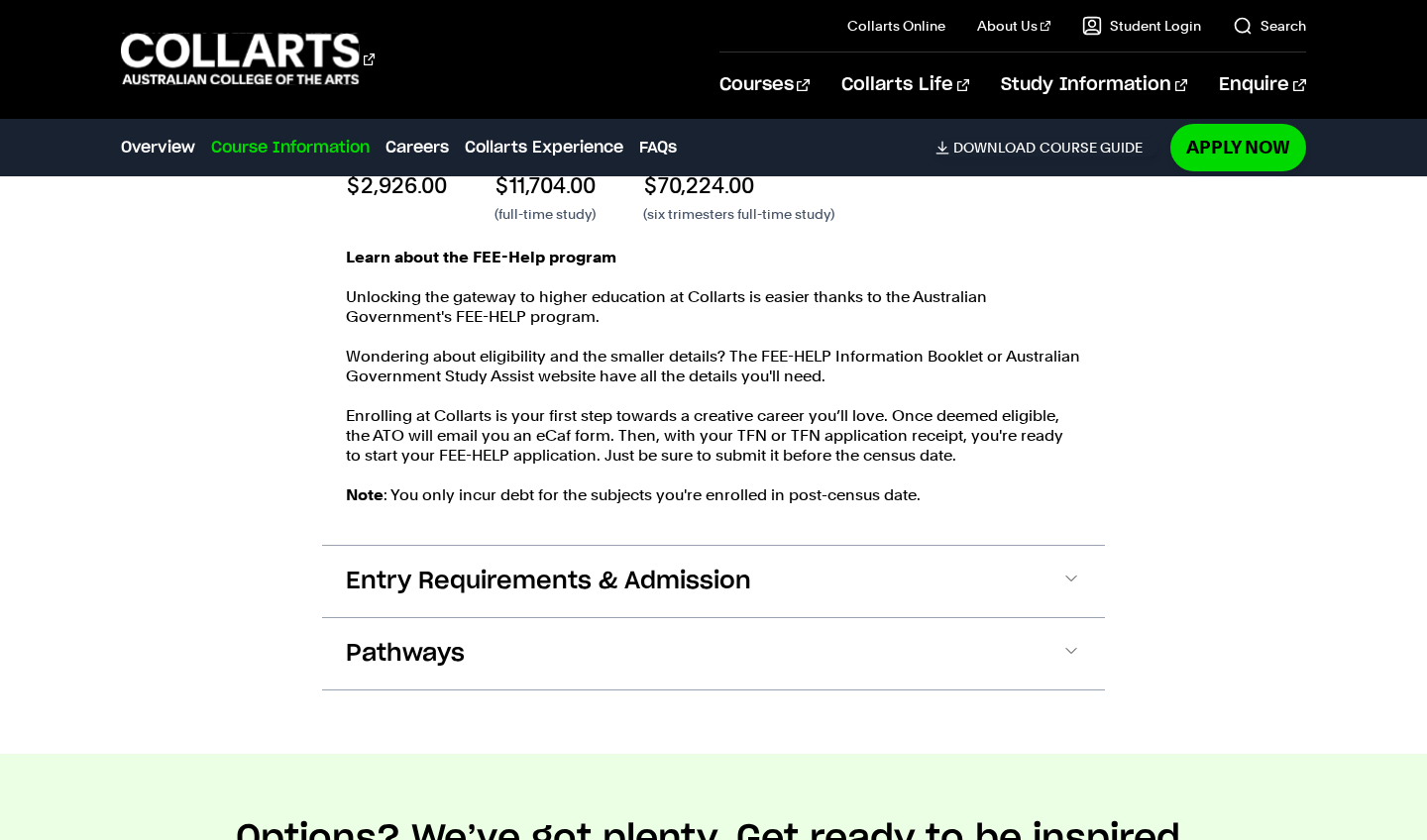 scroll, scrollTop: 2262, scrollLeft: 0, axis: vertical 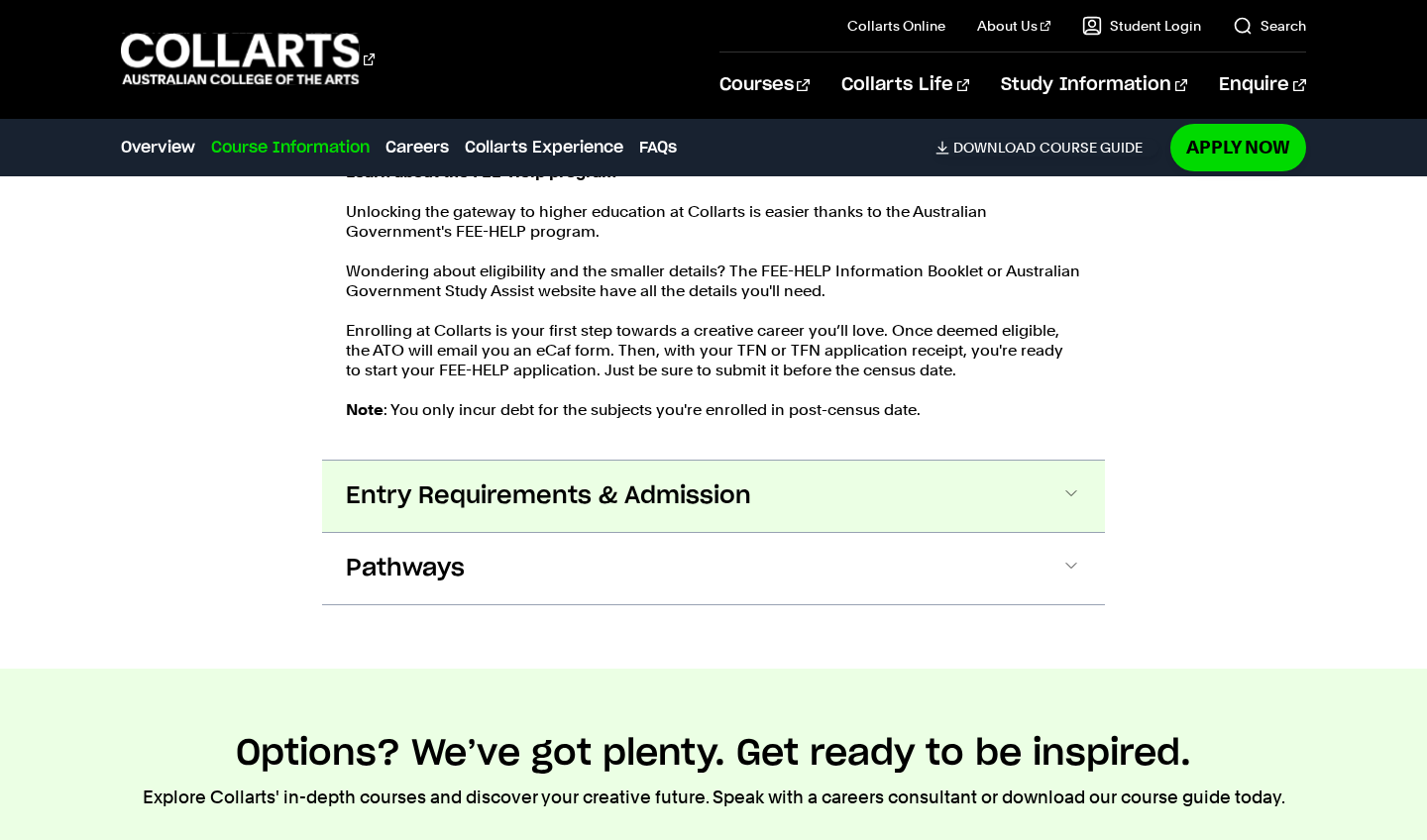click on "Entry Requirements & Admission" at bounding box center [714, 496] 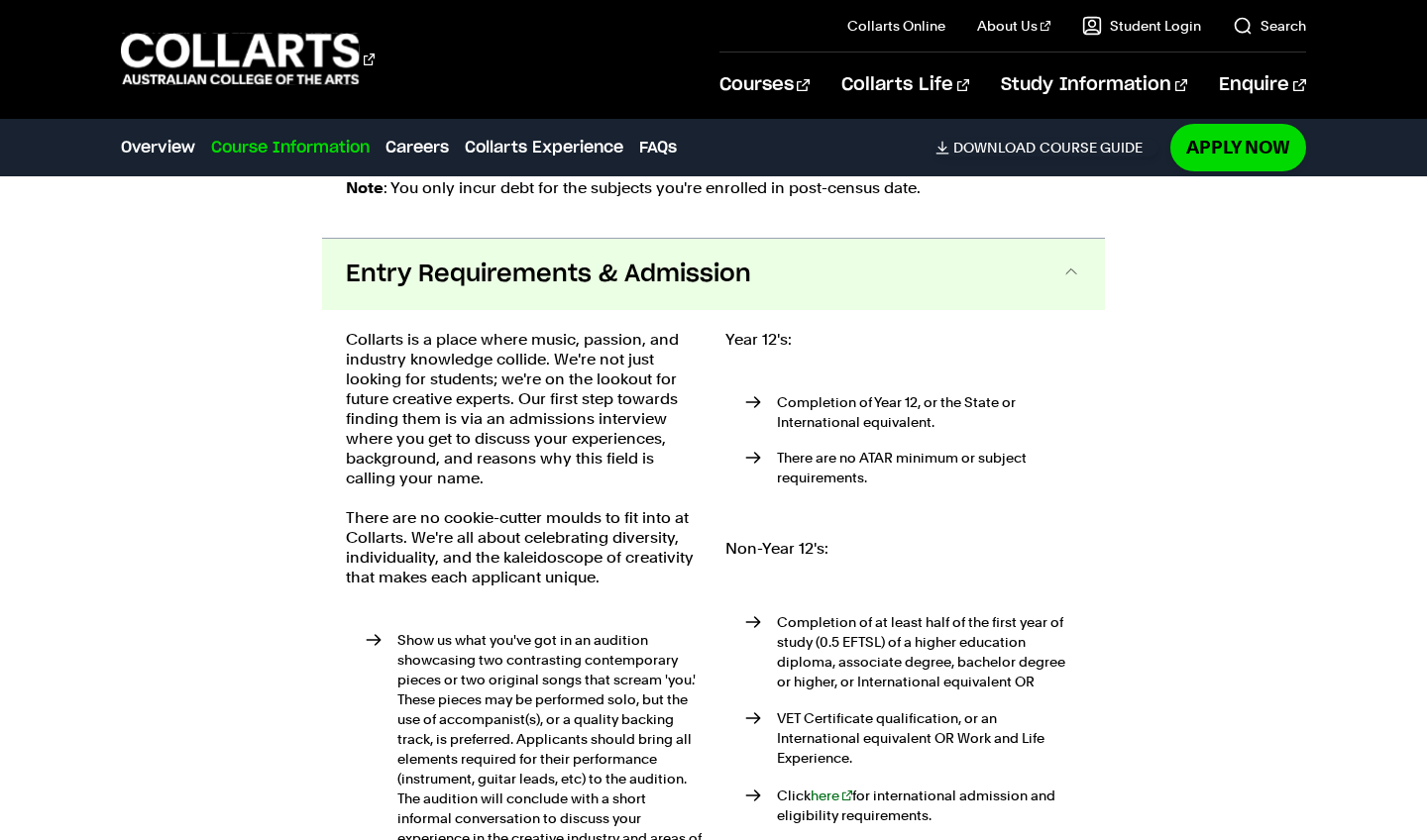 scroll, scrollTop: 2557, scrollLeft: 0, axis: vertical 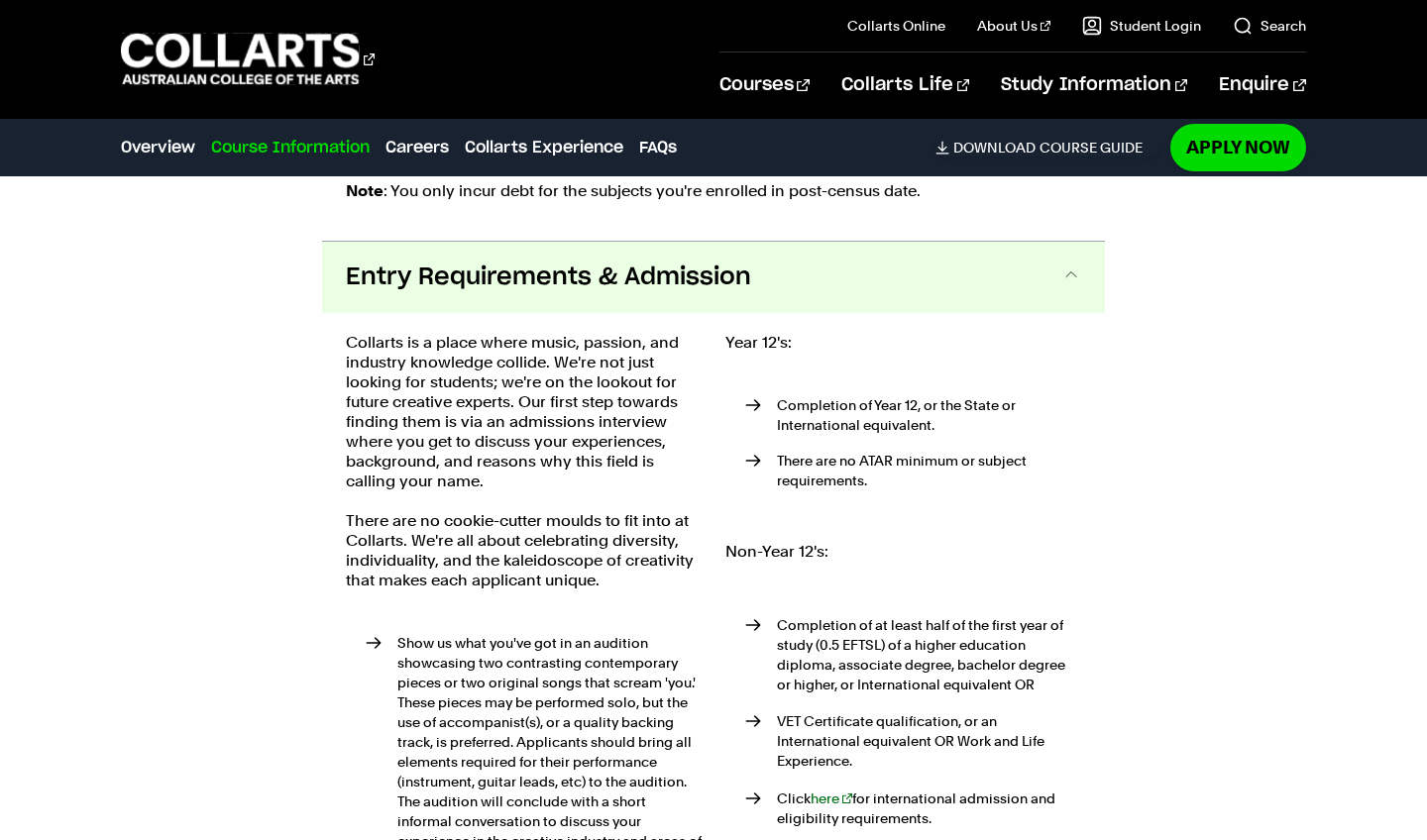 click on "Entry Requirements & Admission" at bounding box center (714, 277) 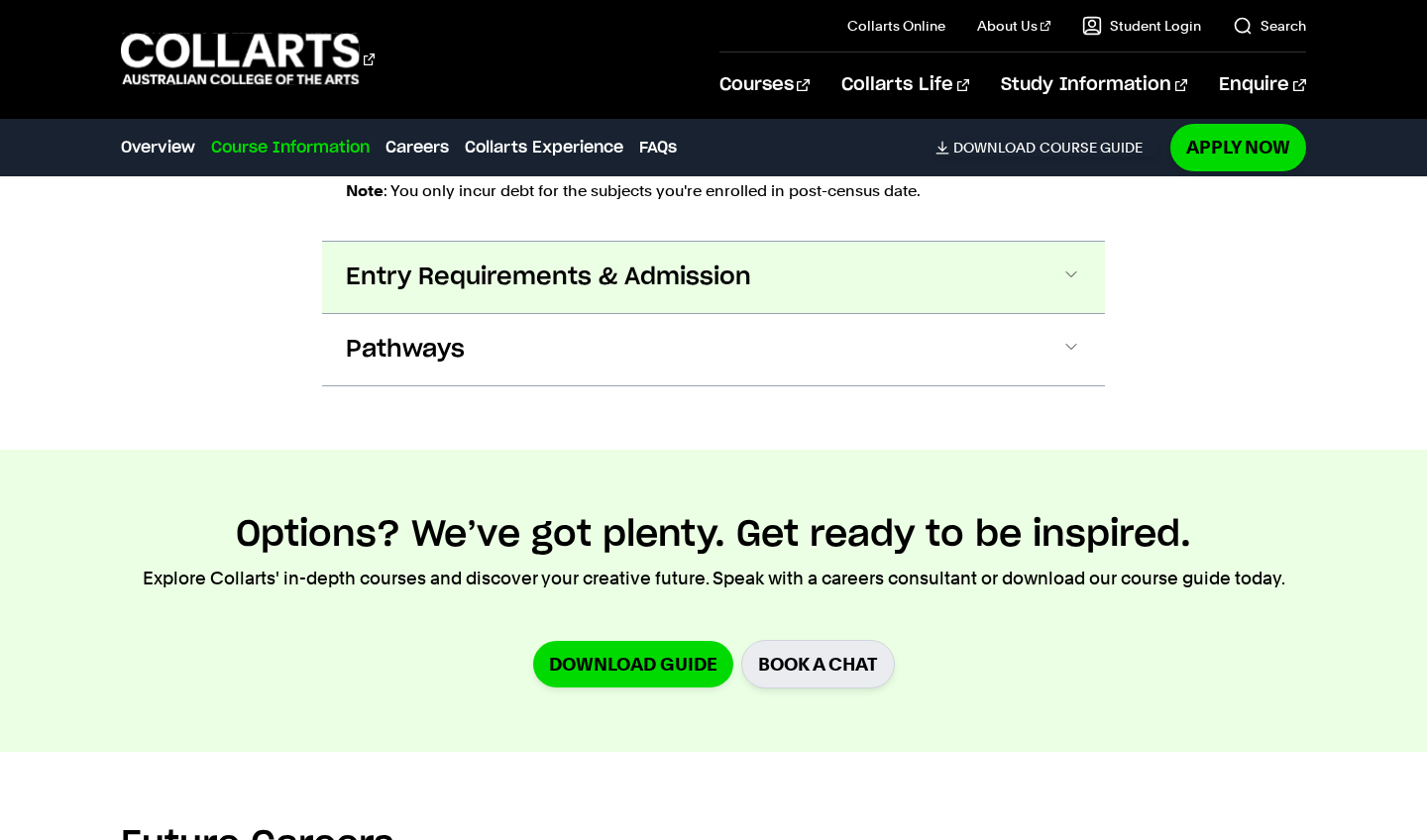 click on "Entry Requirements & Admission" at bounding box center [714, 277] 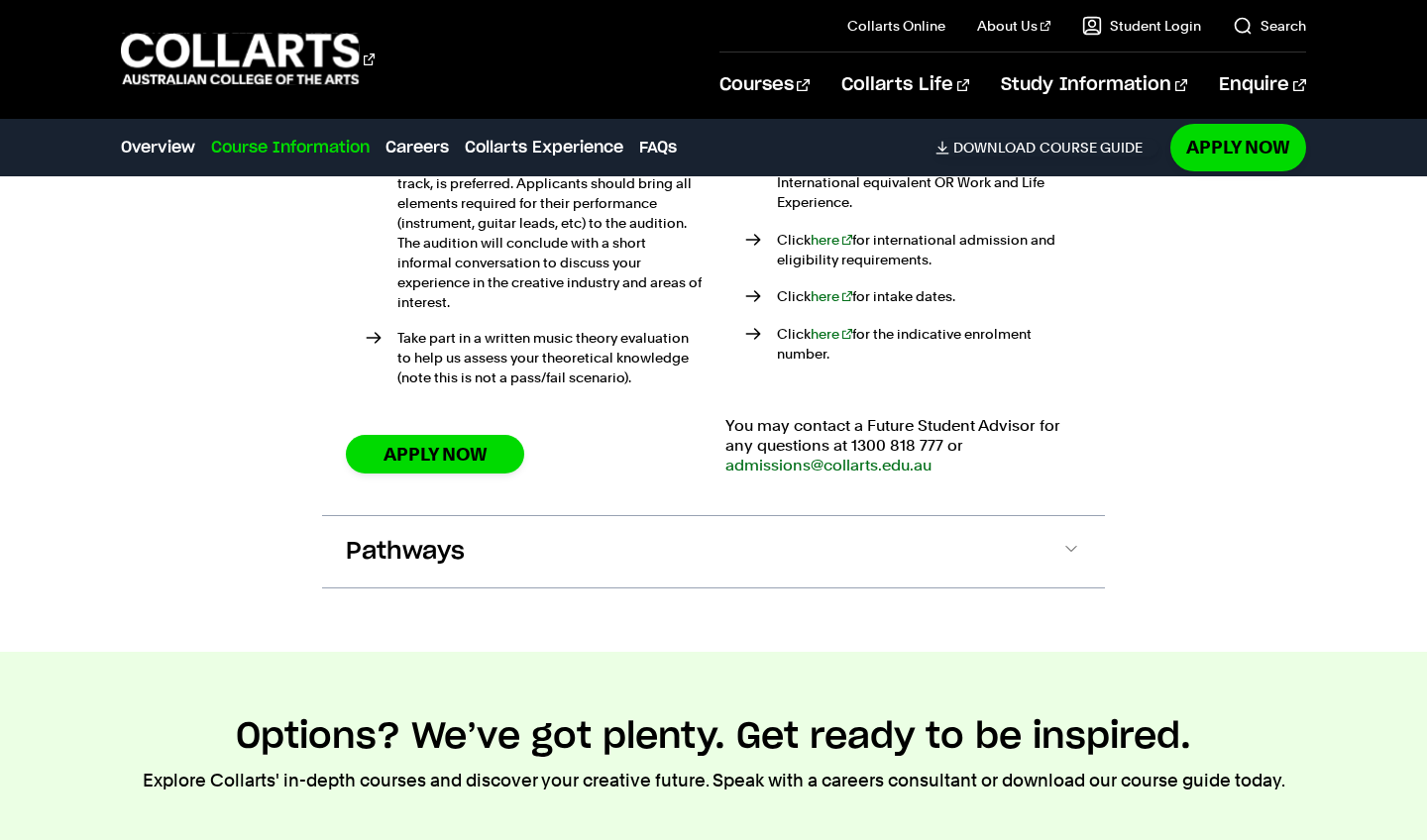 scroll, scrollTop: 3125, scrollLeft: 0, axis: vertical 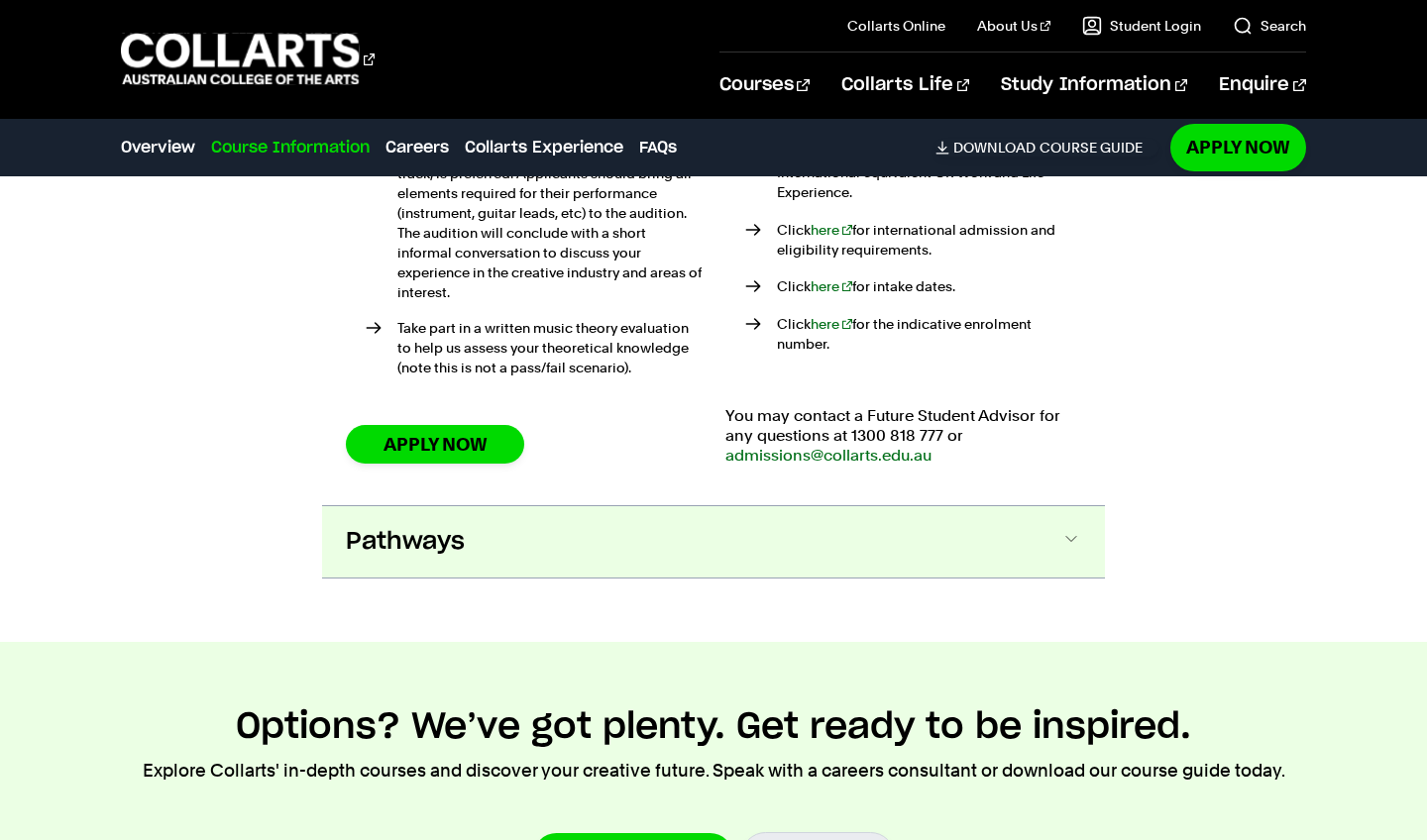 click on "Pathways" at bounding box center [714, 542] 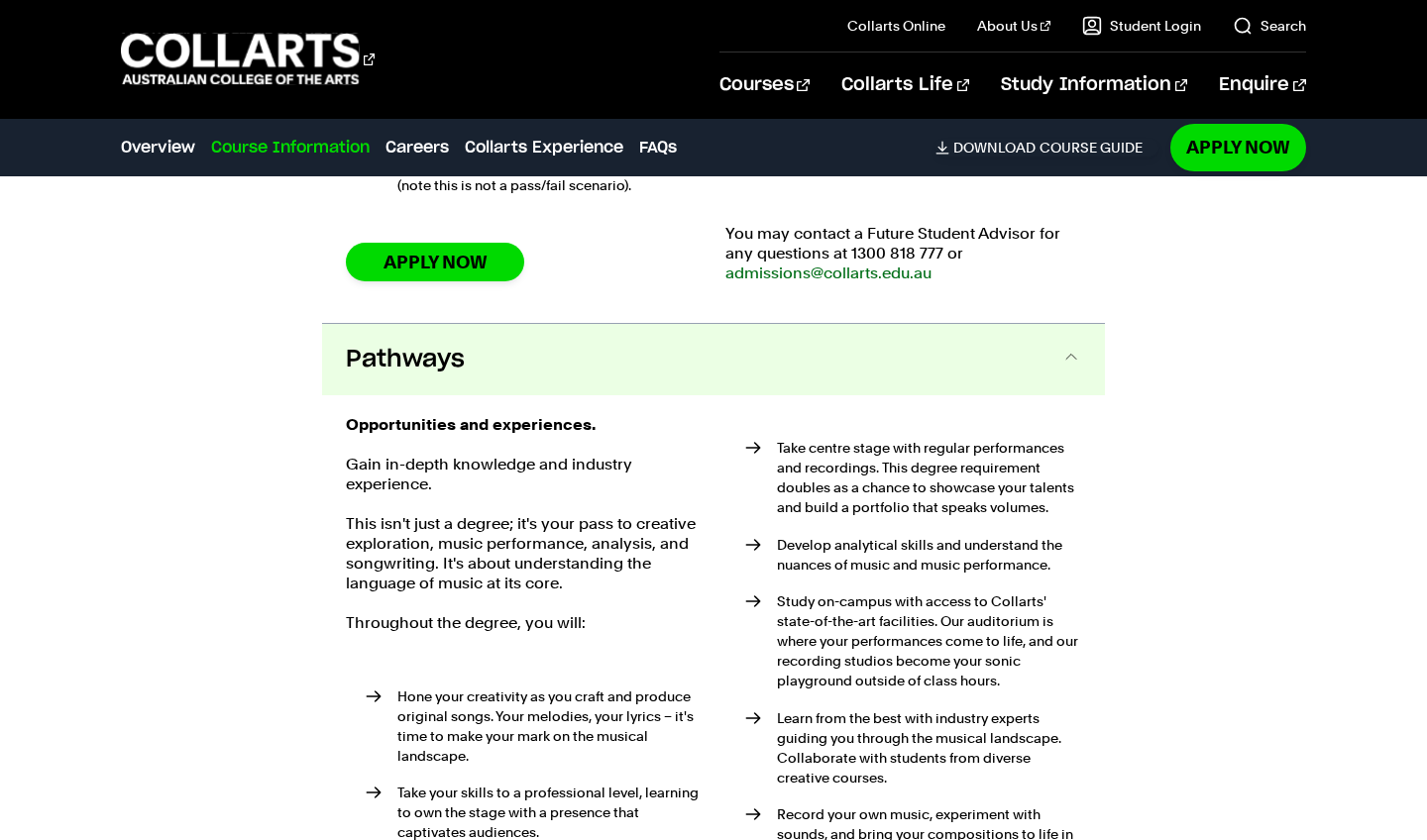 scroll, scrollTop: 3308, scrollLeft: 0, axis: vertical 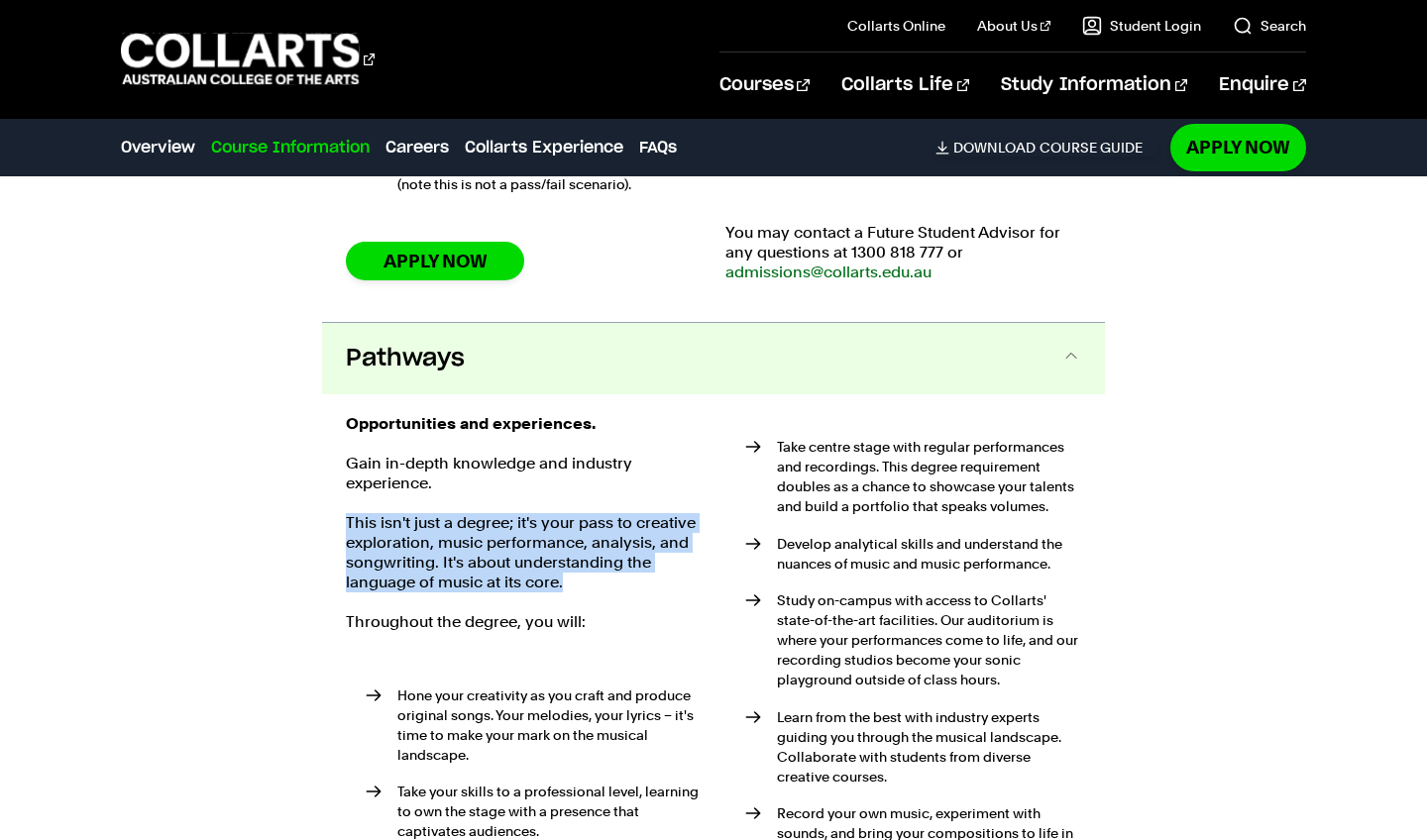 drag, startPoint x: 564, startPoint y: 559, endPoint x: 528, endPoint y: 478, distance: 88.63972 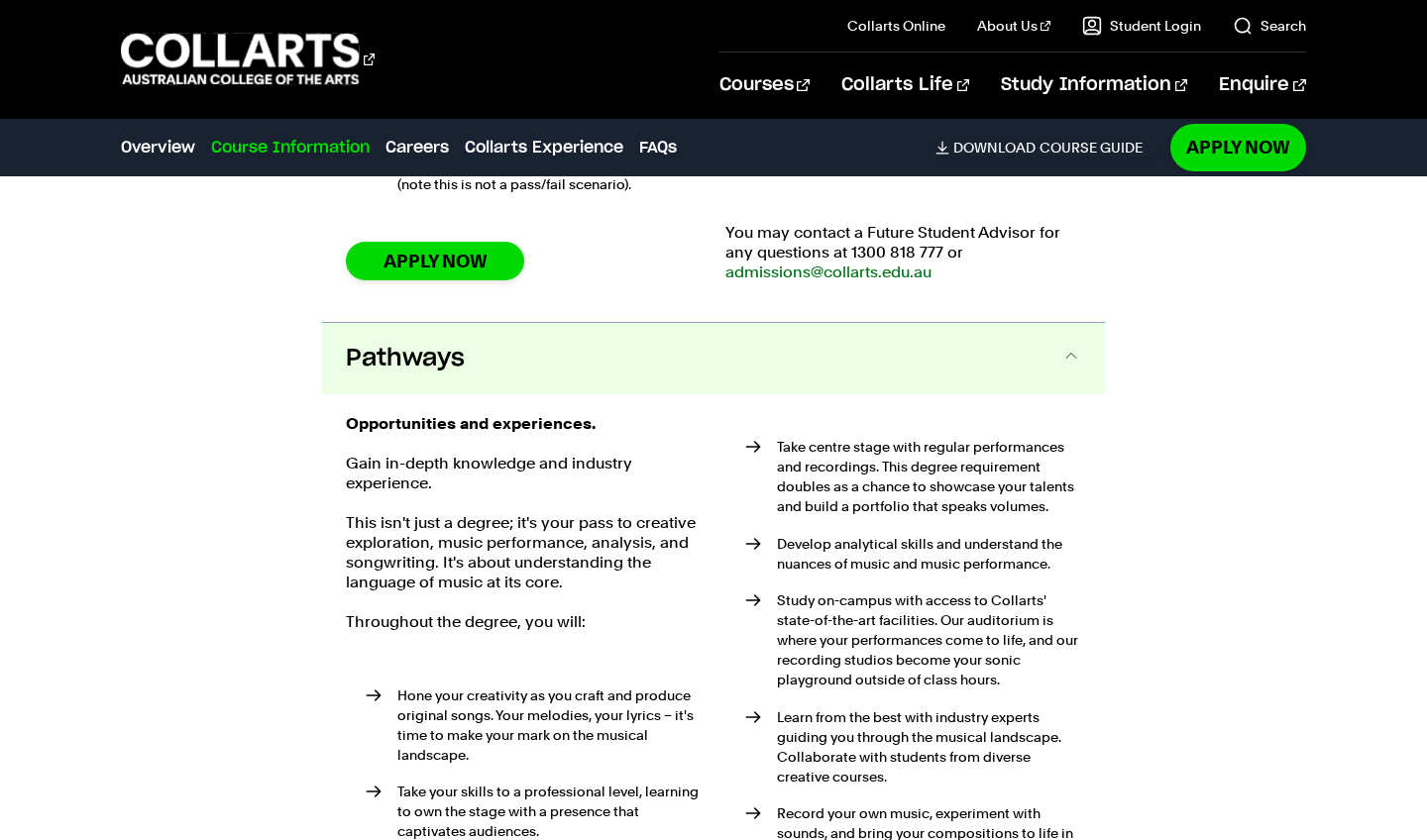 click on "This isn't just a degree; it's your pass to creative exploration, music performance, analysis, and songwriting. It's about understanding the language of music at its core." at bounding box center [523, 553] 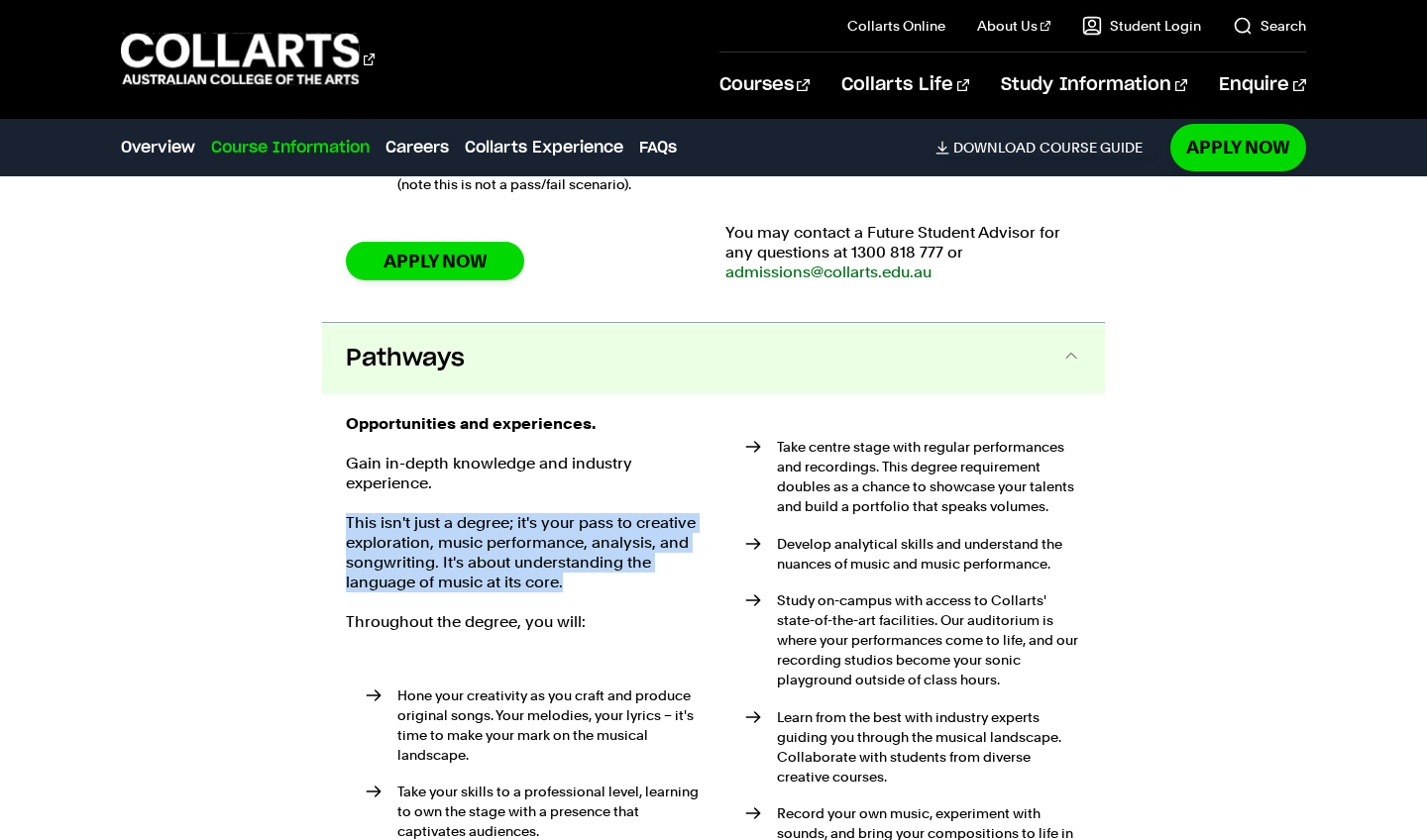drag, startPoint x: 602, startPoint y: 556, endPoint x: 495, endPoint y: 487, distance: 127.3185 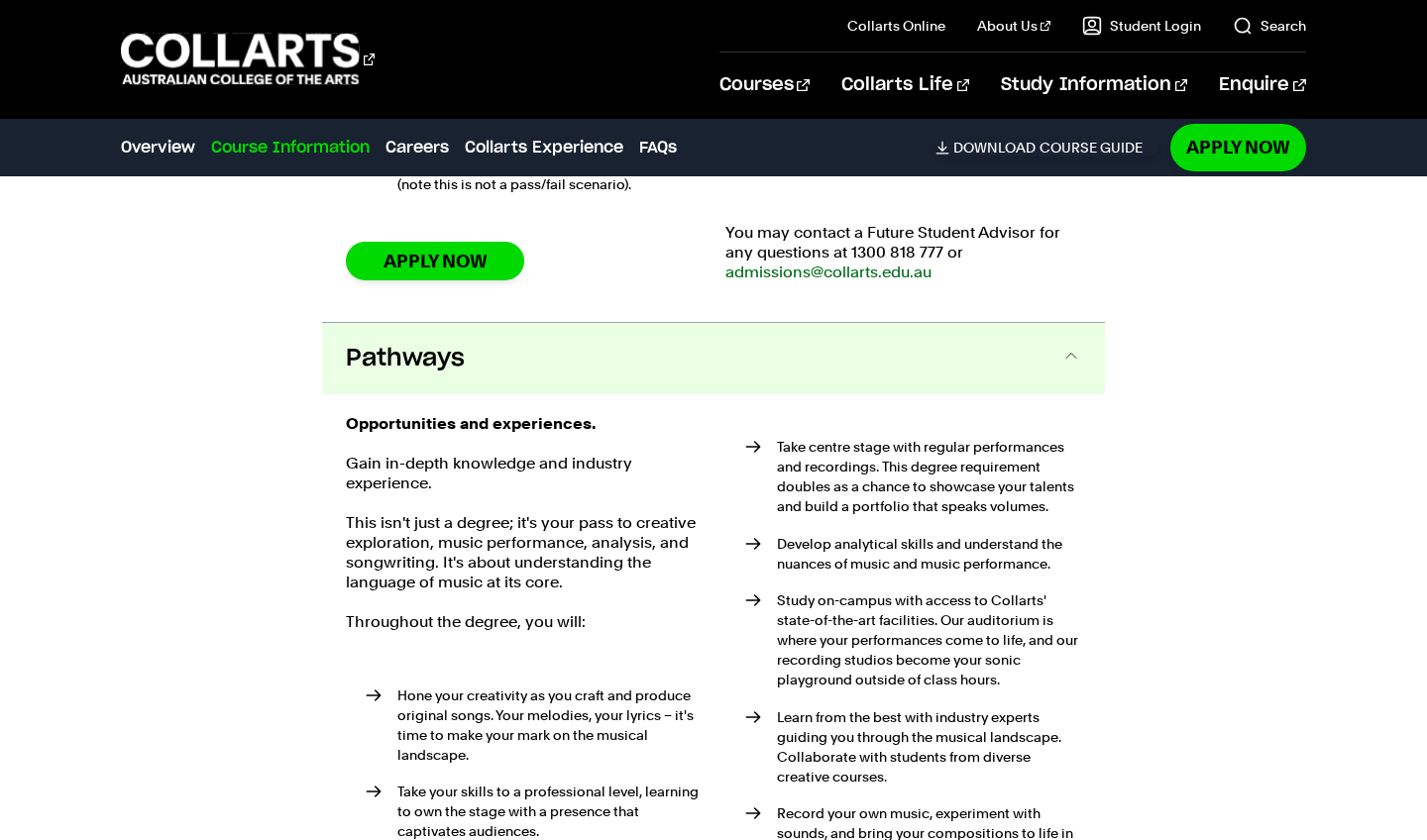 click on "This isn't just a degree; it's your pass to creative exploration, music performance, analysis, and songwriting. It's about understanding the language of music at its core." at bounding box center (523, 553) 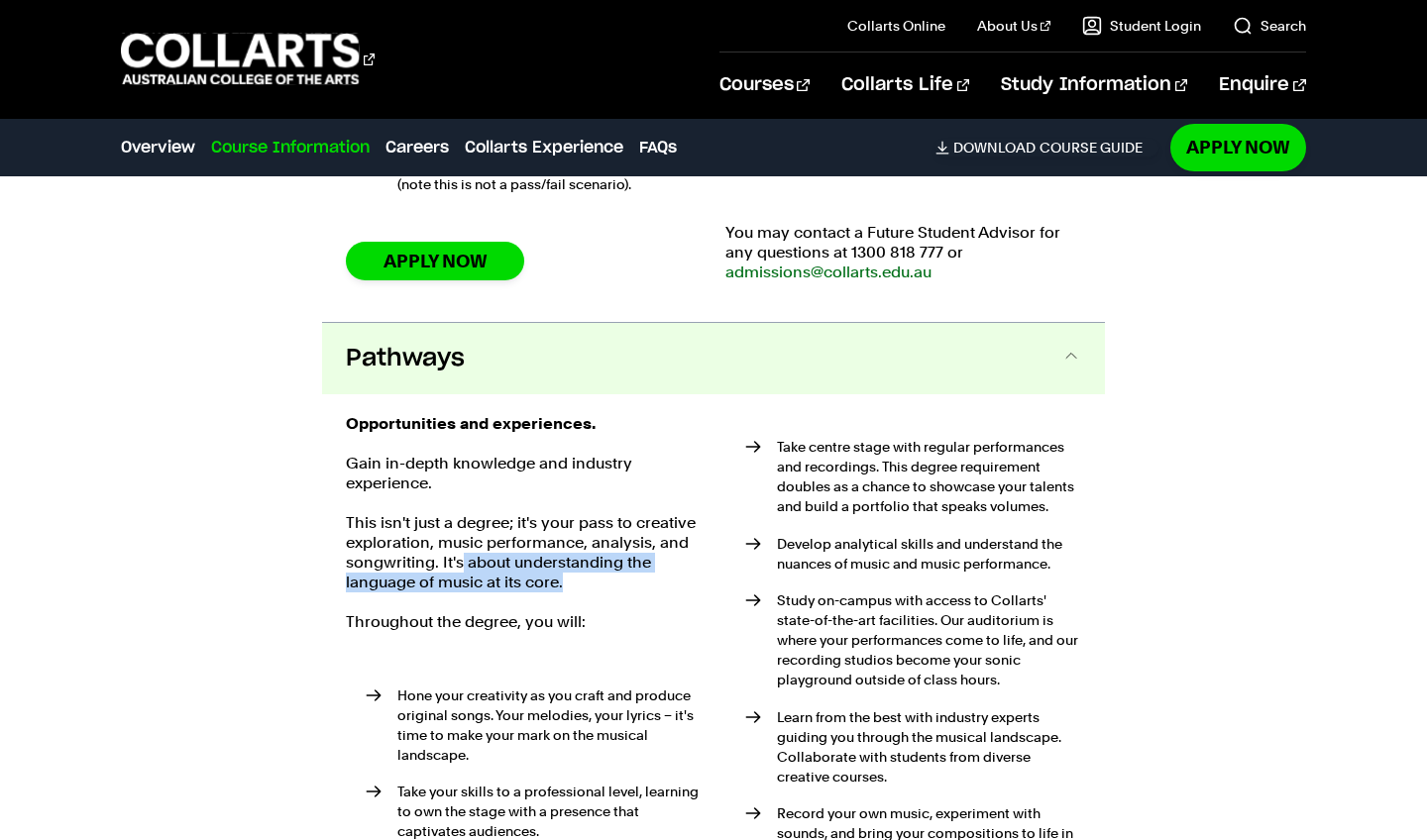 drag, startPoint x: 569, startPoint y: 561, endPoint x: 457, endPoint y: 538, distance: 114.337221 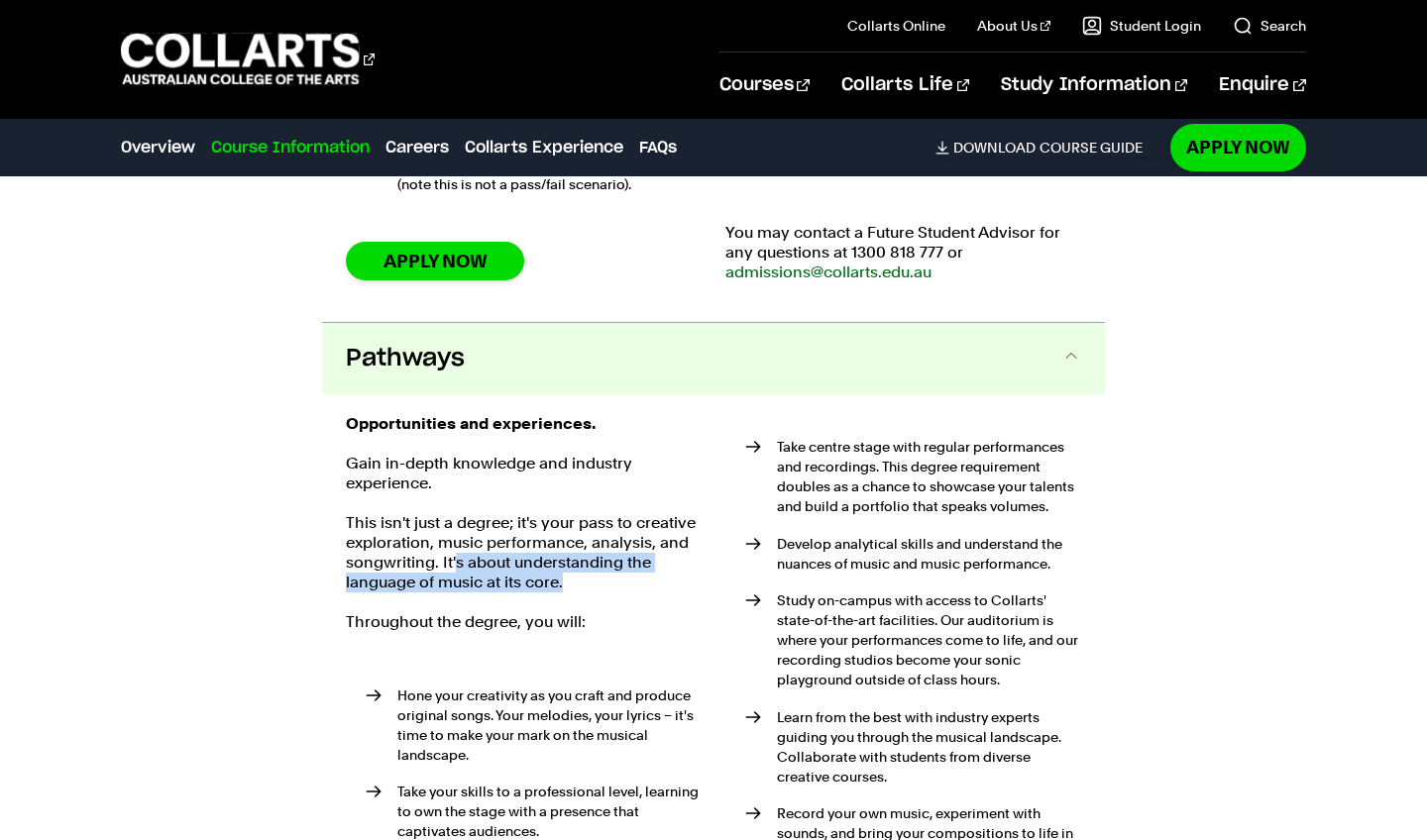 click on "This isn't just a degree; it's your pass to creative exploration, music performance, analysis, and songwriting. It's about understanding the language of music at its core." at bounding box center [523, 553] 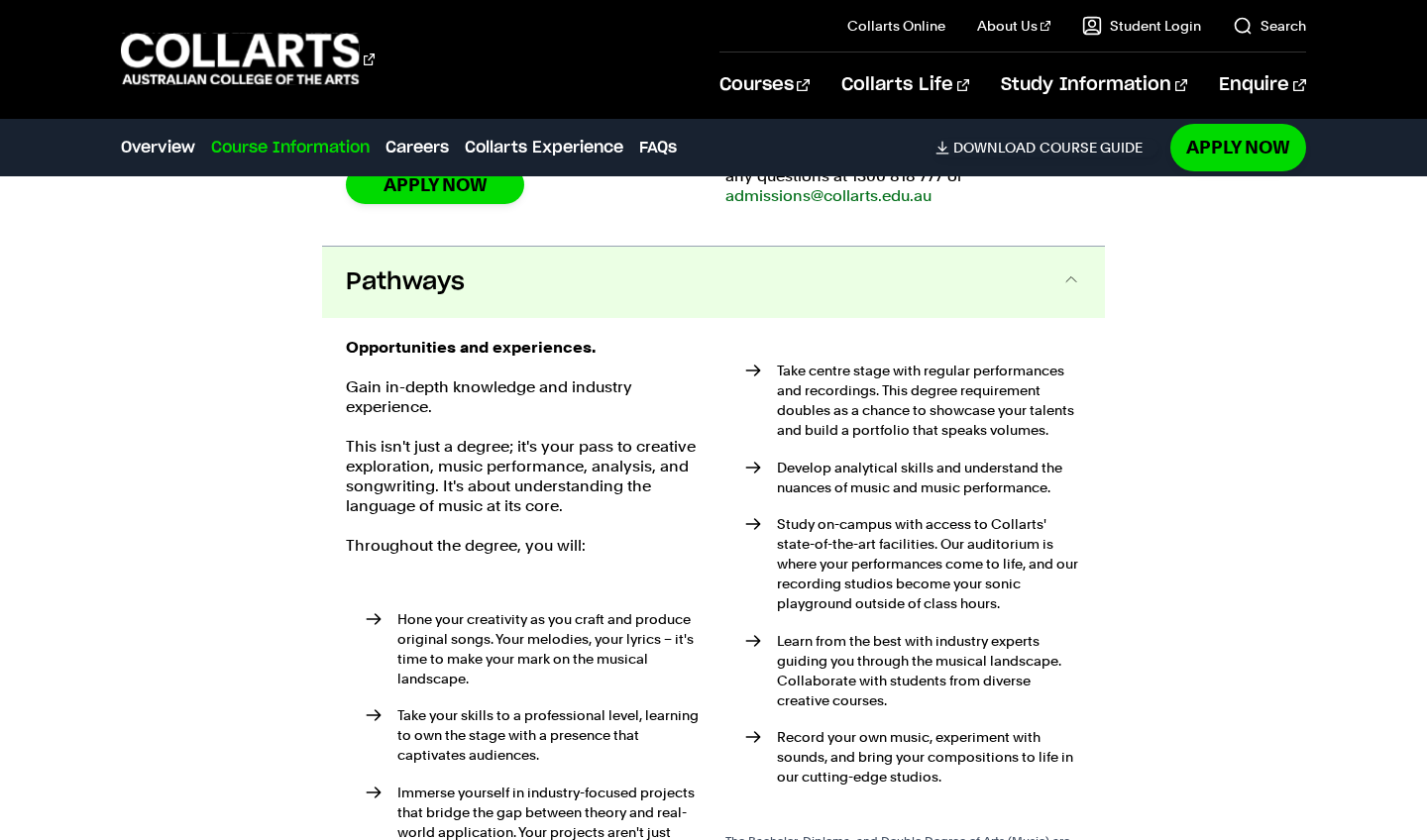 scroll, scrollTop: 3396, scrollLeft: 0, axis: vertical 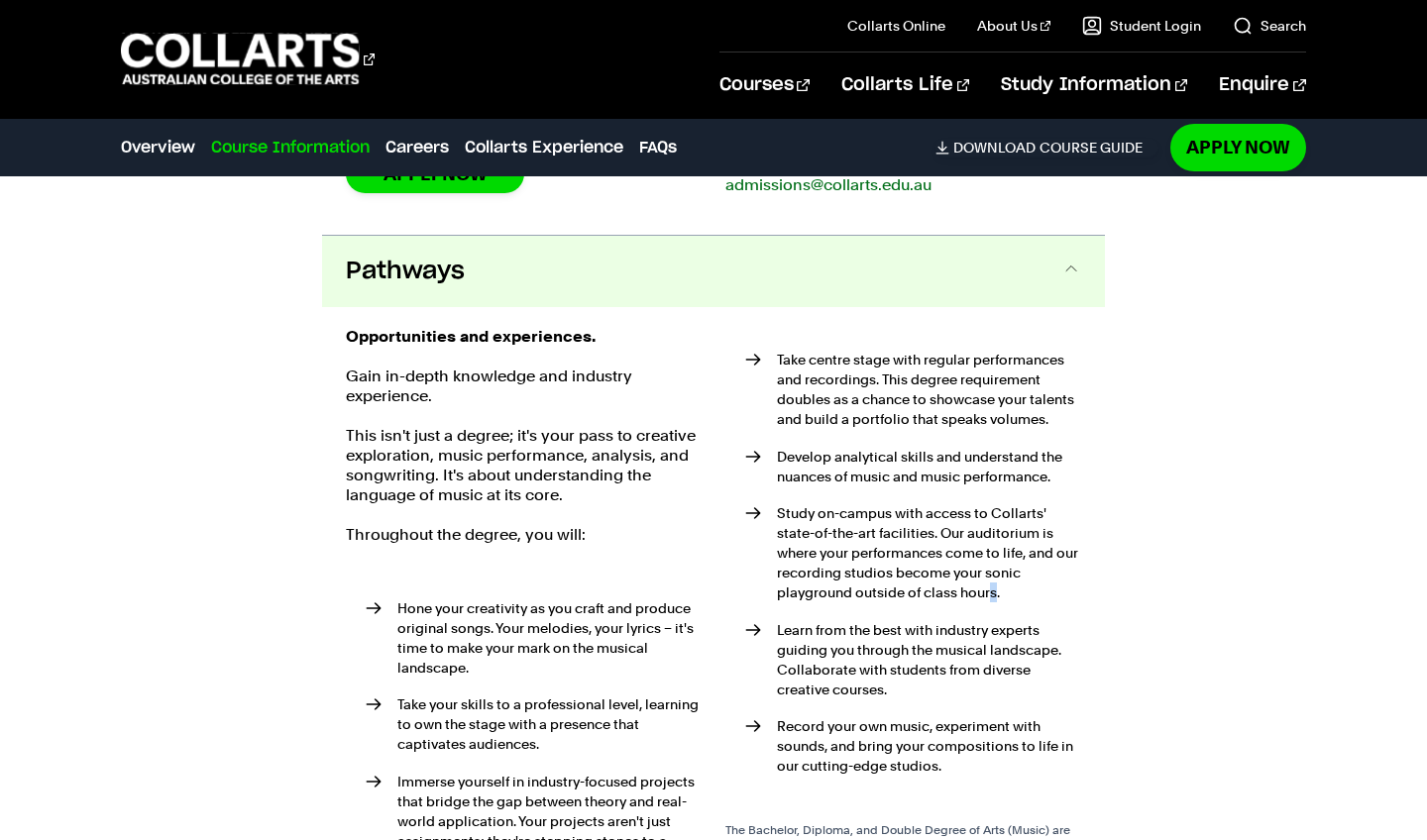 click on "Study on-campus with access to Collarts' state-of-the-art facilities. Our auditorium is where your performances come to life, and our recording studios become your sonic playground outside of class hours." at bounding box center [929, 553] 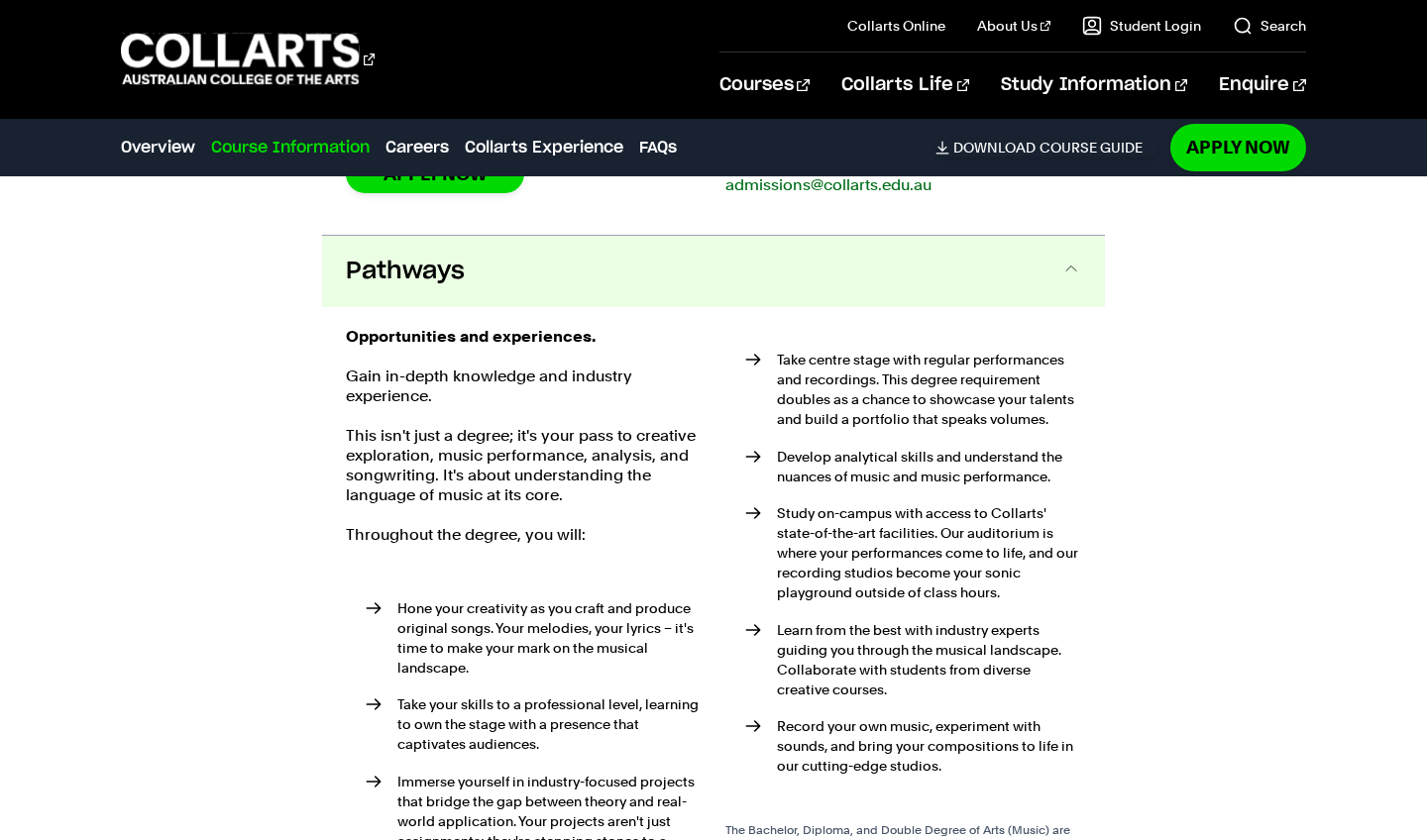 click on "Take centre stage with regular performances and recordings. This degree requirement doubles as a chance to showcase your talents and build a portfolio that speaks volumes.
Develop analytical skills and understand the nuances of music and music performance.
Study on-campus with access to Collarts' state-of-the-art facilities. Our auditorium is where your performances come to life, and our recording studios become your sonic playground outside of class hours.
Learn from the best with industry experts guiding you through the musical landscape. Collaborate with students from diverse creative courses.
Record your own music, experiment with sounds, and bring your compositions to life in our cutting-edge studios." at bounding box center [903, 568] 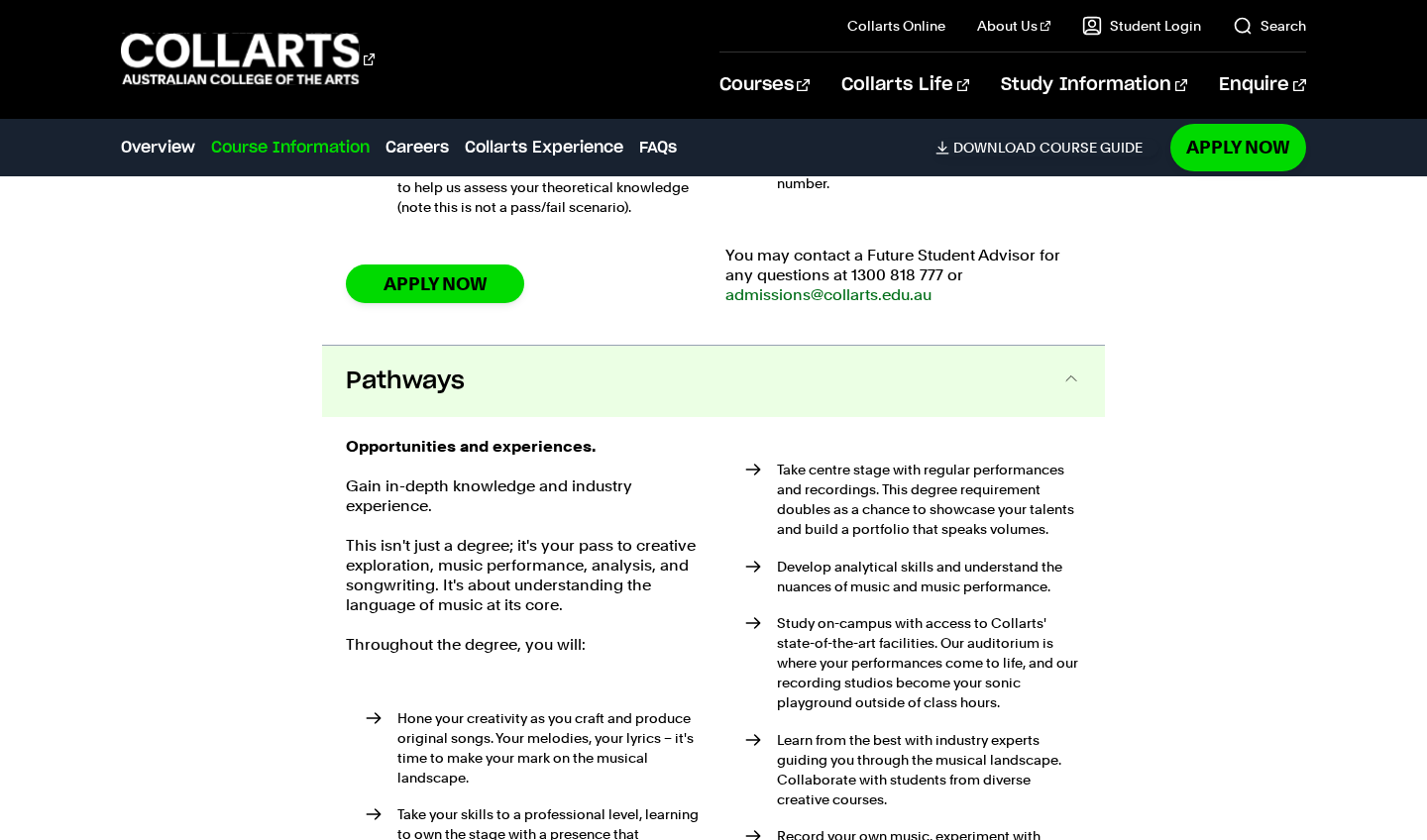 scroll, scrollTop: 3288, scrollLeft: 0, axis: vertical 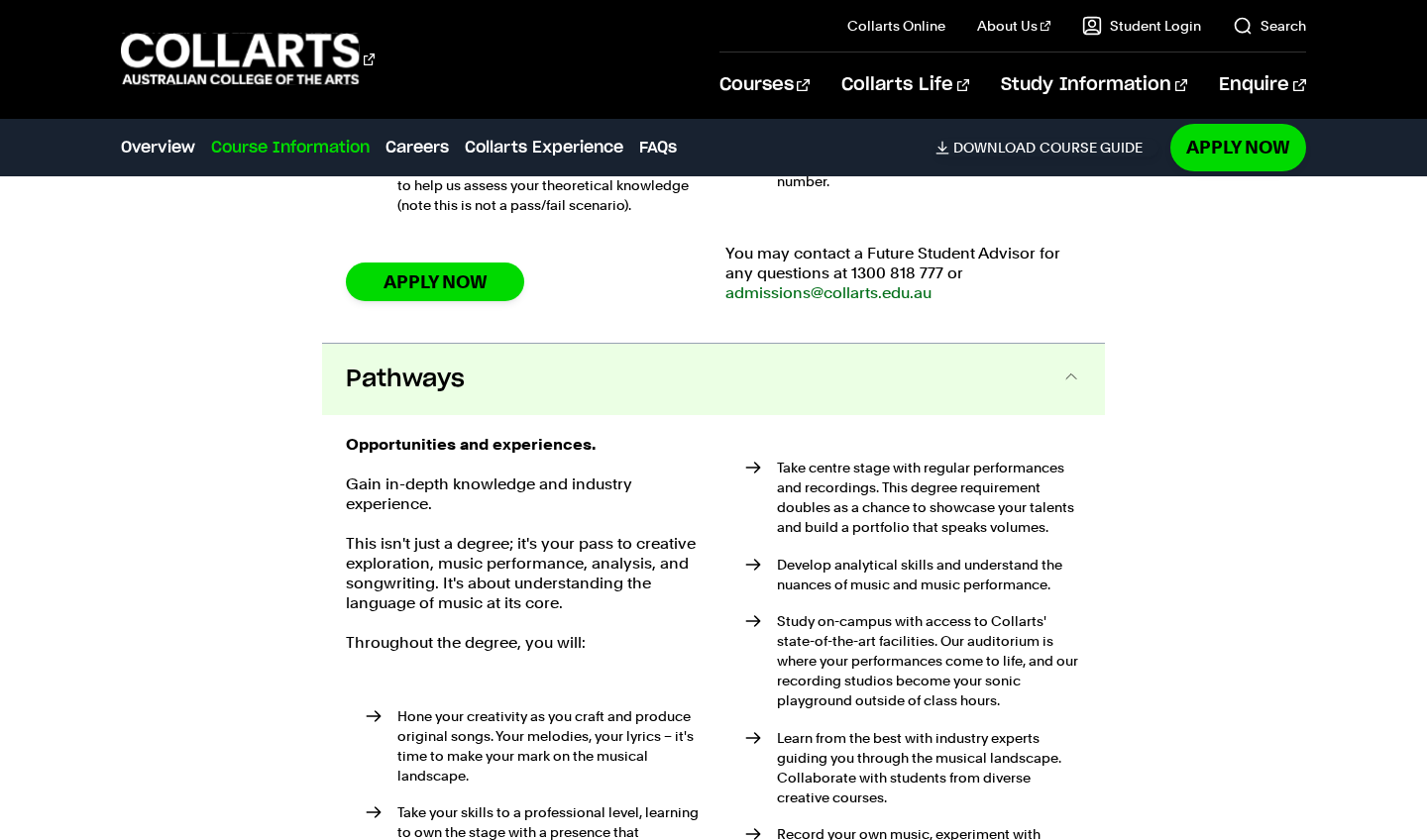 click on "Pathways" at bounding box center (714, 379) 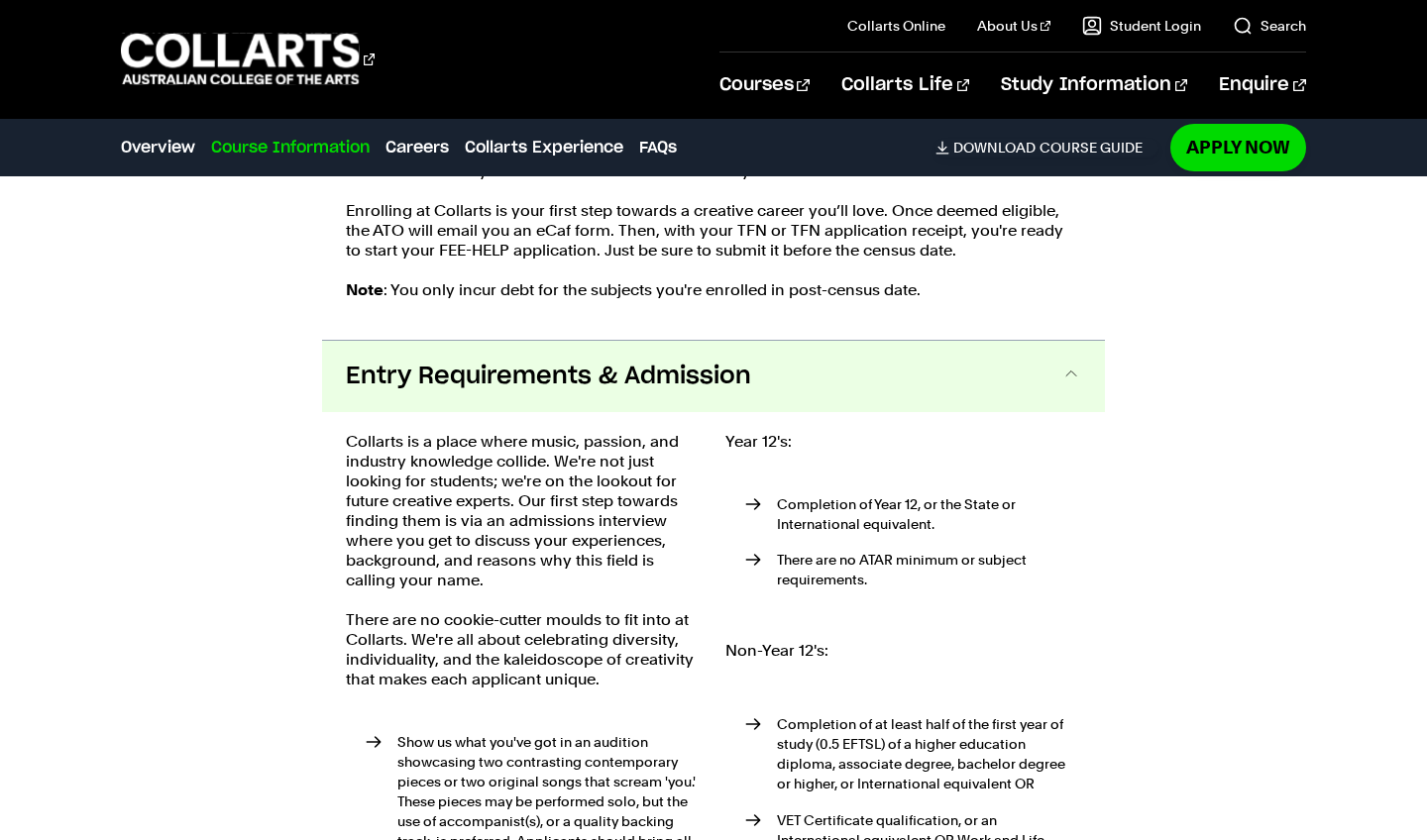 scroll, scrollTop: 2461, scrollLeft: 0, axis: vertical 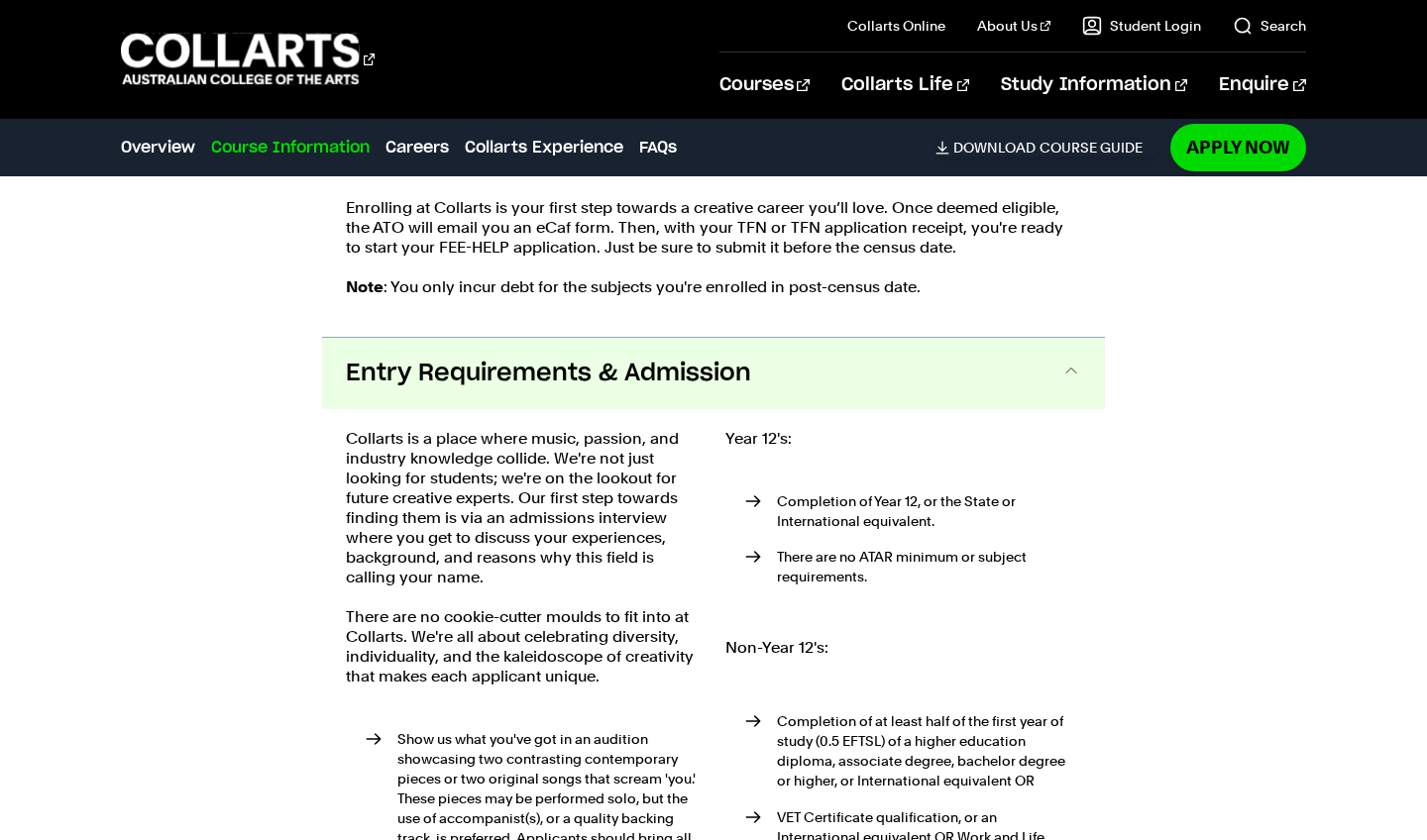 click on "Entry Requirements & Admission" at bounding box center [714, 373] 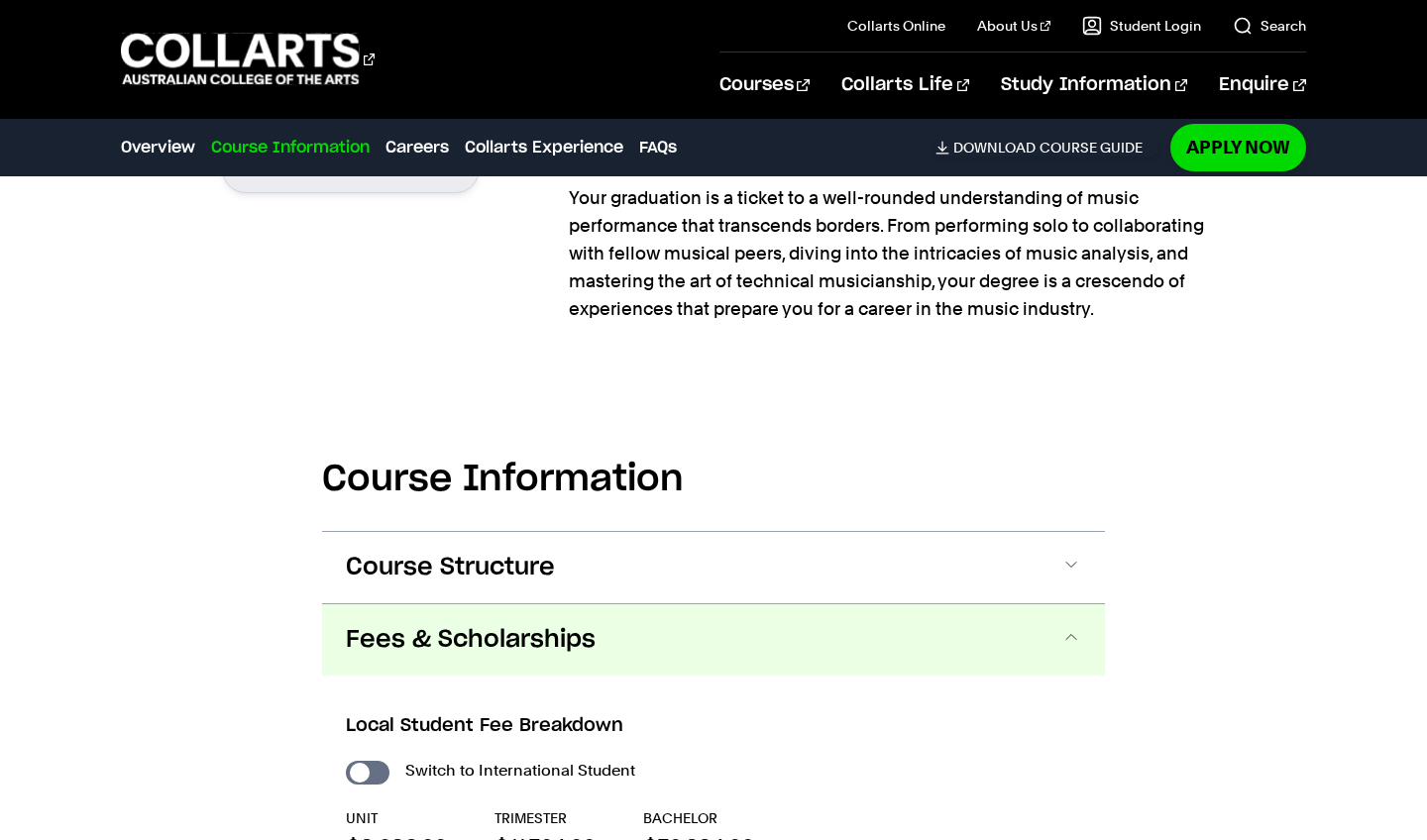 scroll, scrollTop: 1573, scrollLeft: 0, axis: vertical 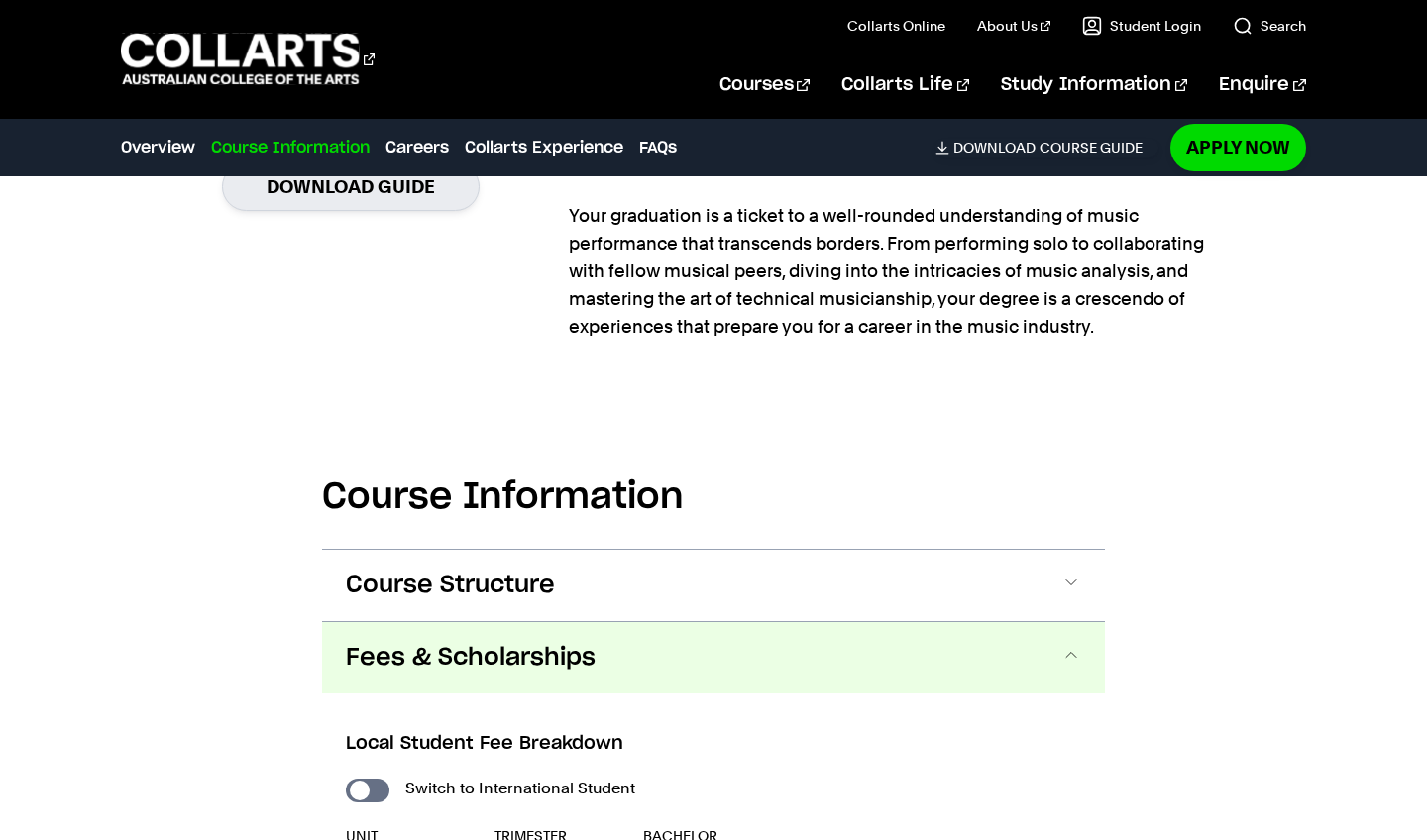 click on "Fees & Scholarships" at bounding box center [714, 658] 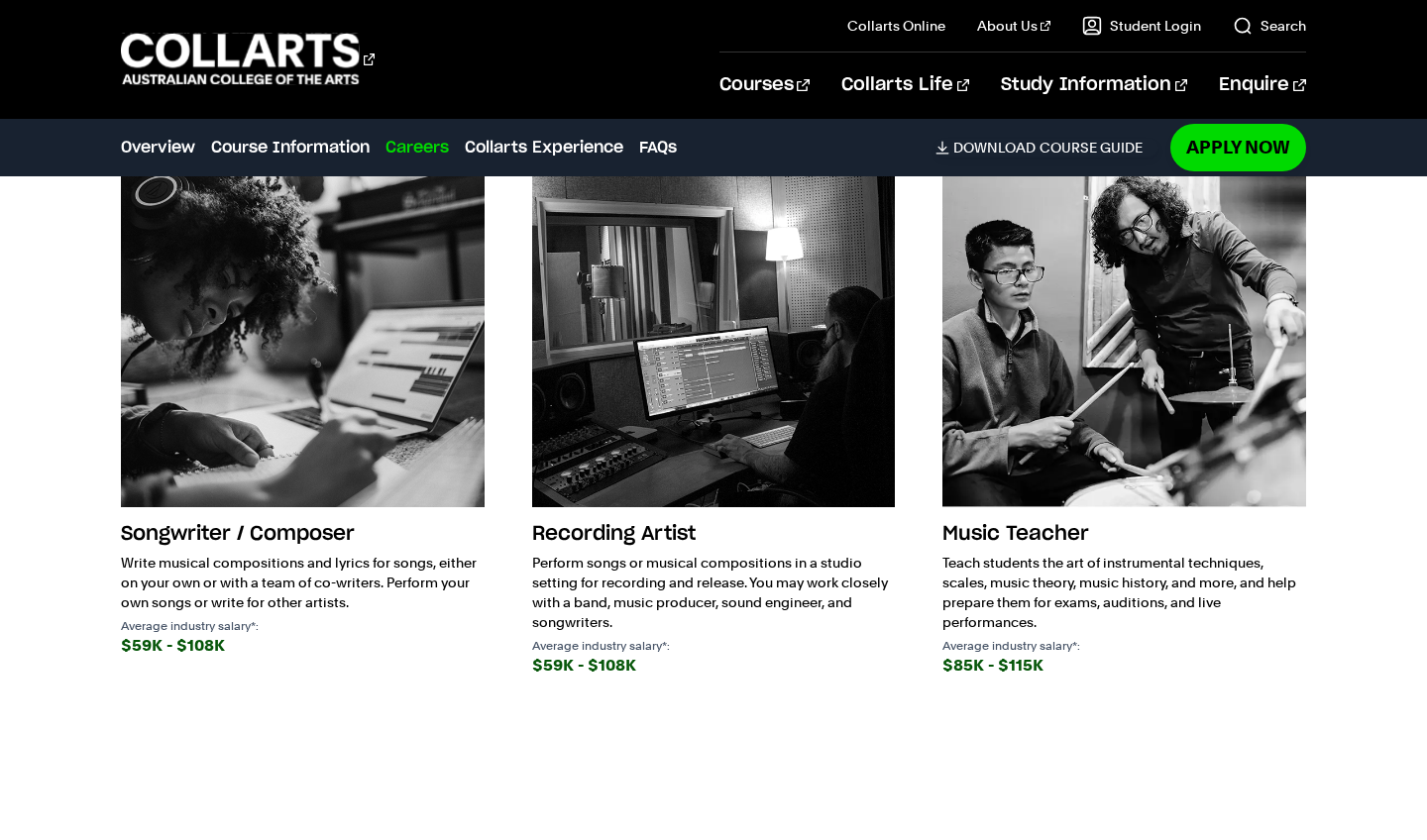 scroll, scrollTop: 2832, scrollLeft: 0, axis: vertical 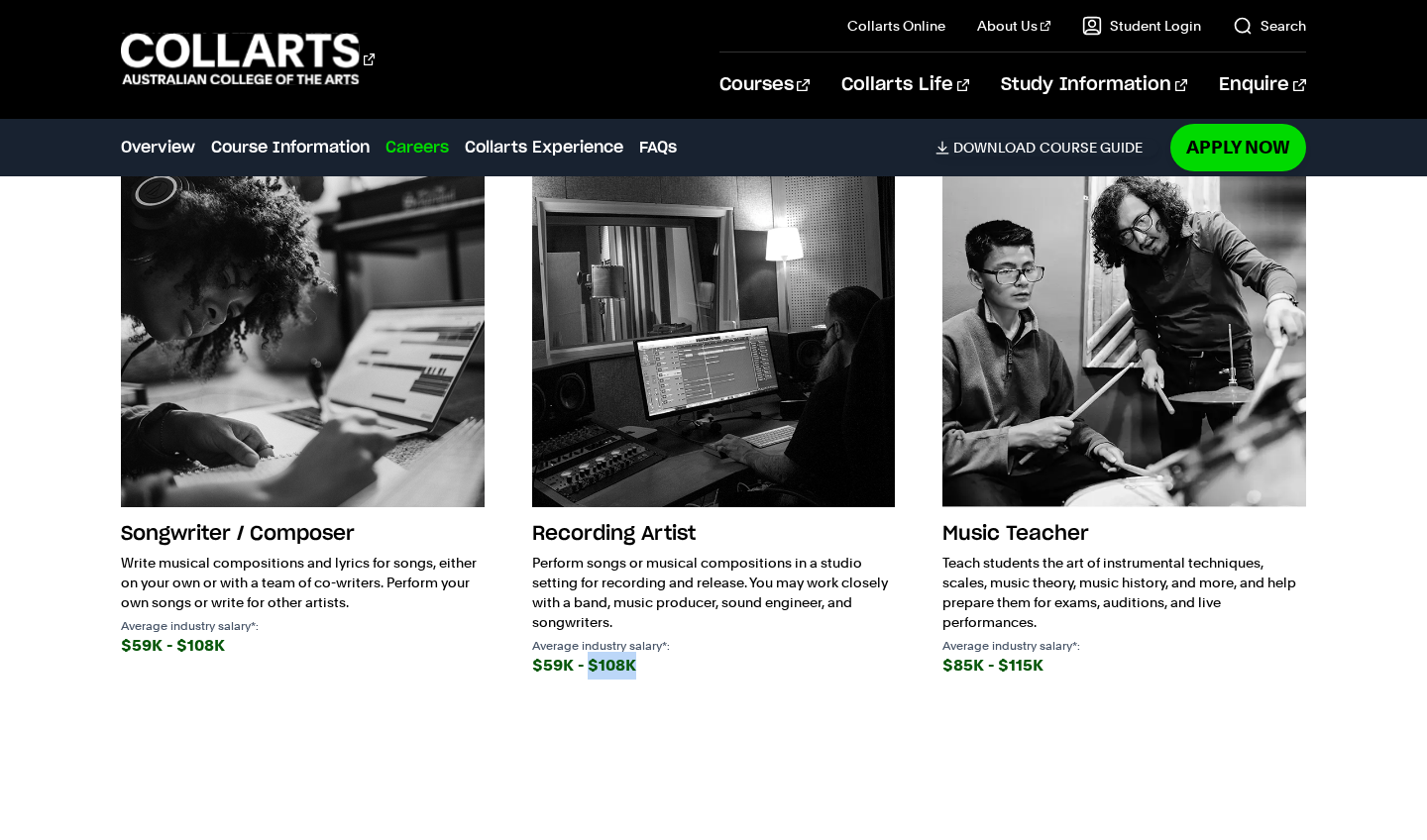 drag, startPoint x: 672, startPoint y: 659, endPoint x: 591, endPoint y: 670, distance: 81.7435 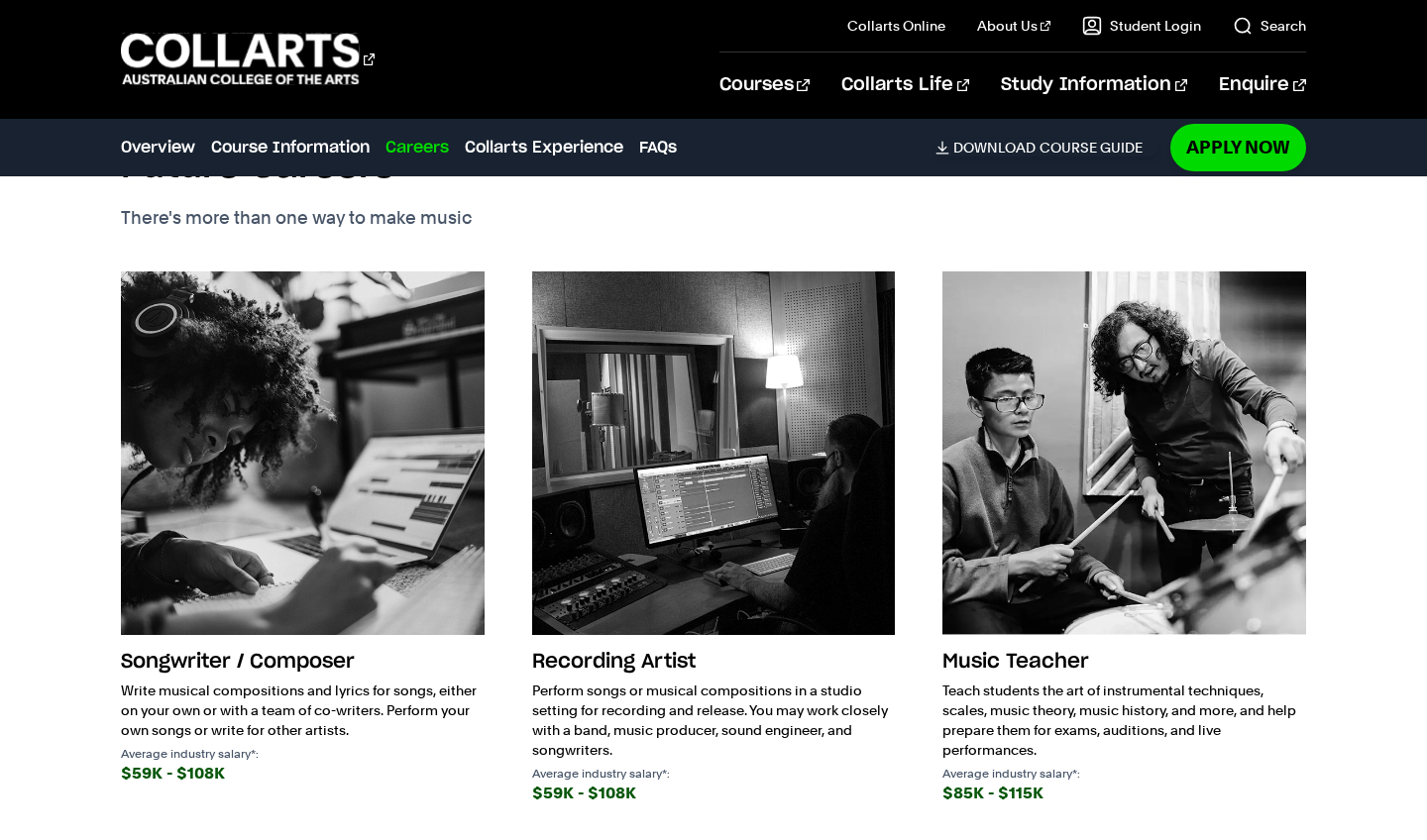 scroll, scrollTop: 2701, scrollLeft: 0, axis: vertical 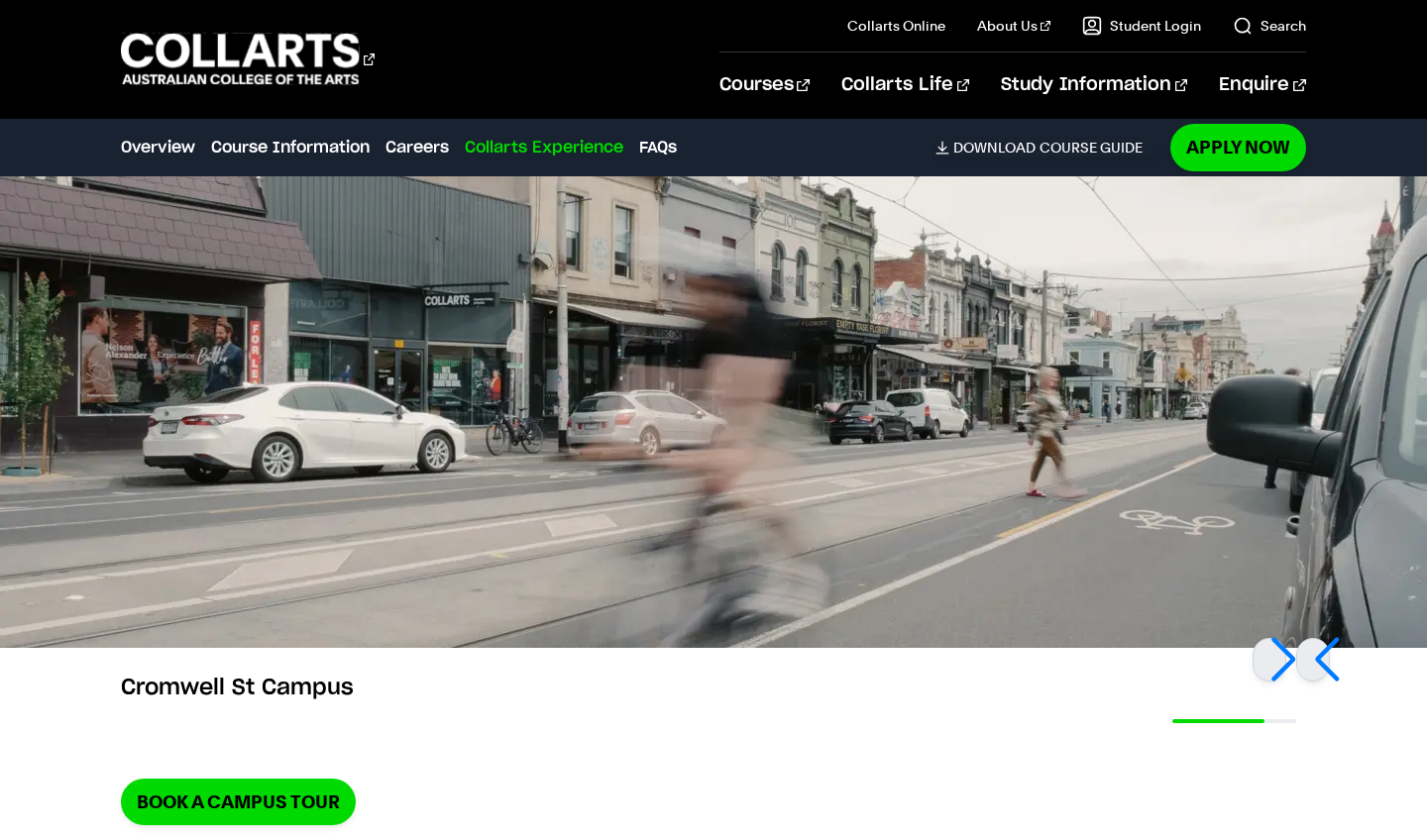 click at bounding box center [714, 397] 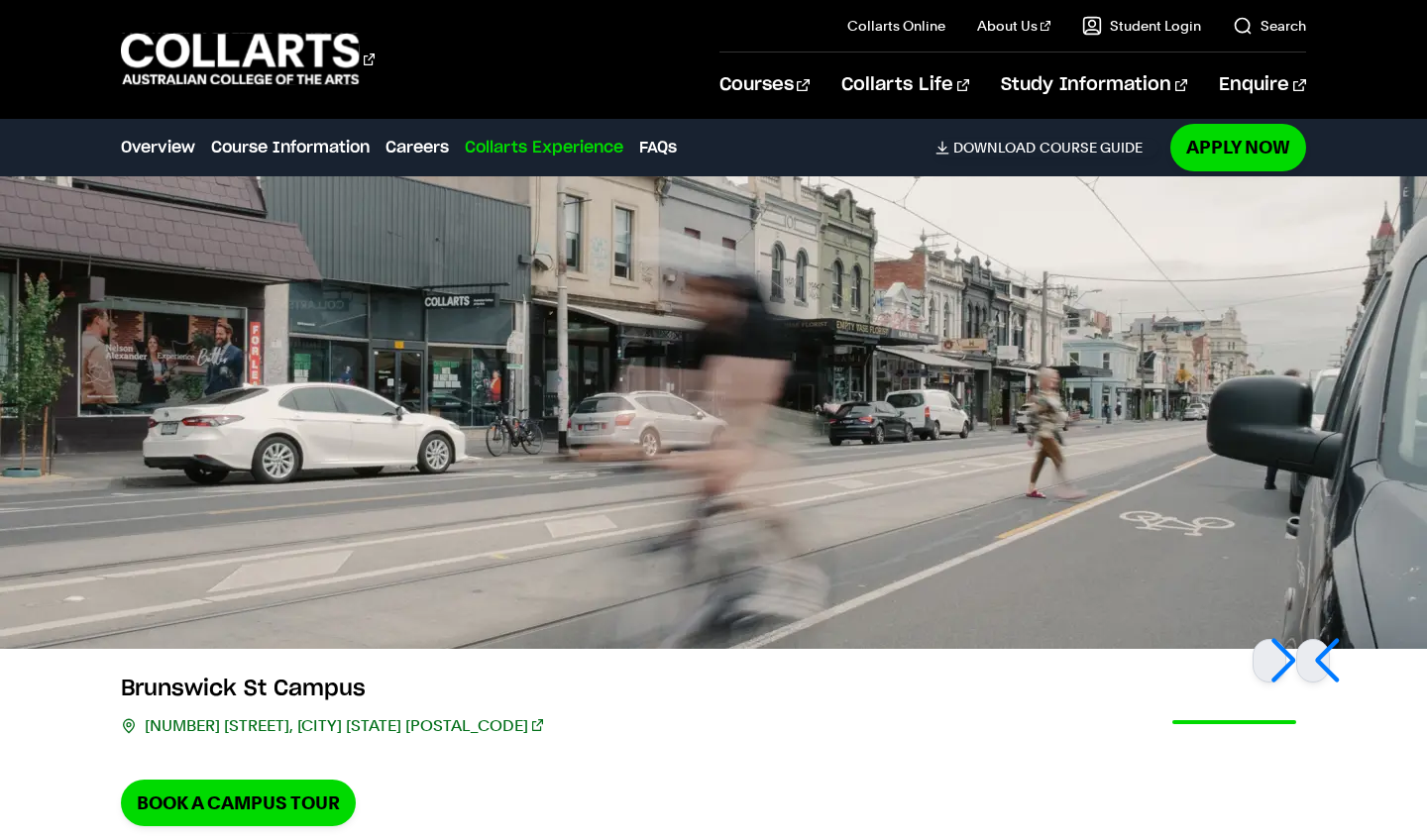 scroll, scrollTop: 3649, scrollLeft: 0, axis: vertical 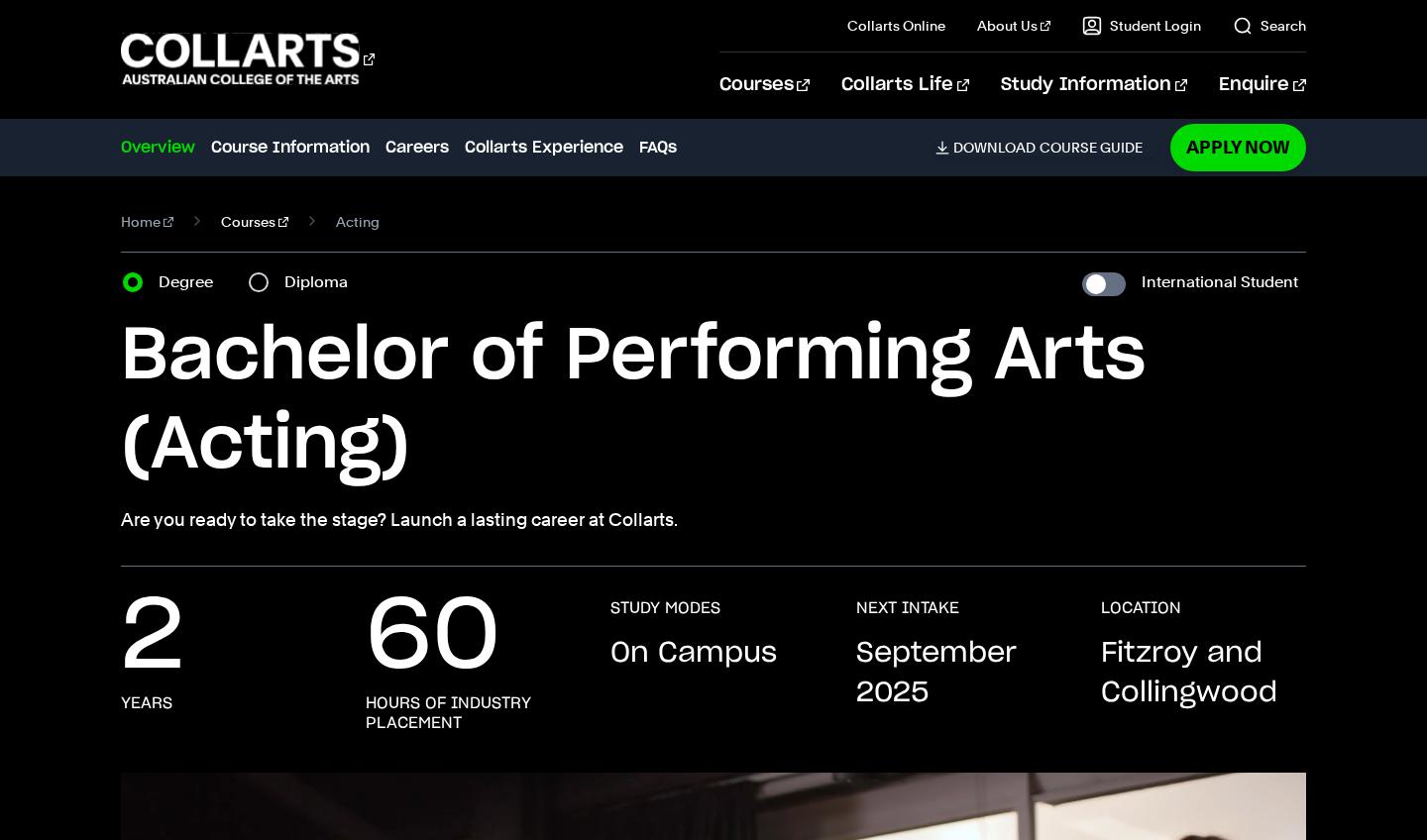 click on "Courses" at bounding box center [255, 222] 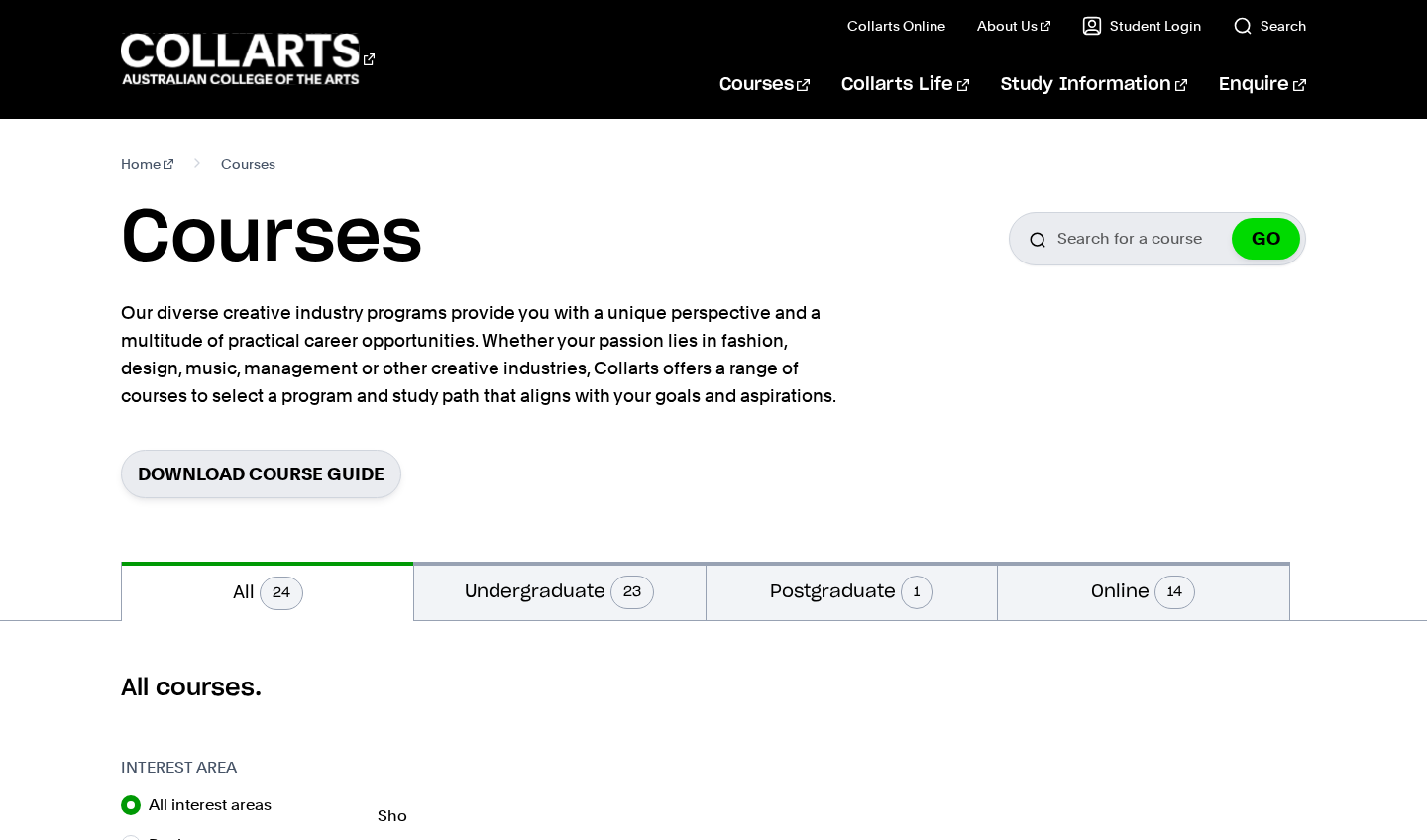 scroll, scrollTop: 0, scrollLeft: 0, axis: both 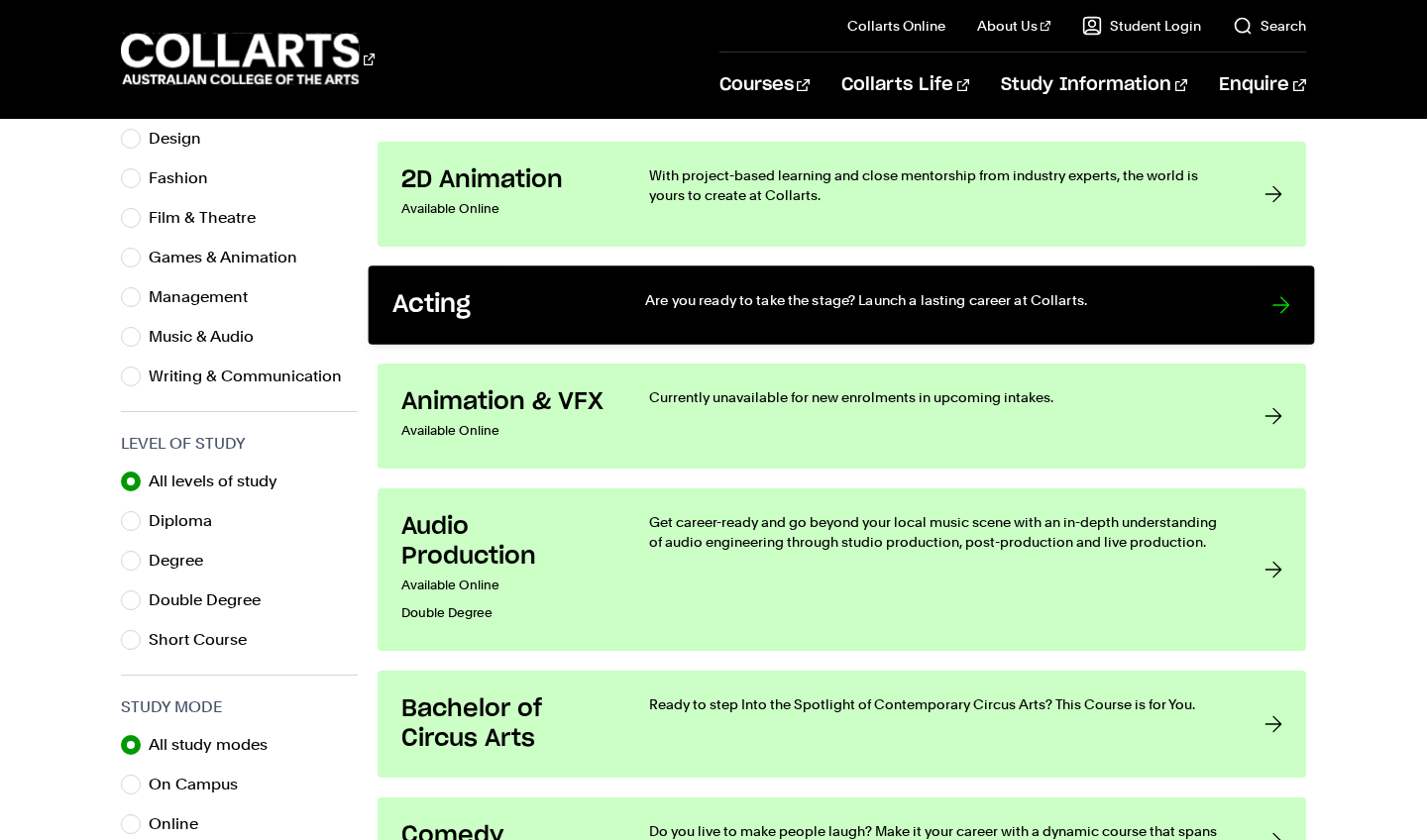 click on "Acting
Are you ready to take the stage? Launch a lasting career at Collarts." at bounding box center (841, 305) 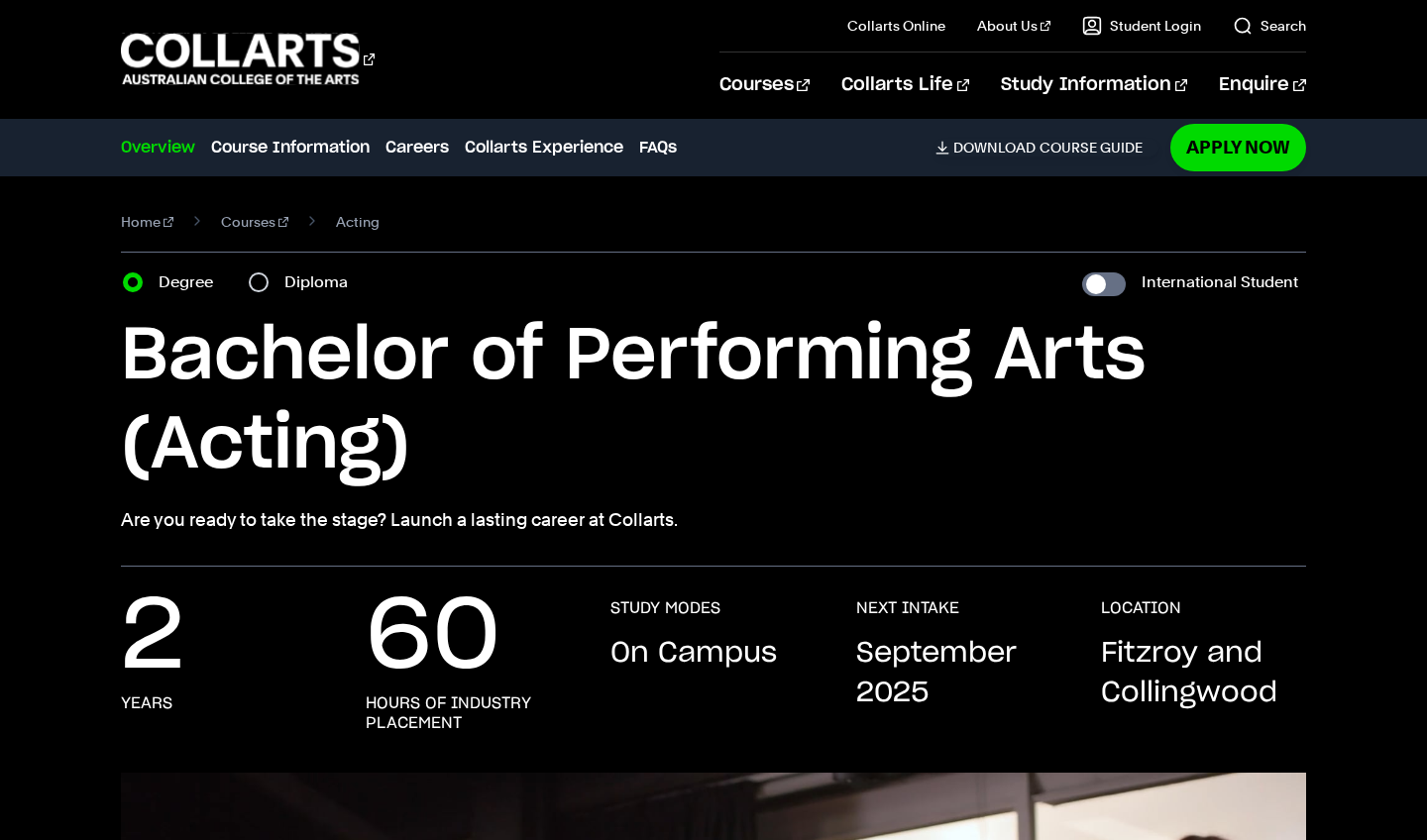 scroll, scrollTop: 0, scrollLeft: 0, axis: both 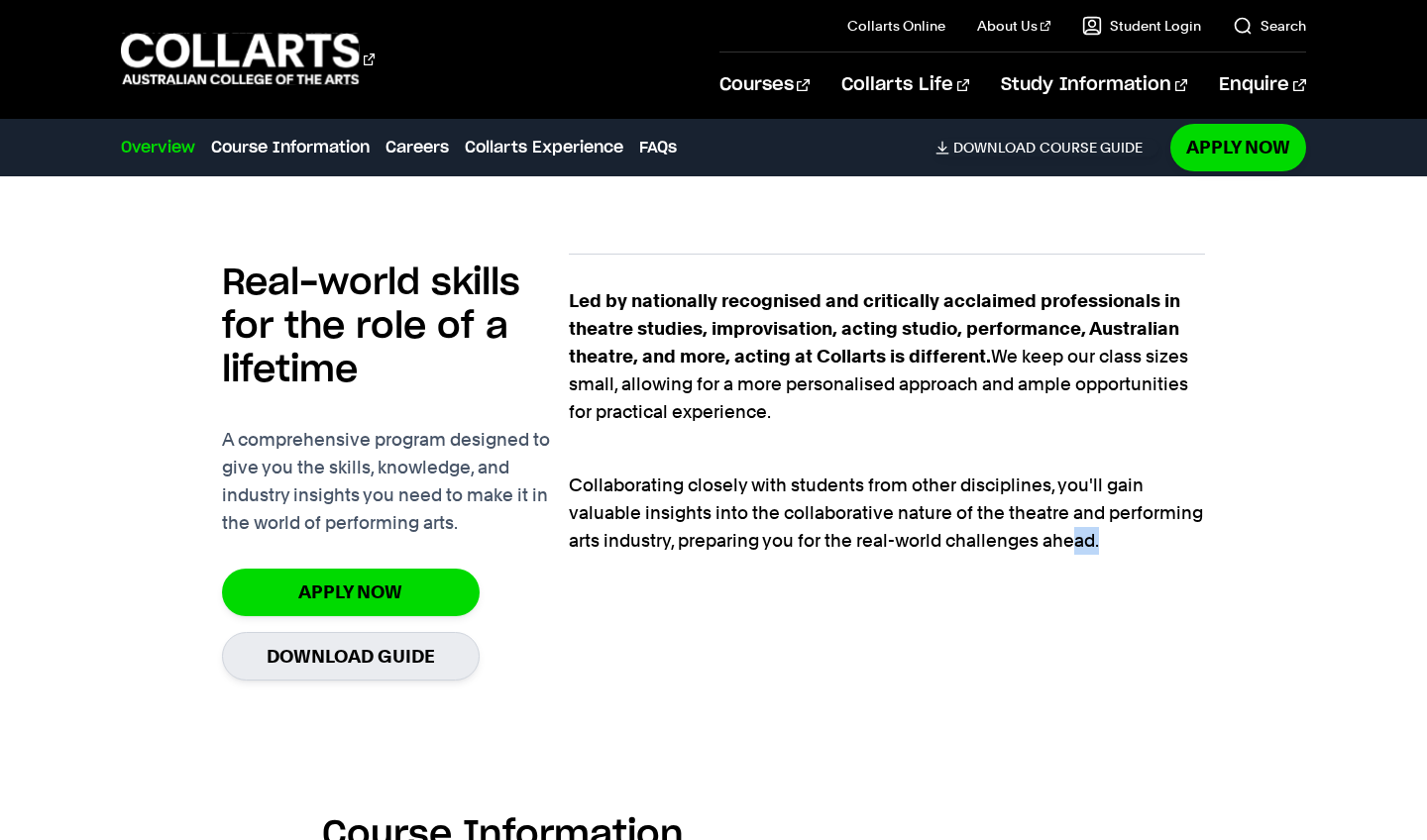 drag, startPoint x: 1073, startPoint y: 548, endPoint x: 1106, endPoint y: 551, distance: 33.13608 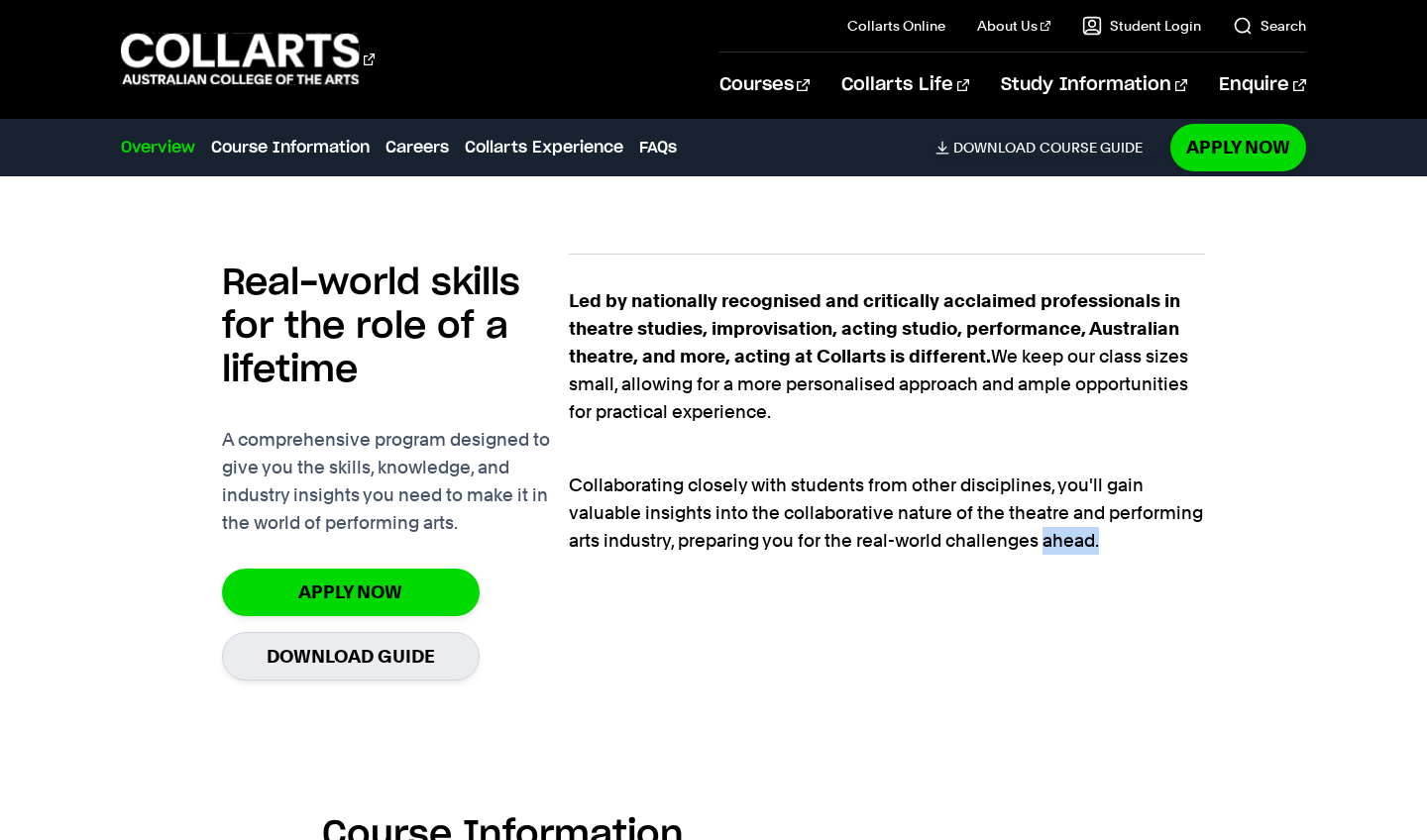 drag, startPoint x: 1101, startPoint y: 548, endPoint x: 1043, endPoint y: 545, distance: 58.077534 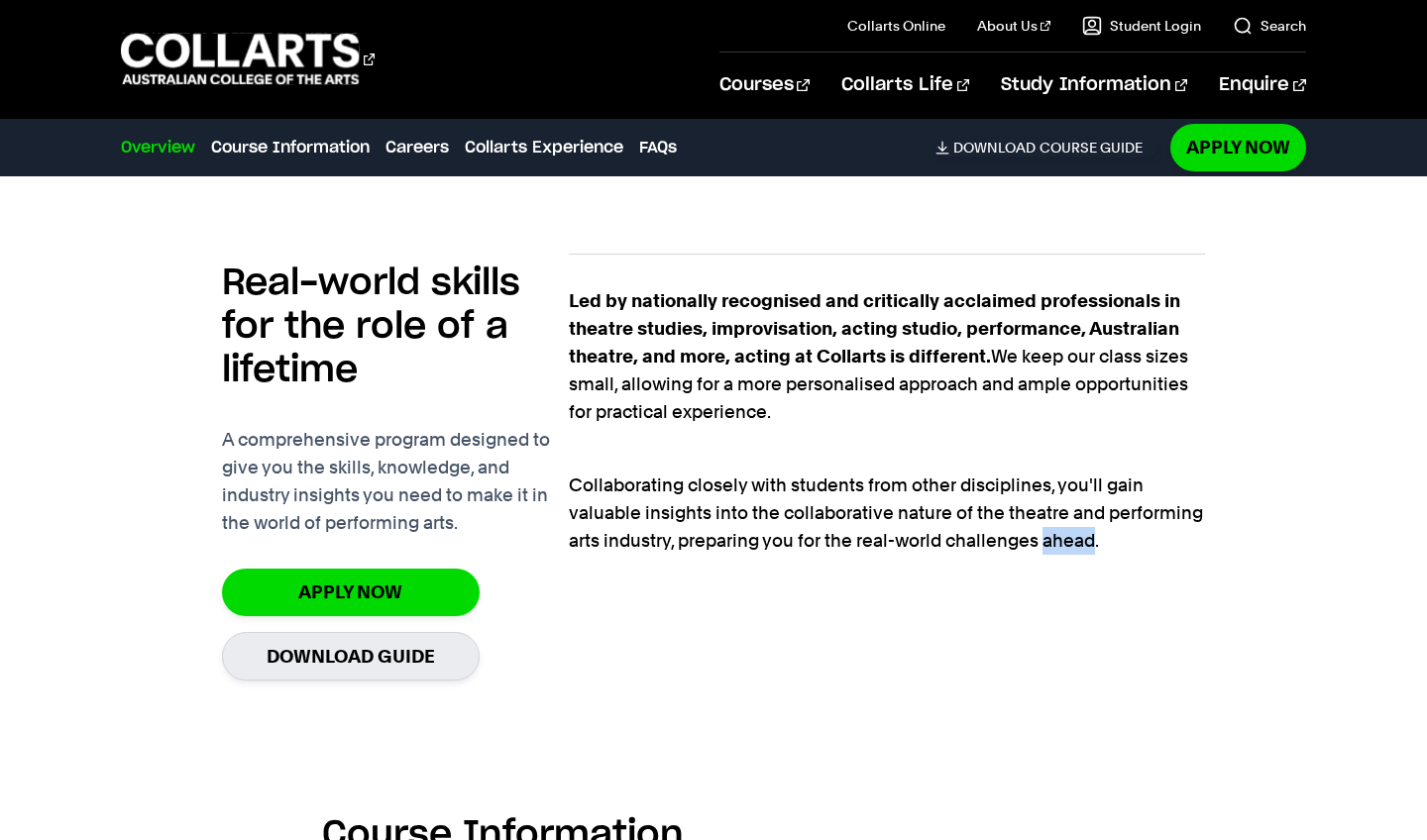 drag, startPoint x: 1043, startPoint y: 545, endPoint x: 1094, endPoint y: 547, distance: 51.0392 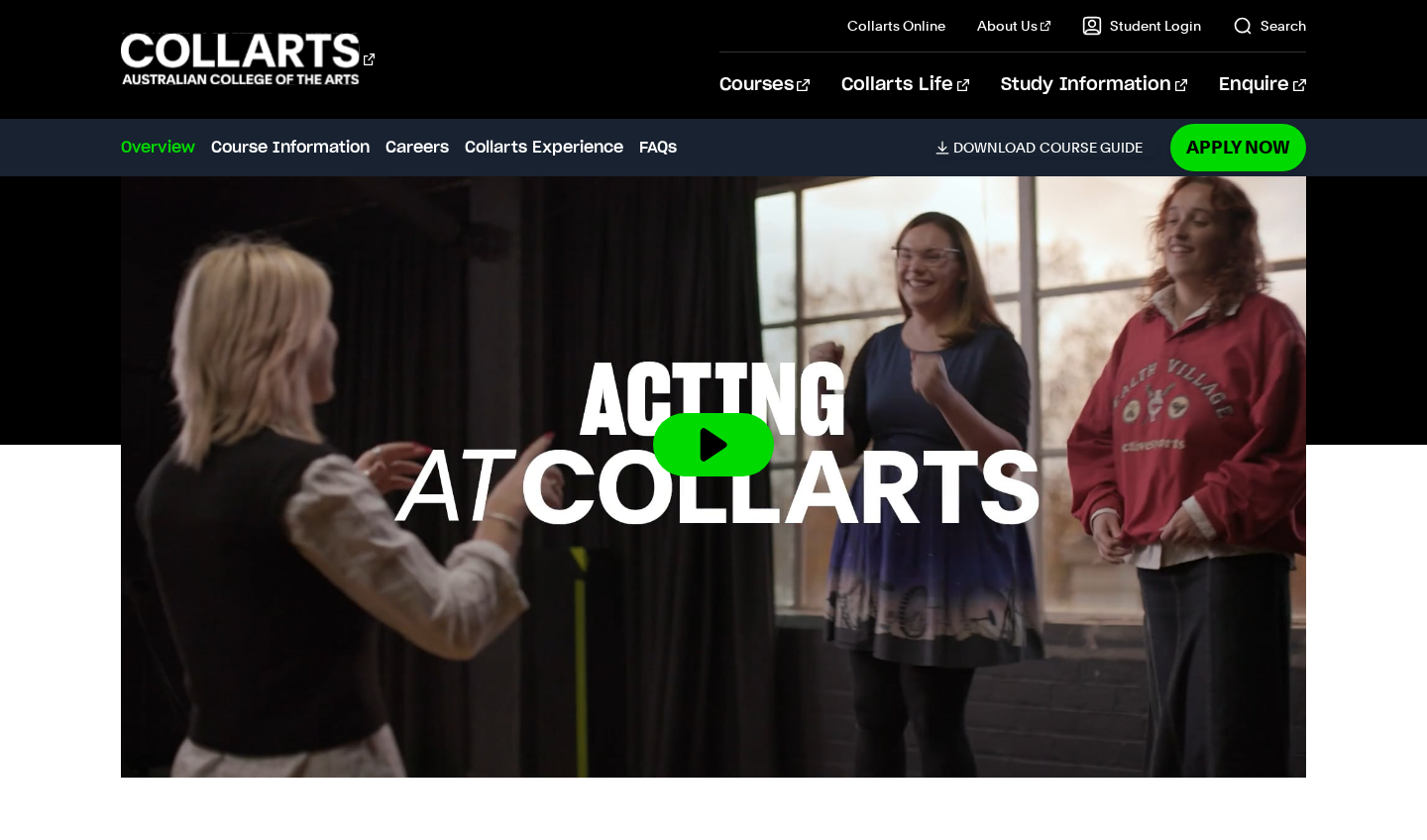 scroll, scrollTop: 660, scrollLeft: 0, axis: vertical 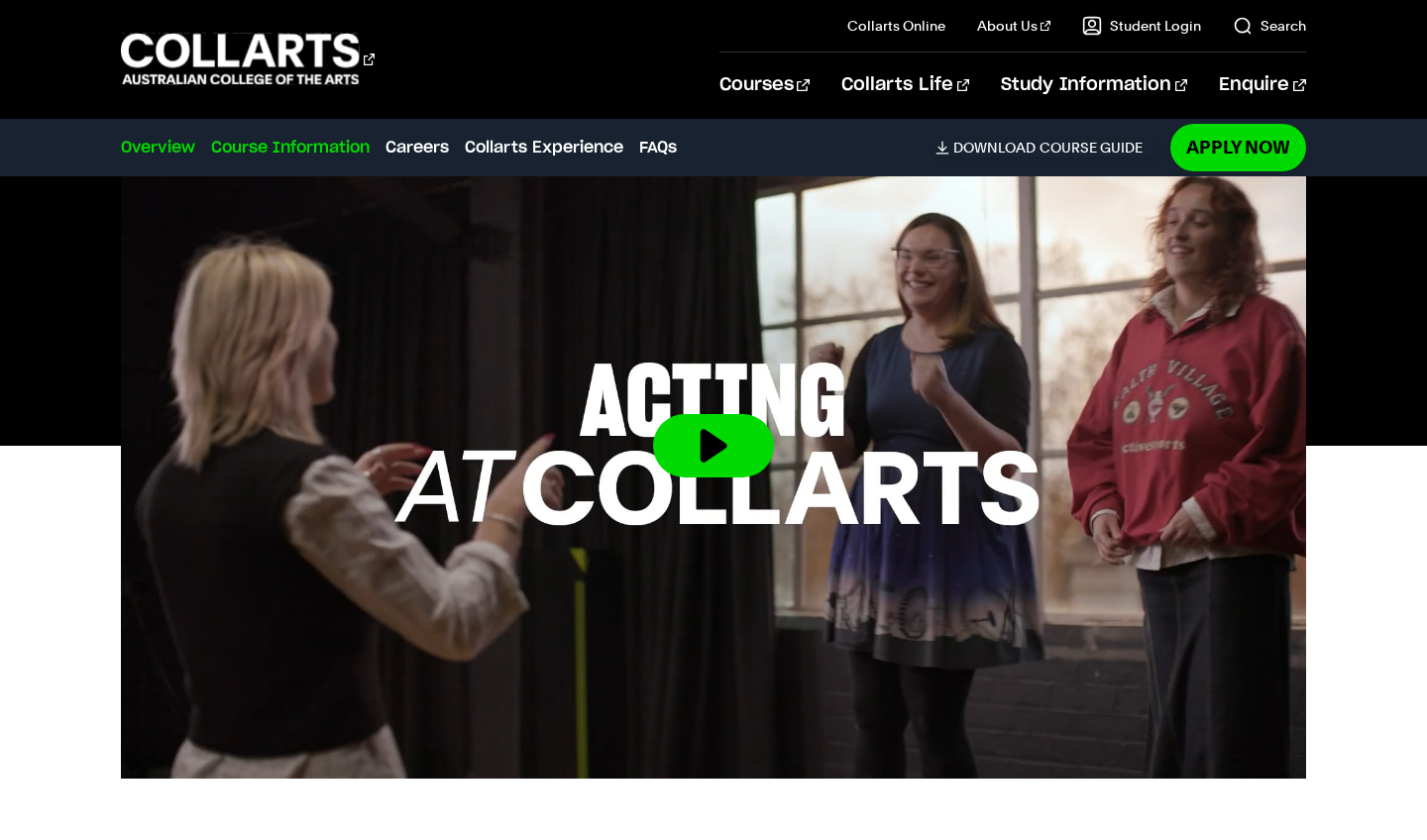 click on "Course Information" at bounding box center (290, 148) 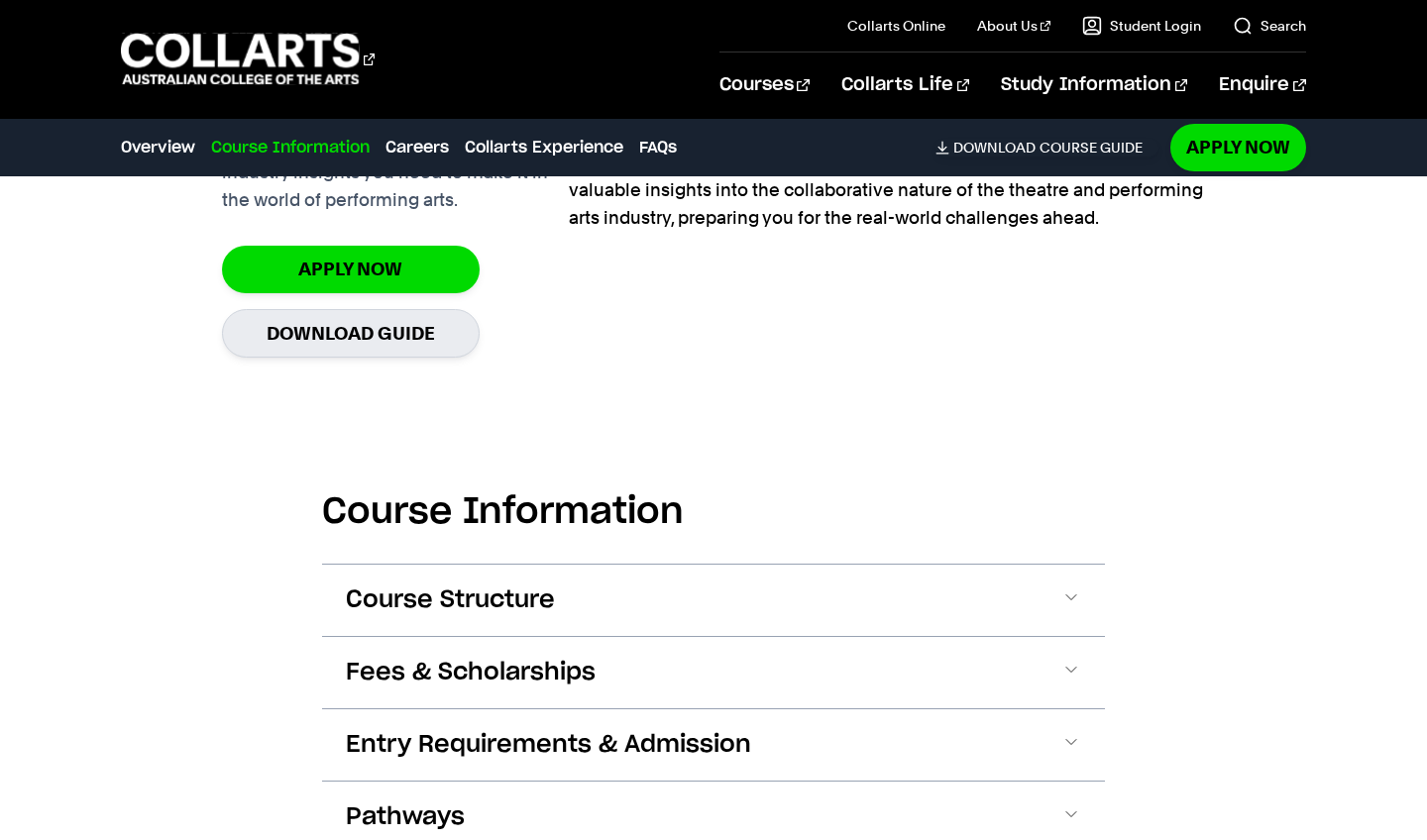 scroll, scrollTop: 1807, scrollLeft: 0, axis: vertical 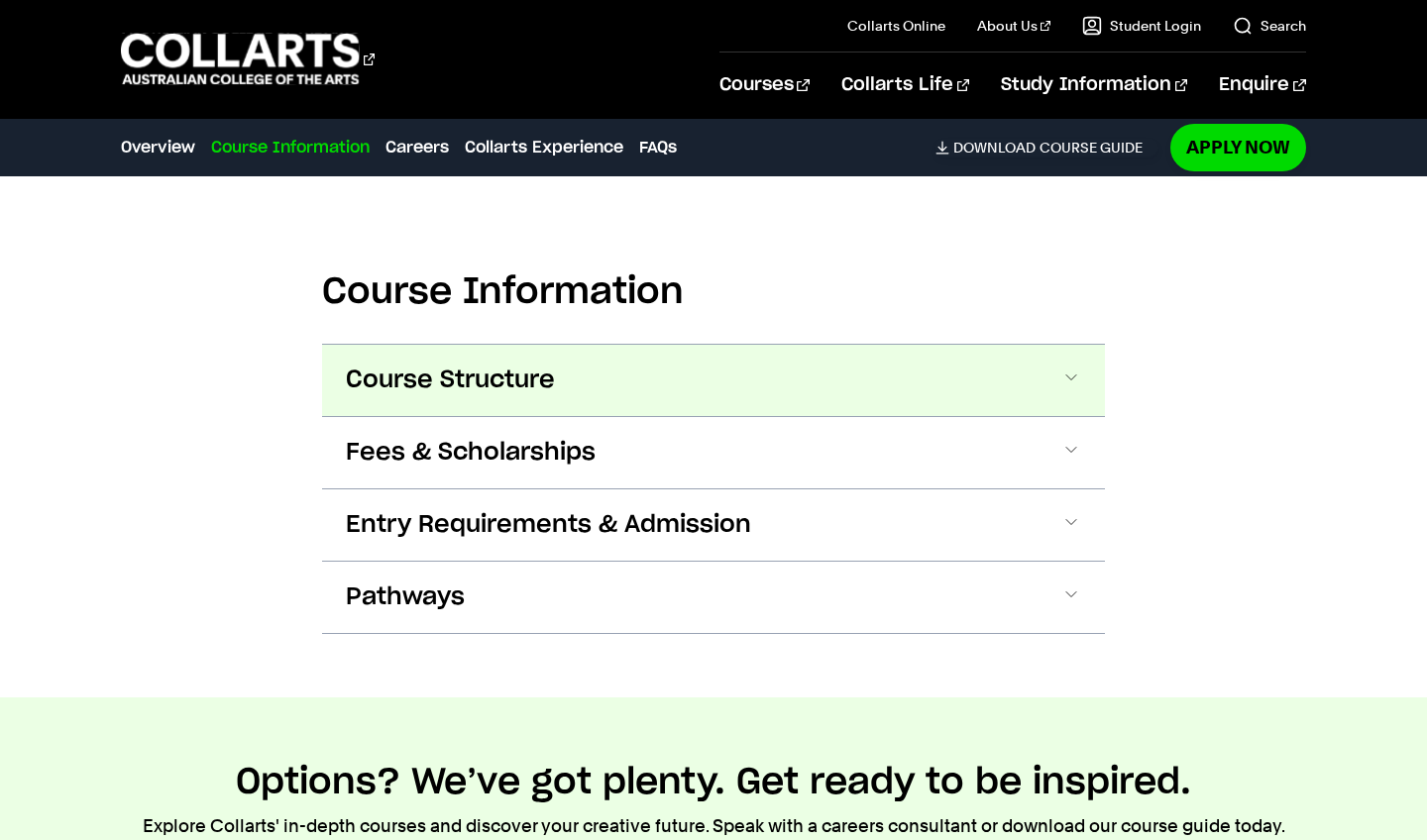 click on "Course Structure" at bounding box center [714, 380] 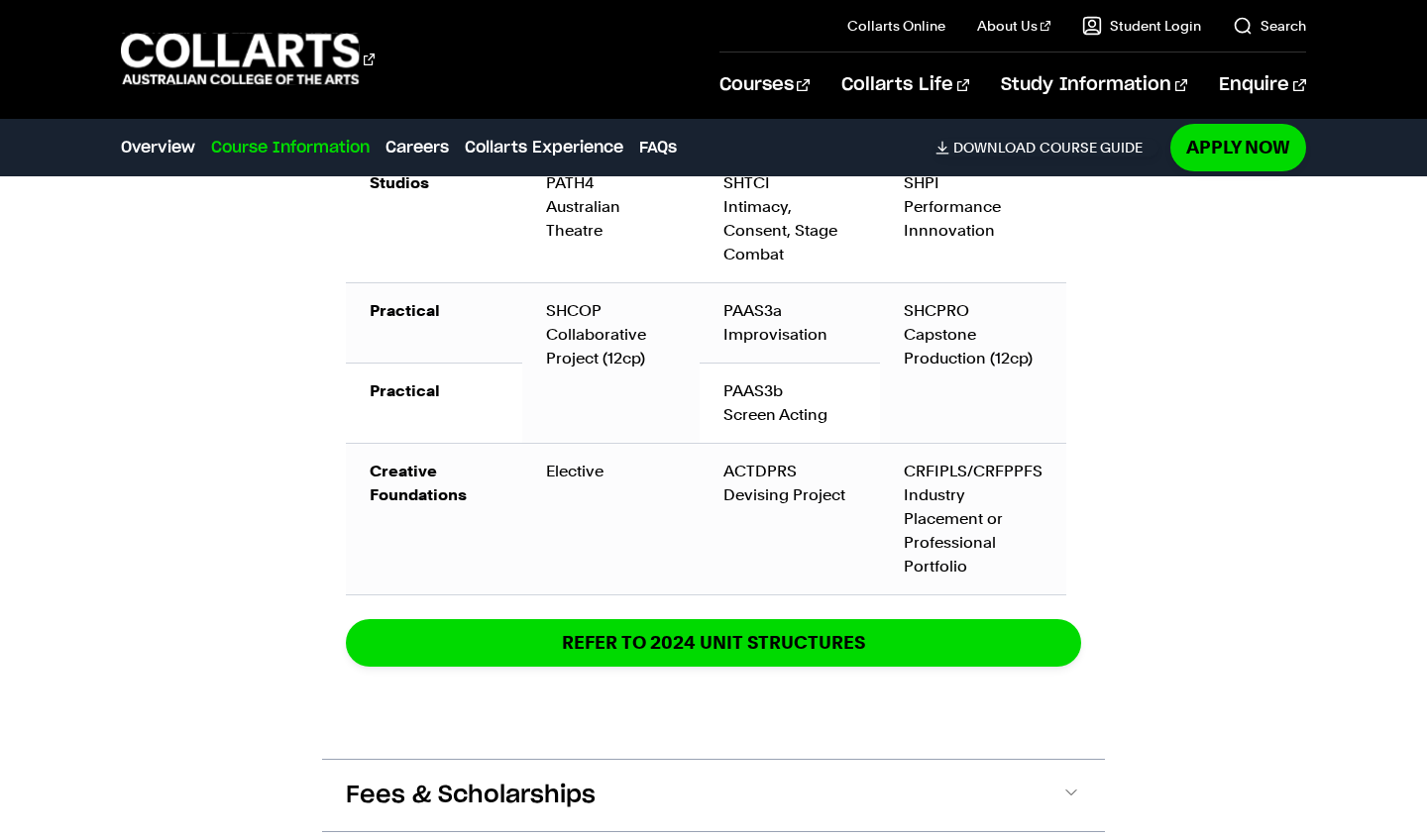 scroll, scrollTop: 2807, scrollLeft: 0, axis: vertical 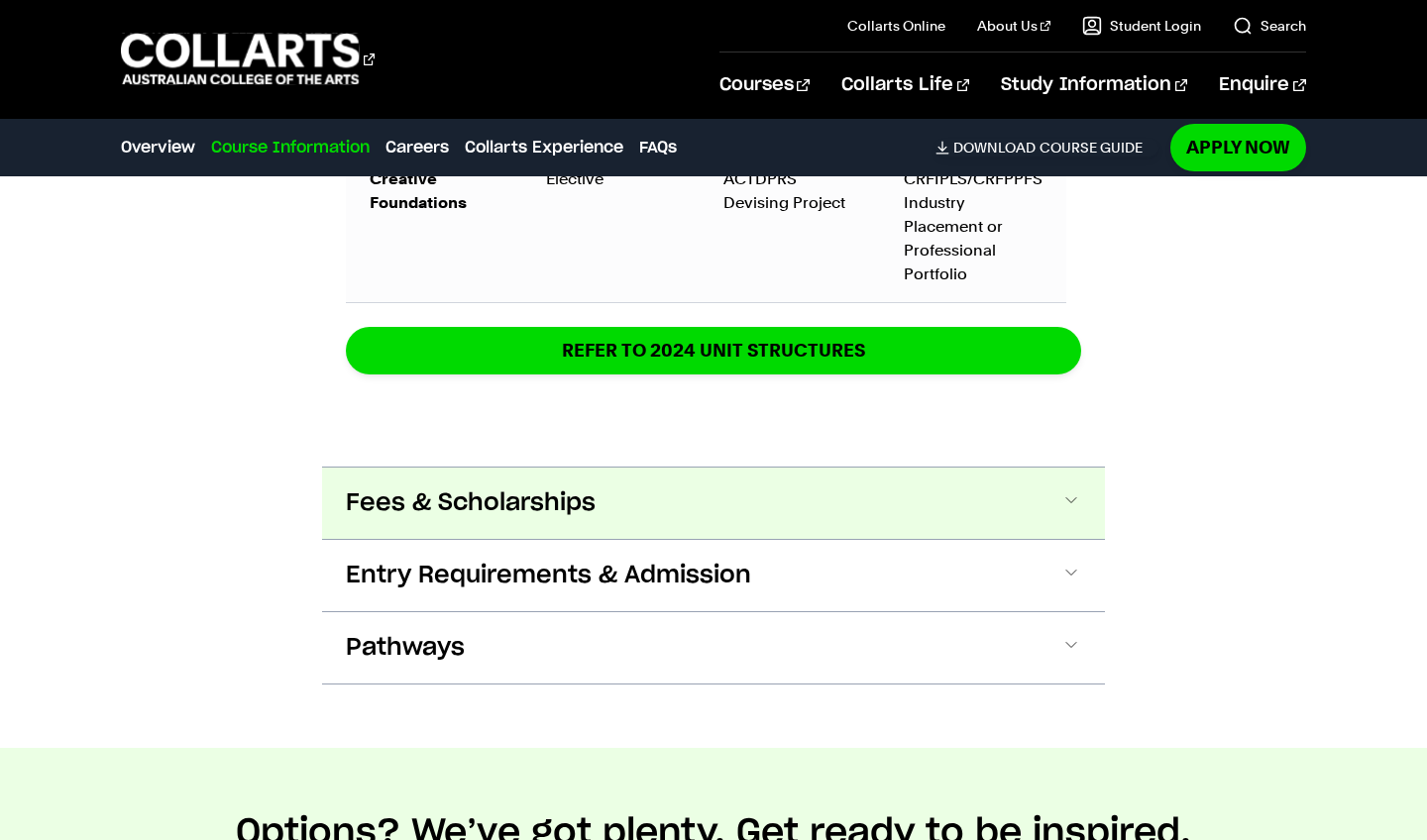 click on "Fees & Scholarships" at bounding box center [714, 503] 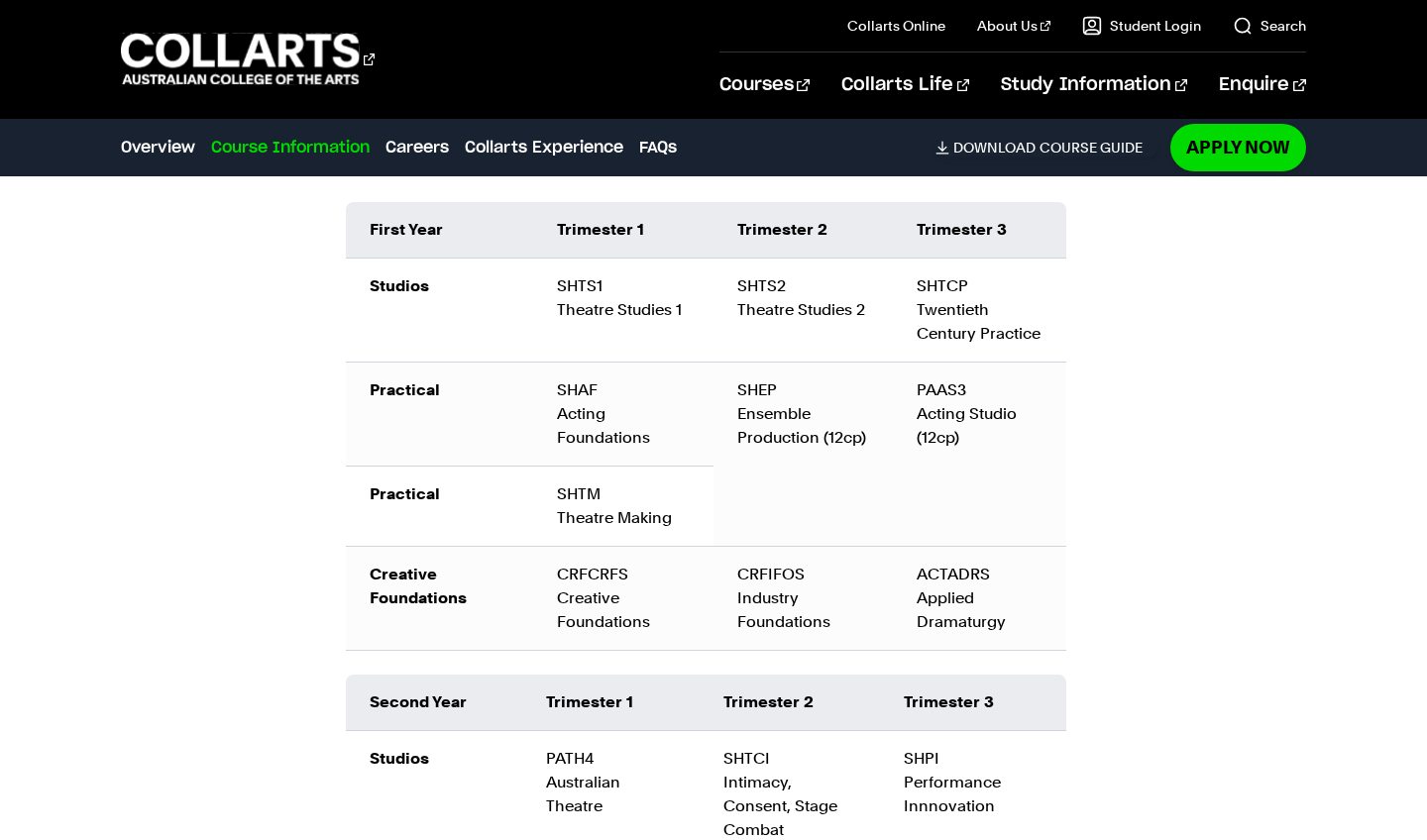 scroll, scrollTop: 2155, scrollLeft: 0, axis: vertical 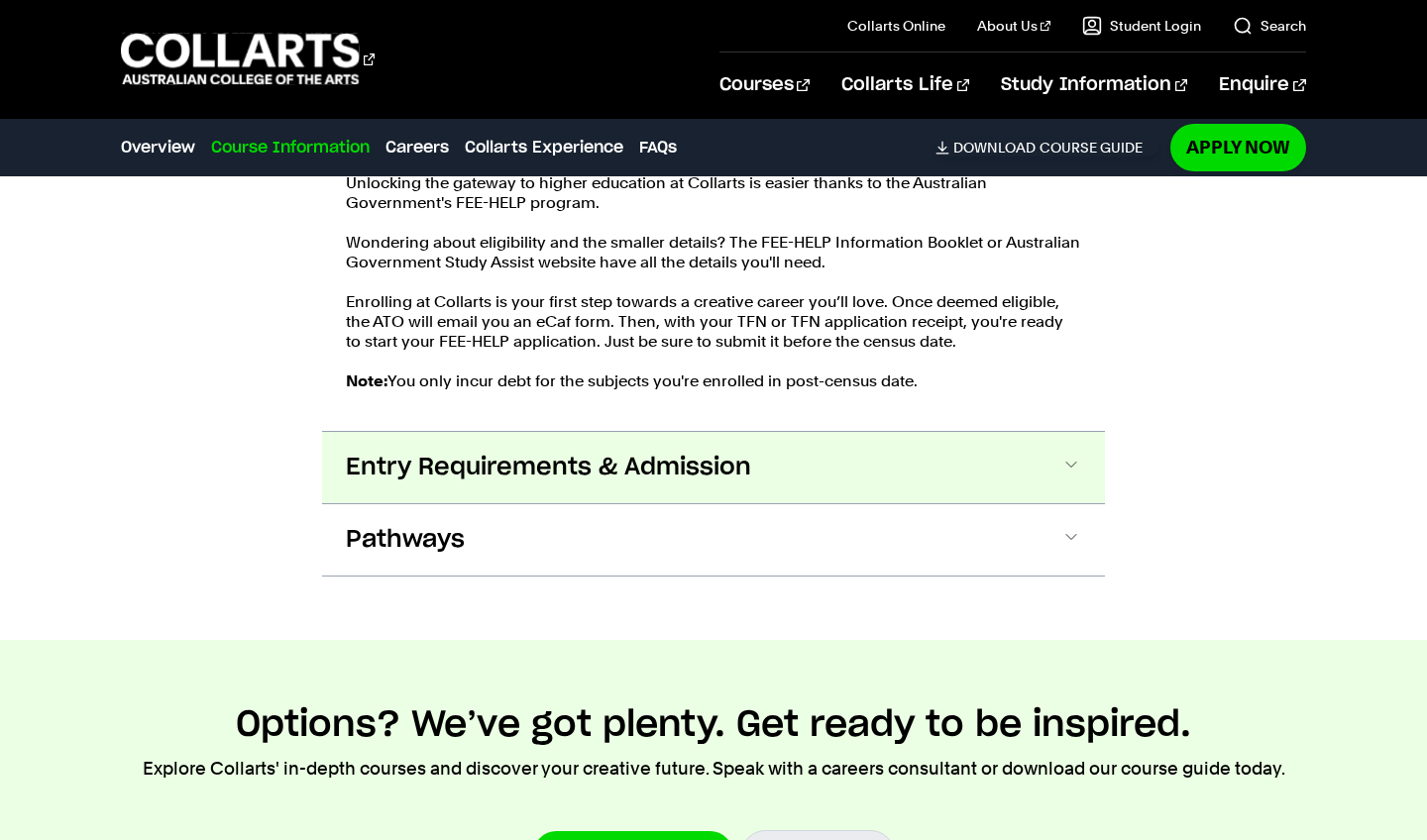 click on "Entry Requirements & Admission" at bounding box center (714, 468) 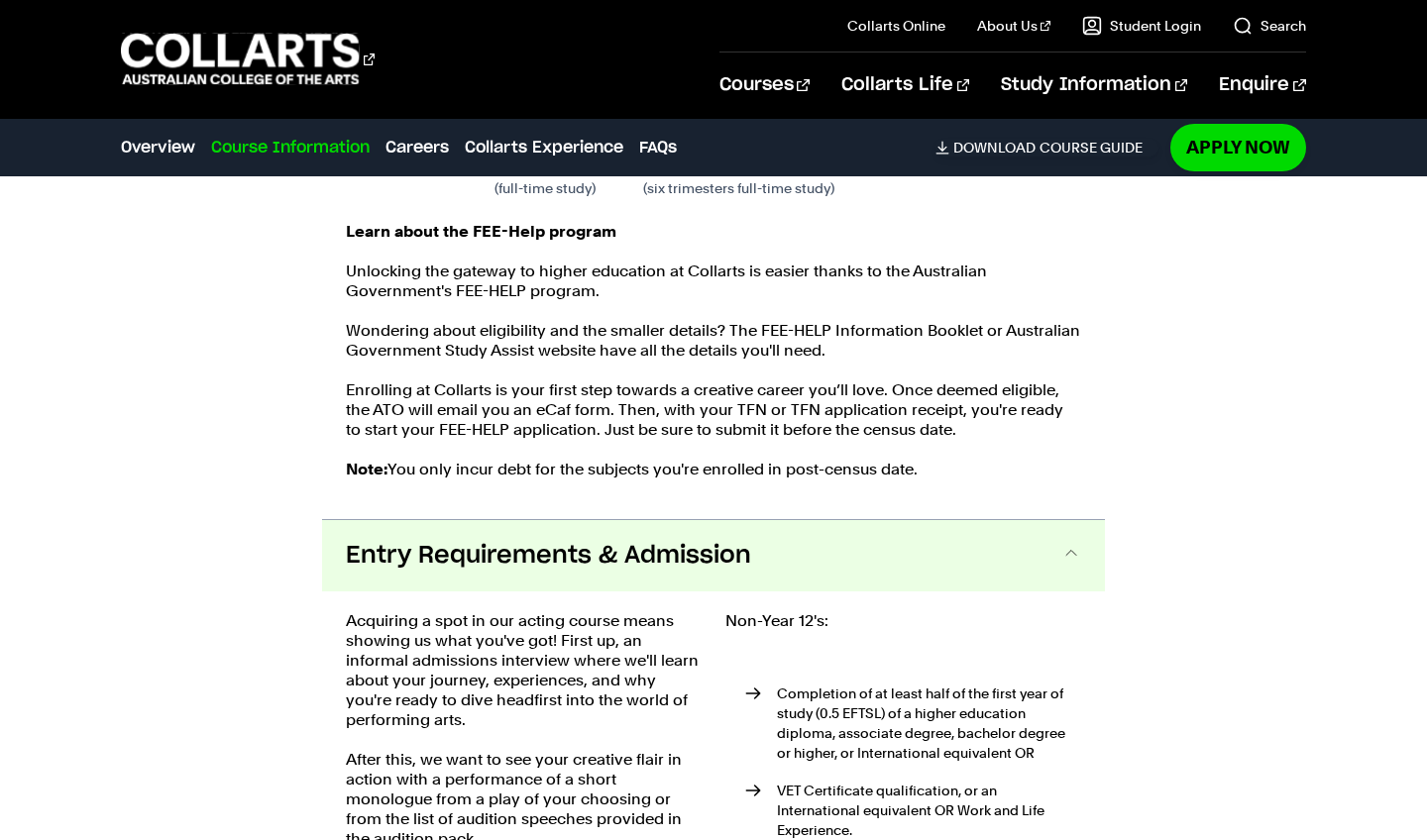 scroll, scrollTop: 3625, scrollLeft: 0, axis: vertical 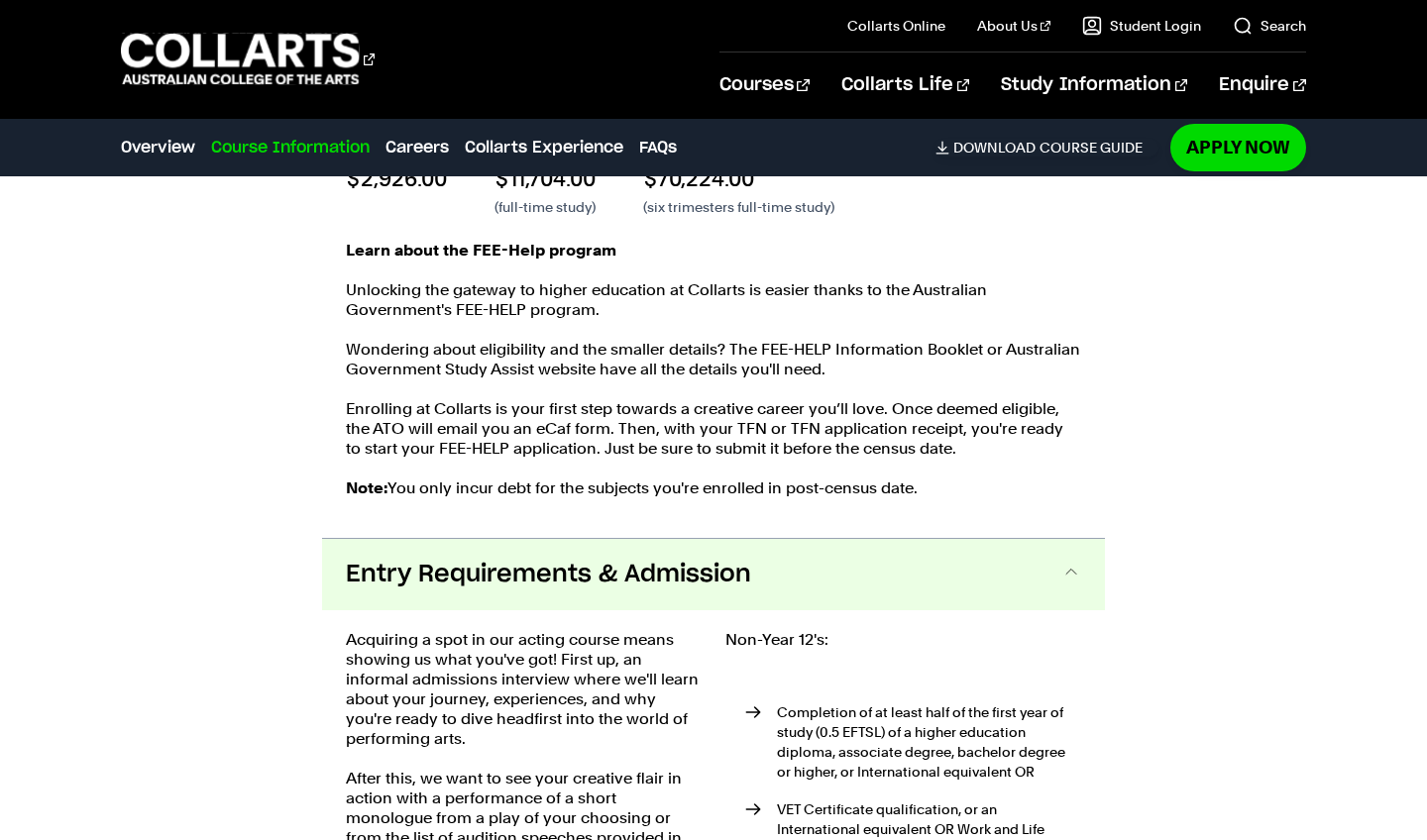 click on "Entry Requirements & Admission" at bounding box center (714, 575) 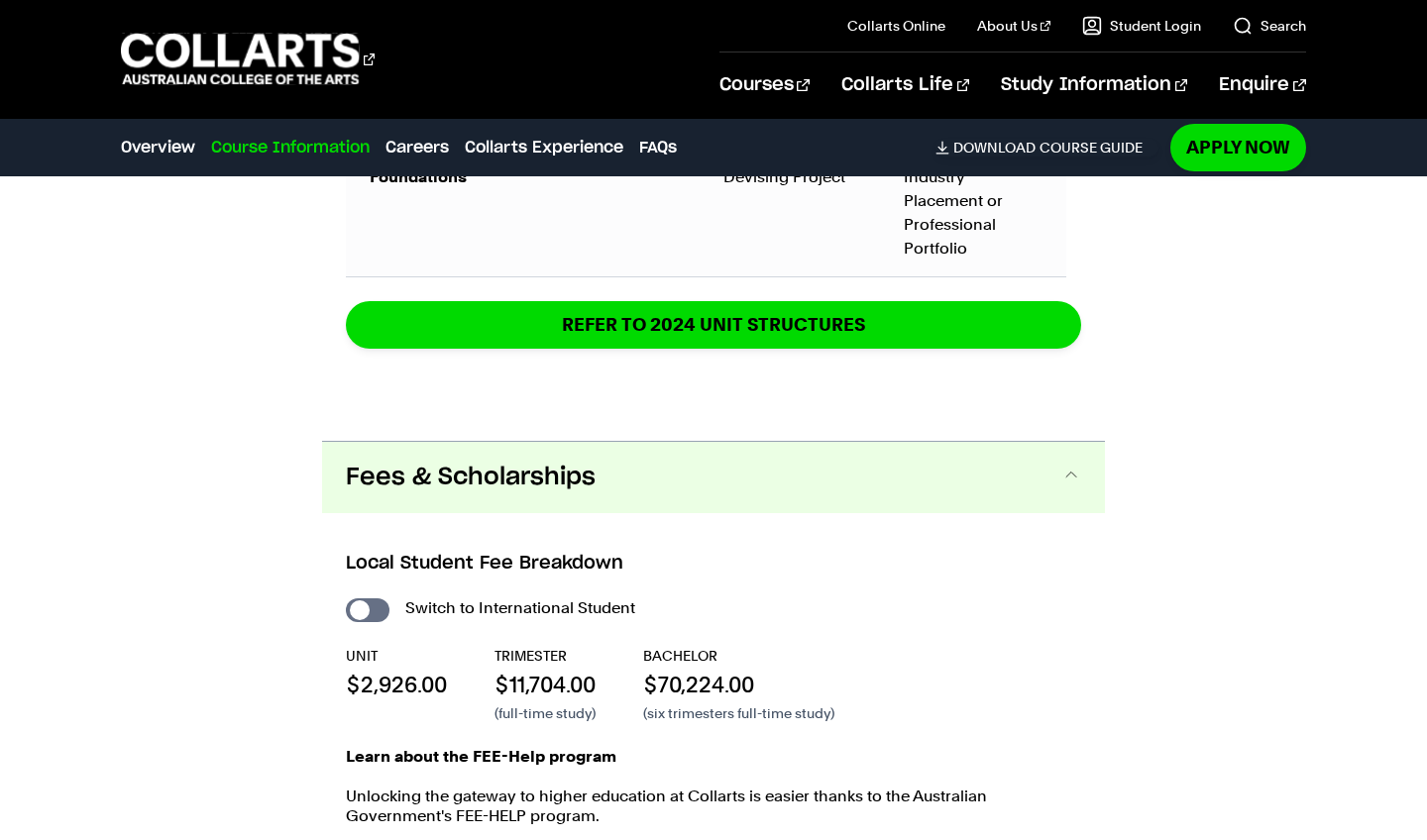 scroll, scrollTop: 3027, scrollLeft: 0, axis: vertical 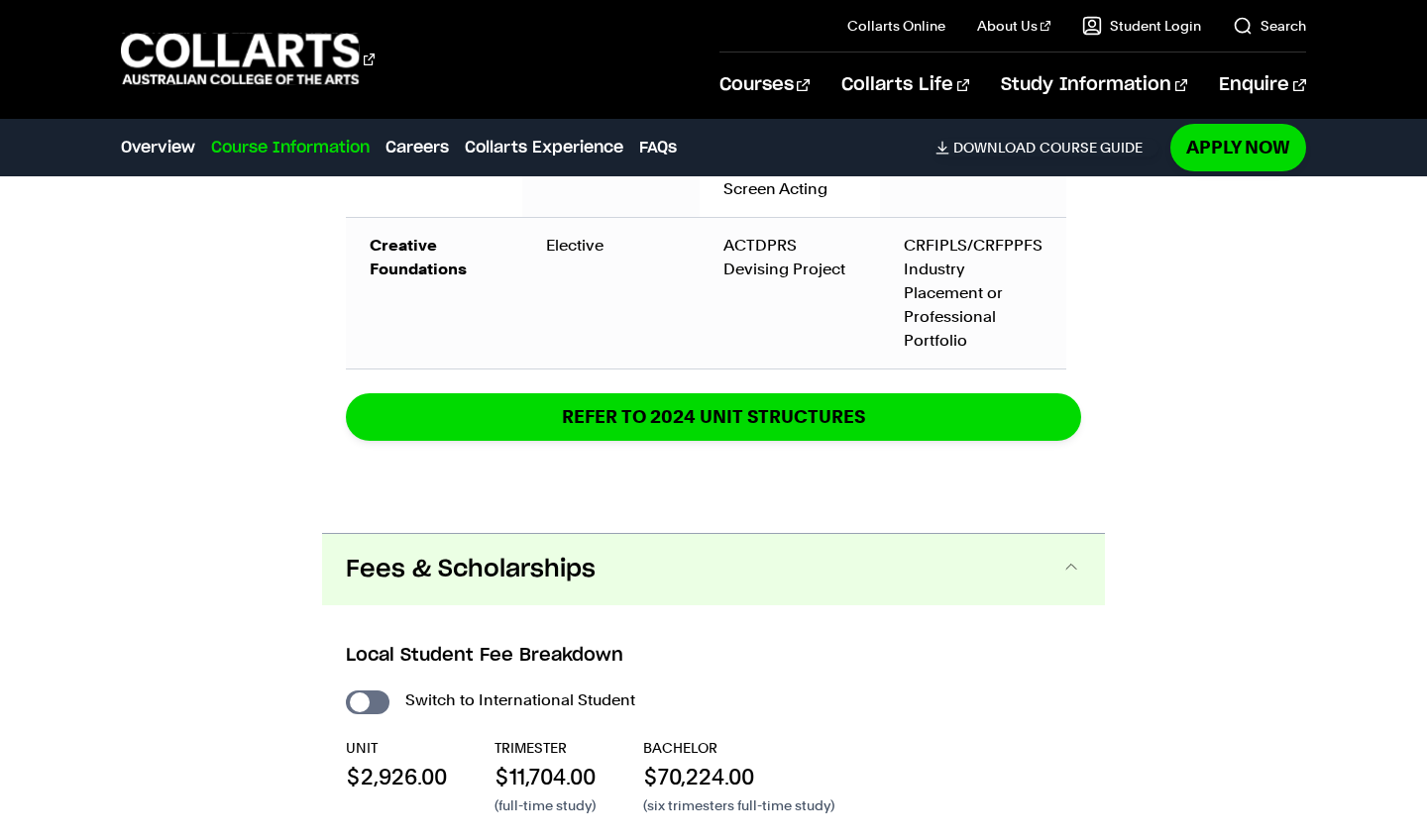 click on "Fees & Scholarships" at bounding box center (714, 570) 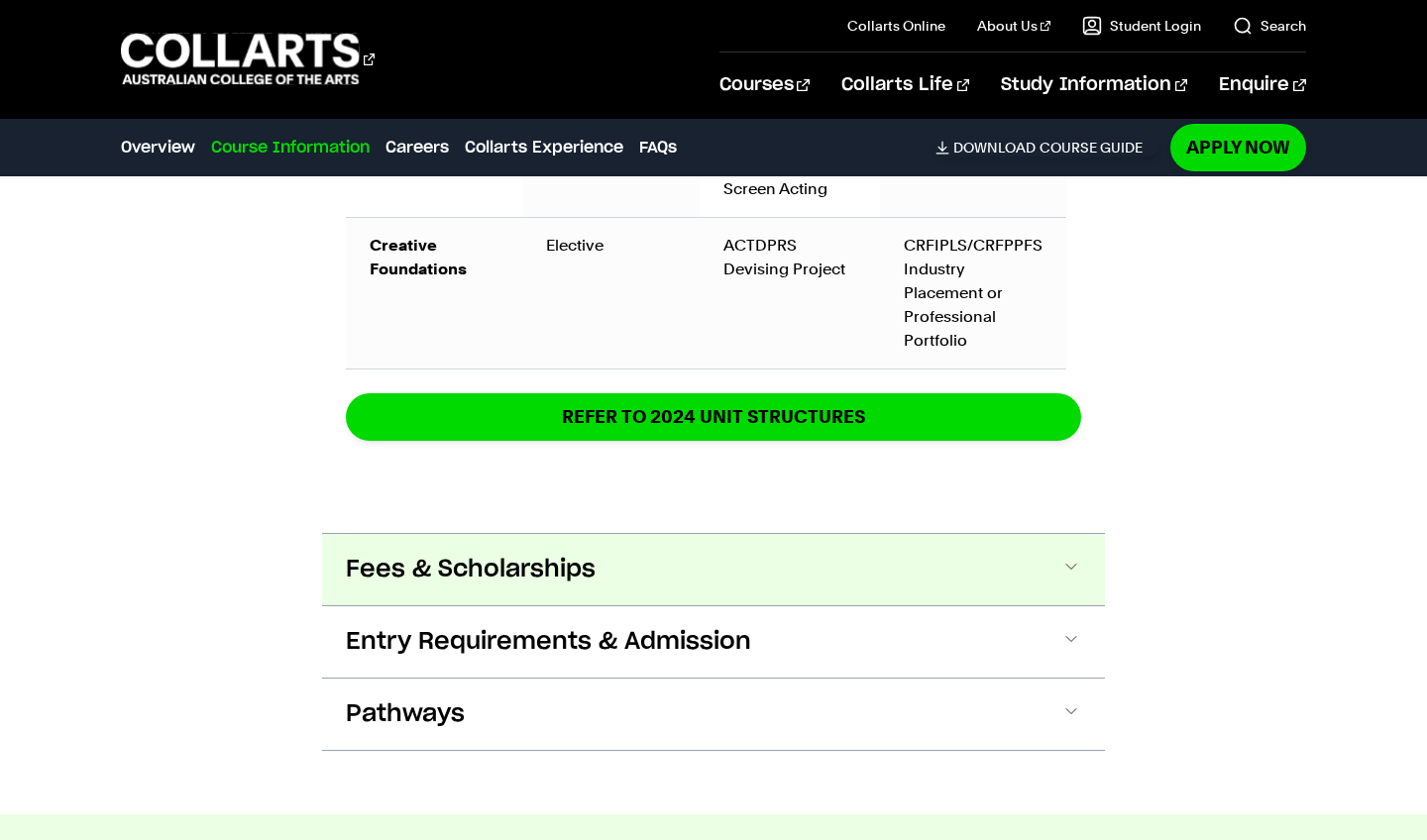 scroll, scrollTop: 3115, scrollLeft: 0, axis: vertical 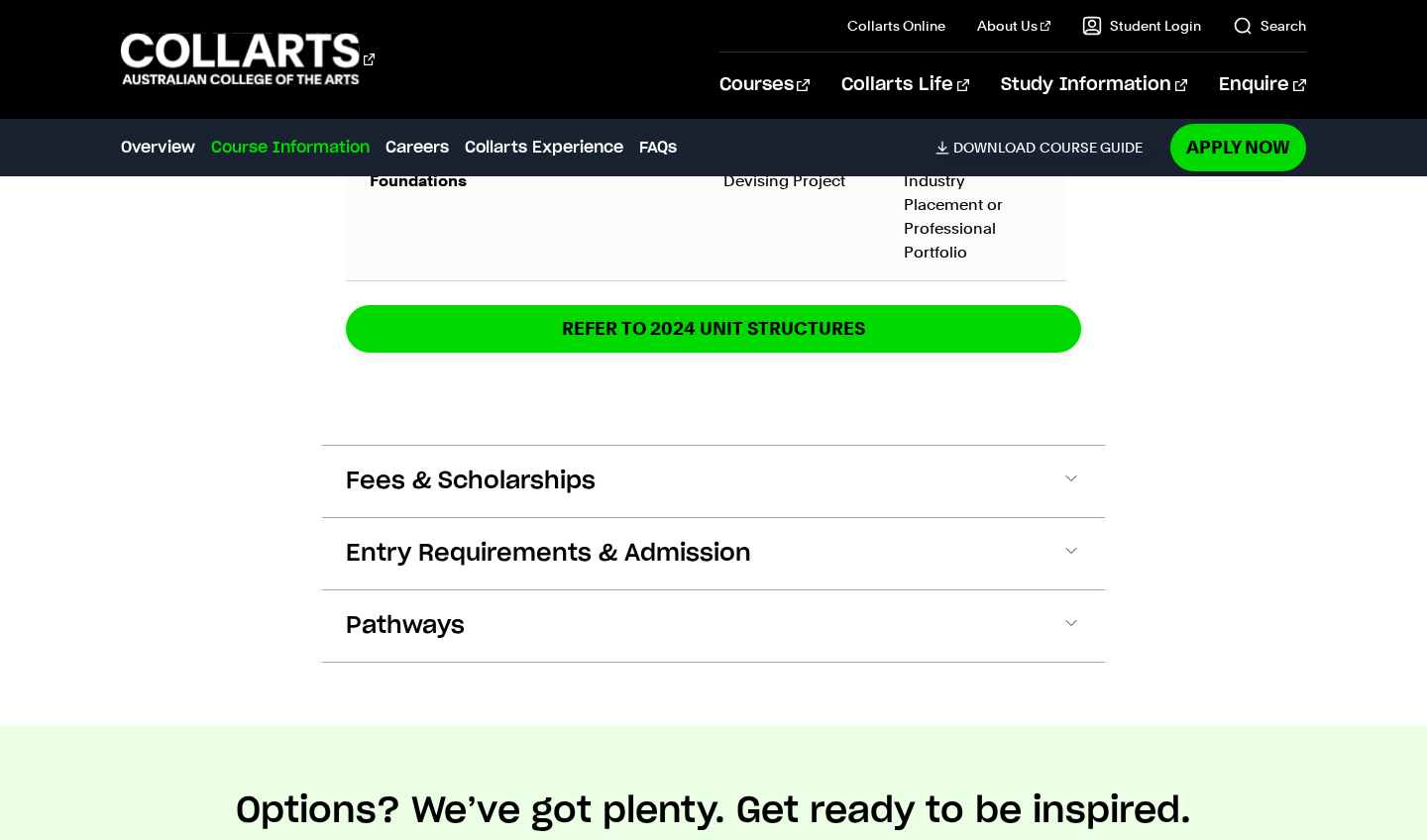 click on "Pathways
Opportunities and experiences.
You’ve never acted like this before. Whether you dream of commanding the spotlight on stage or captivating audiences on screen, our acting course offers invaluable insider knowledge and industry know-how. Our Bachelor's degree is designed to nurture your personal brand of creativity as you master the art of performance.
You can fast-track your journey in just six trimesters (2 years) of full-time study or move at your own pace with our part-time options." at bounding box center (714, 626) 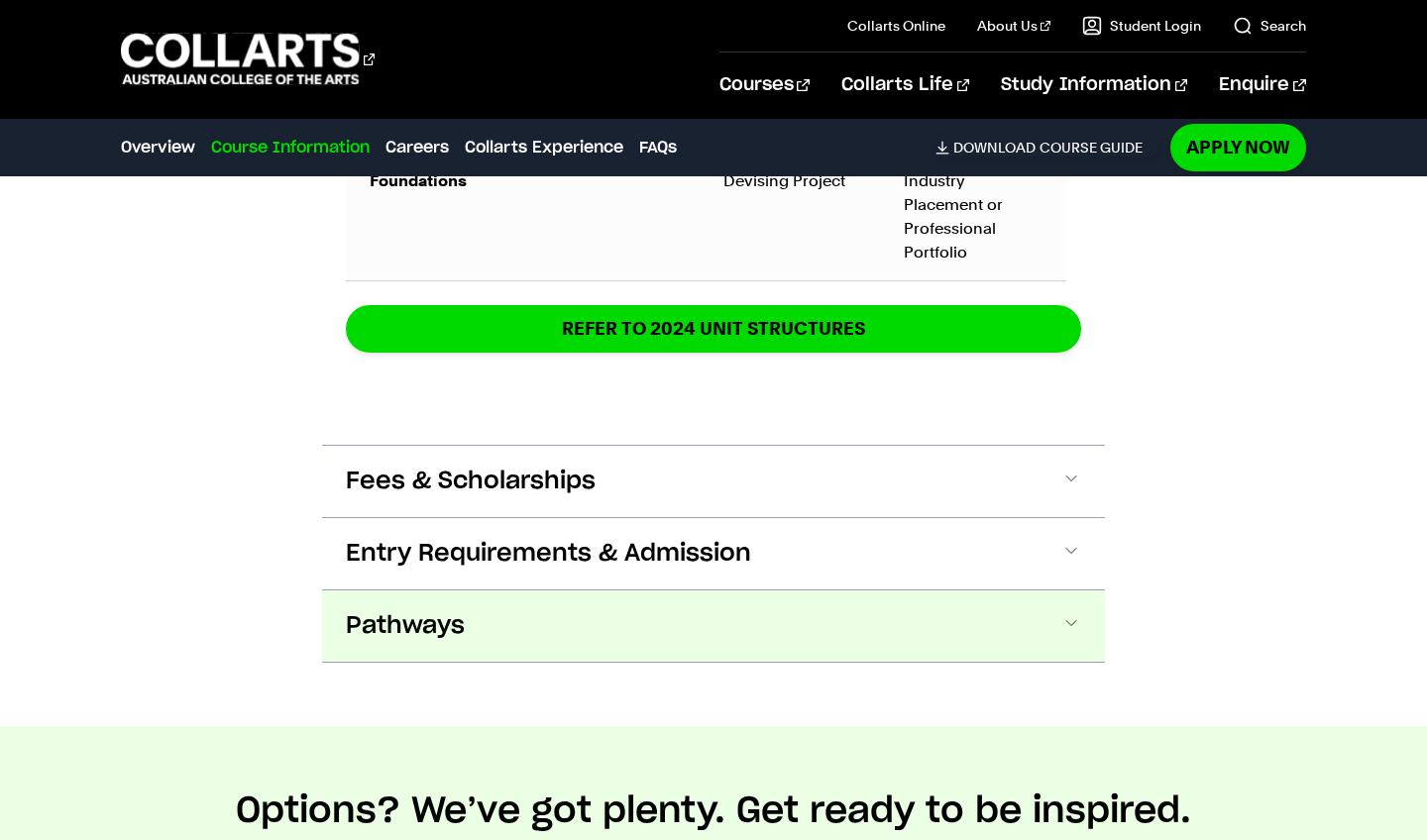 click on "Pathways" at bounding box center [714, 626] 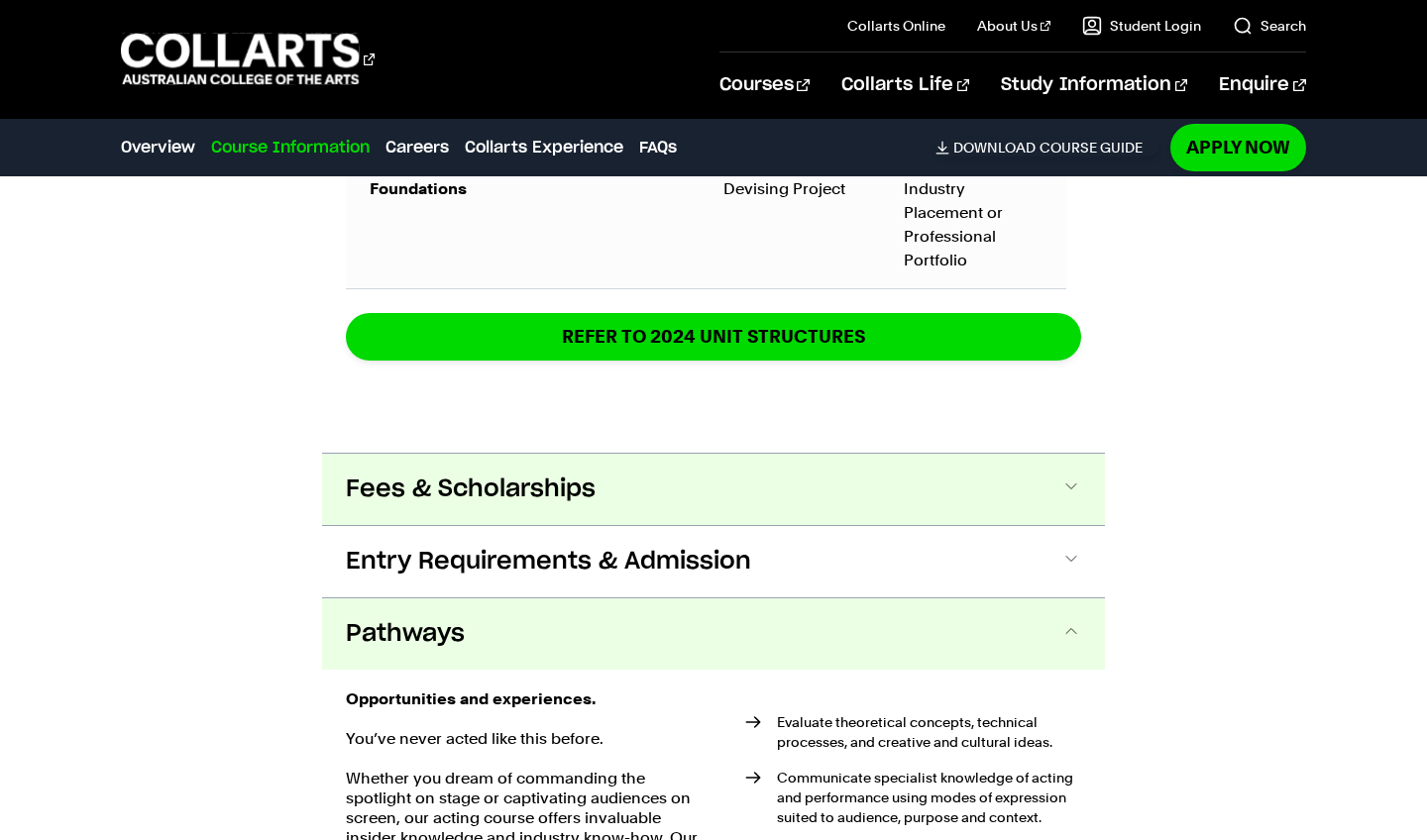 scroll, scrollTop: 3150, scrollLeft: 0, axis: vertical 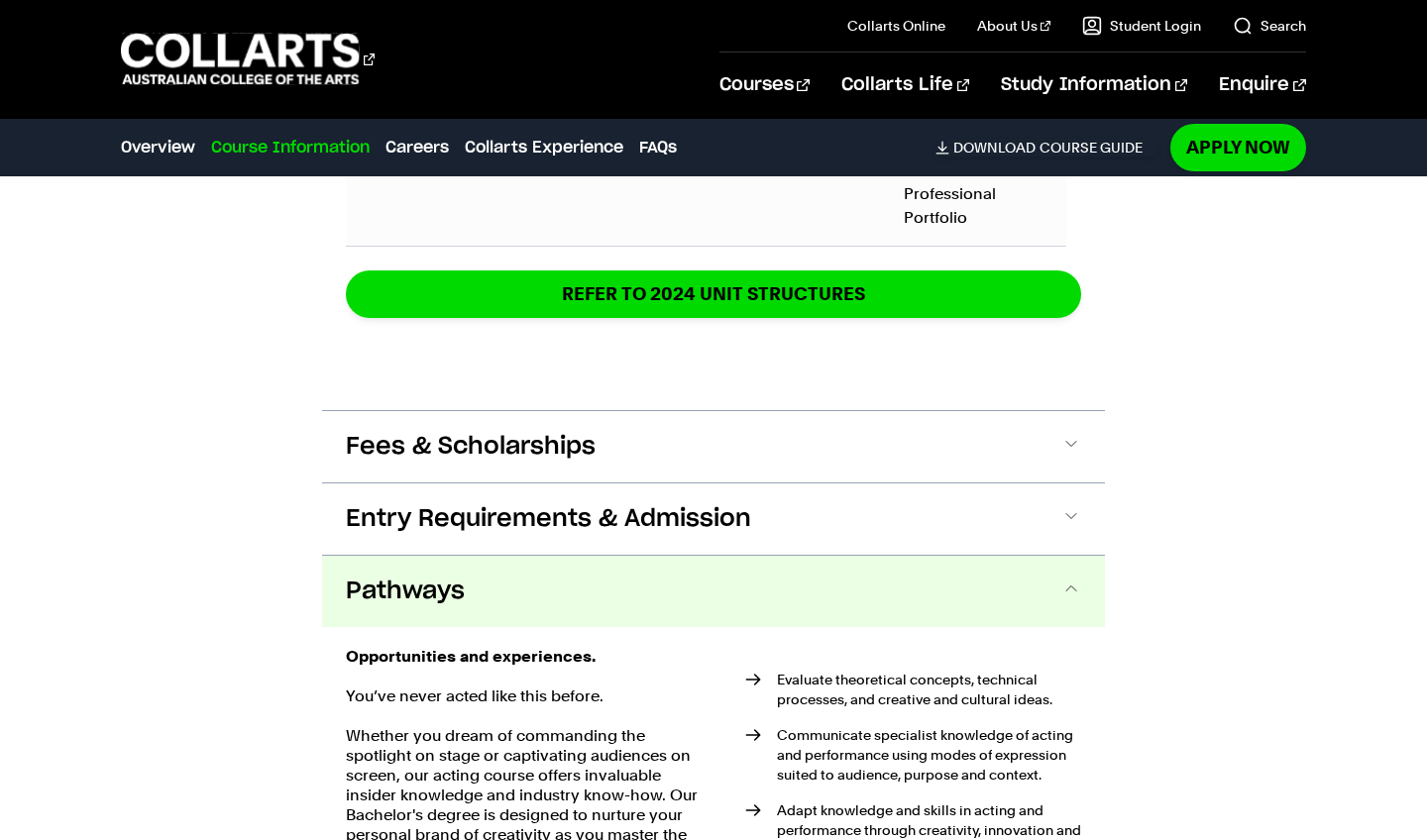 click at bounding box center [1071, 591] 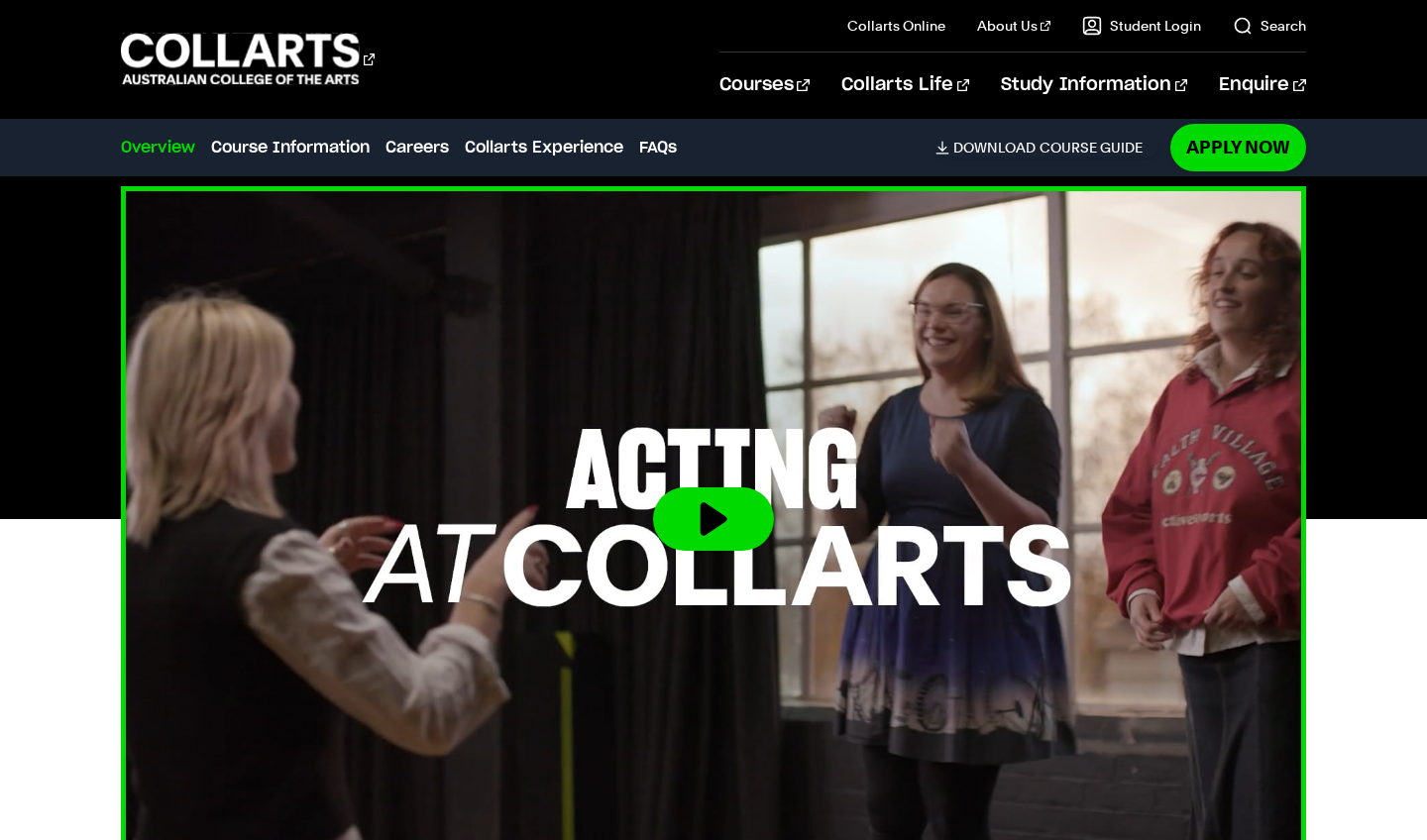 scroll, scrollTop: 552, scrollLeft: 0, axis: vertical 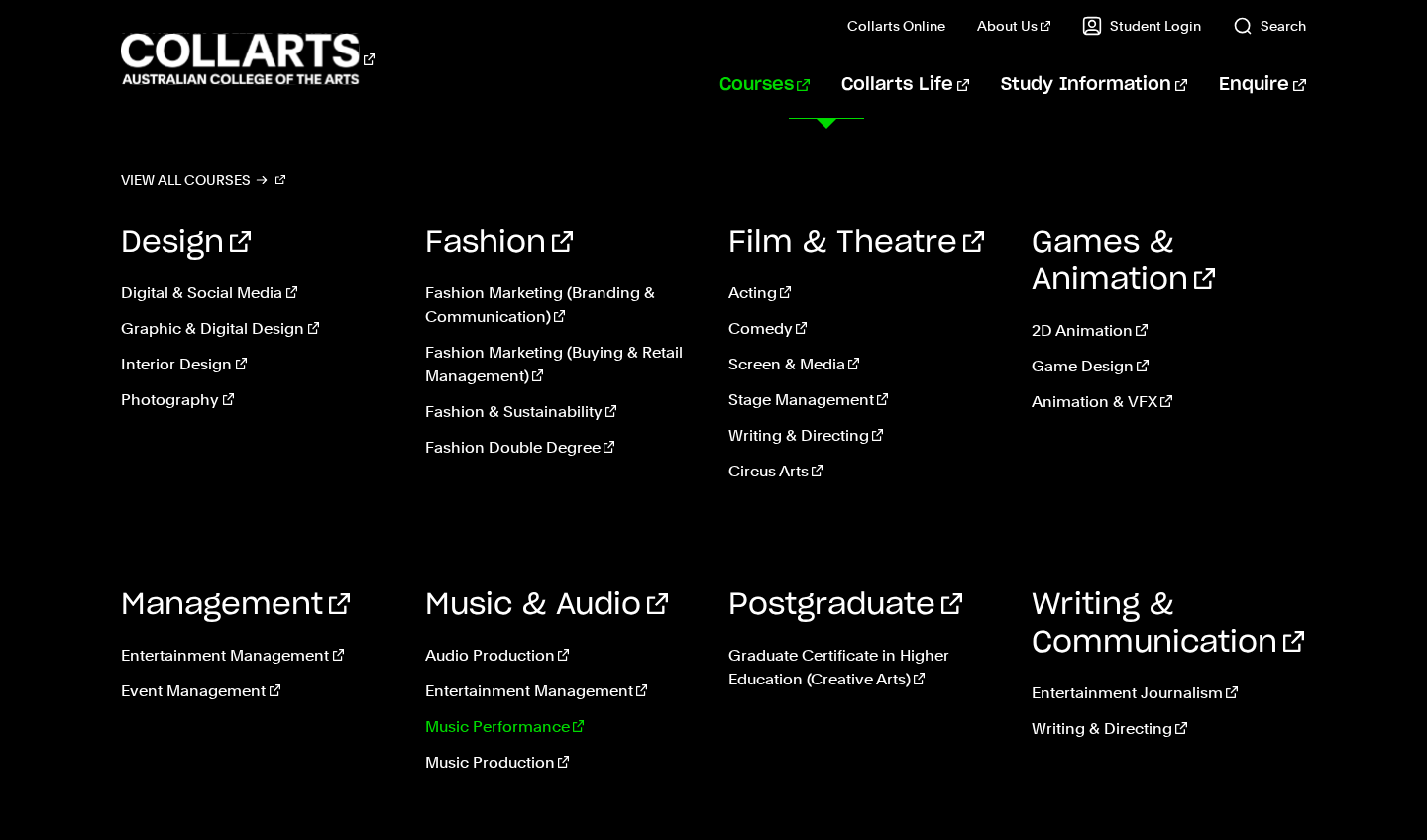 click on "Music Performance" at bounding box center [562, 727] 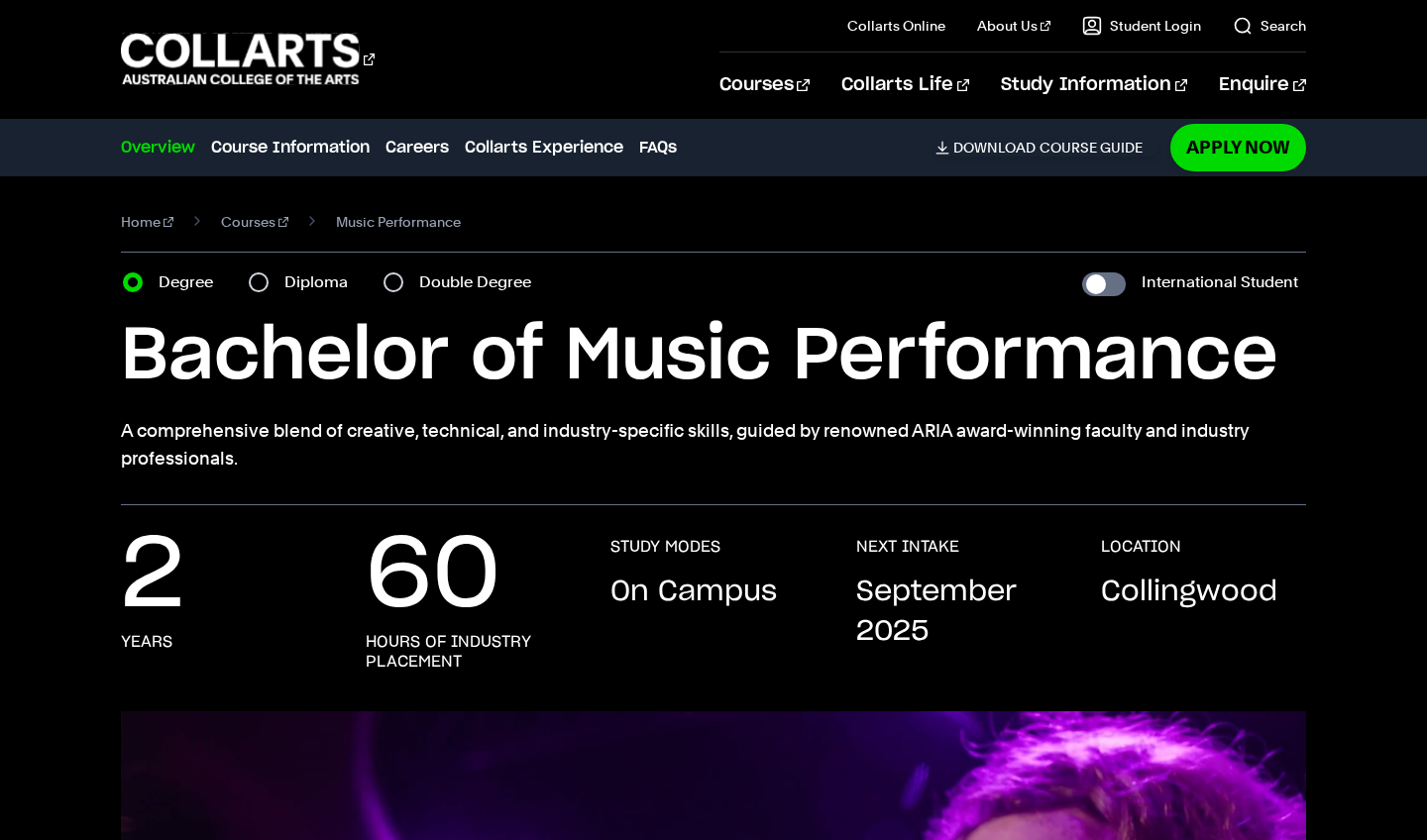 scroll, scrollTop: 0, scrollLeft: 0, axis: both 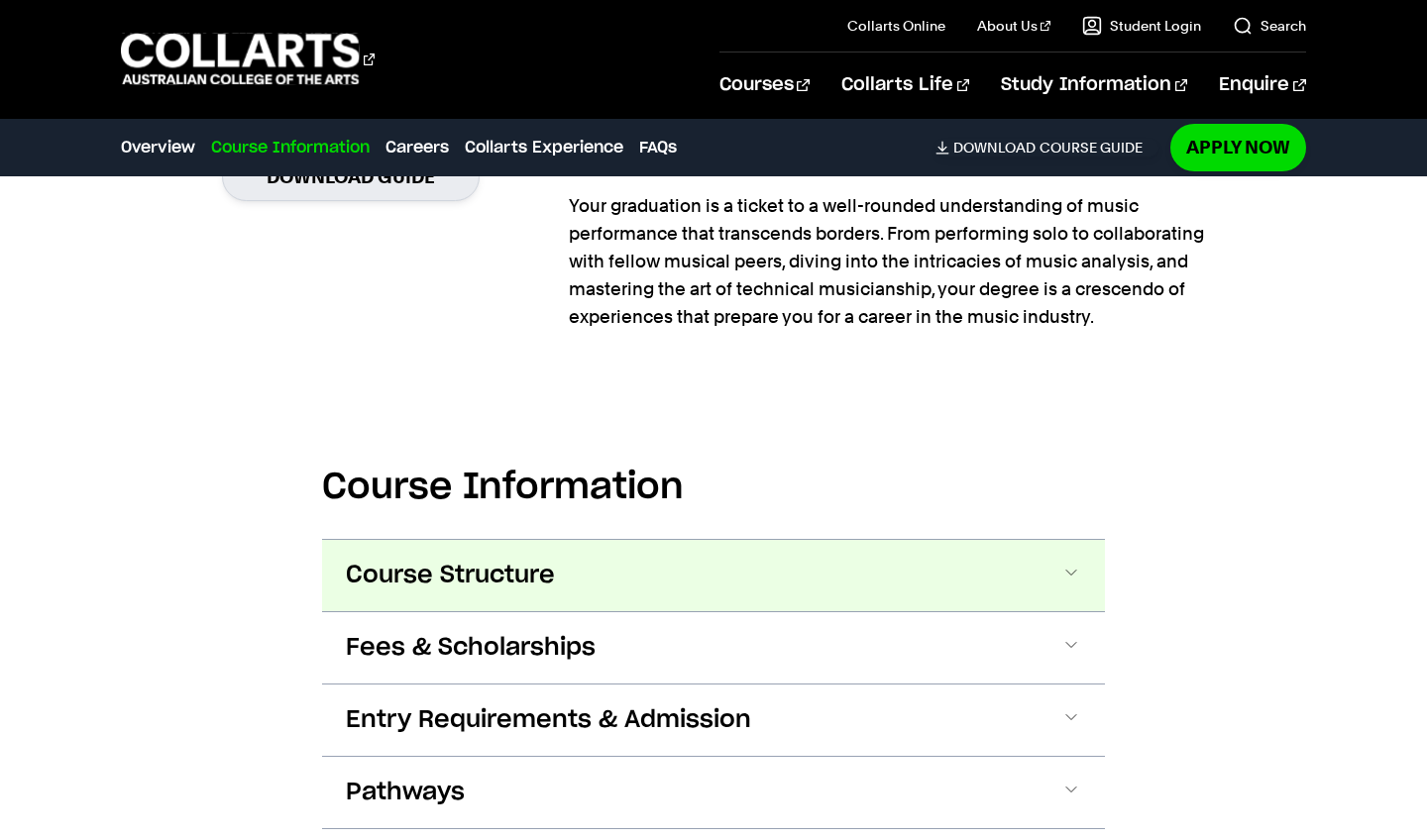 click on "Course Structure" at bounding box center (714, 576) 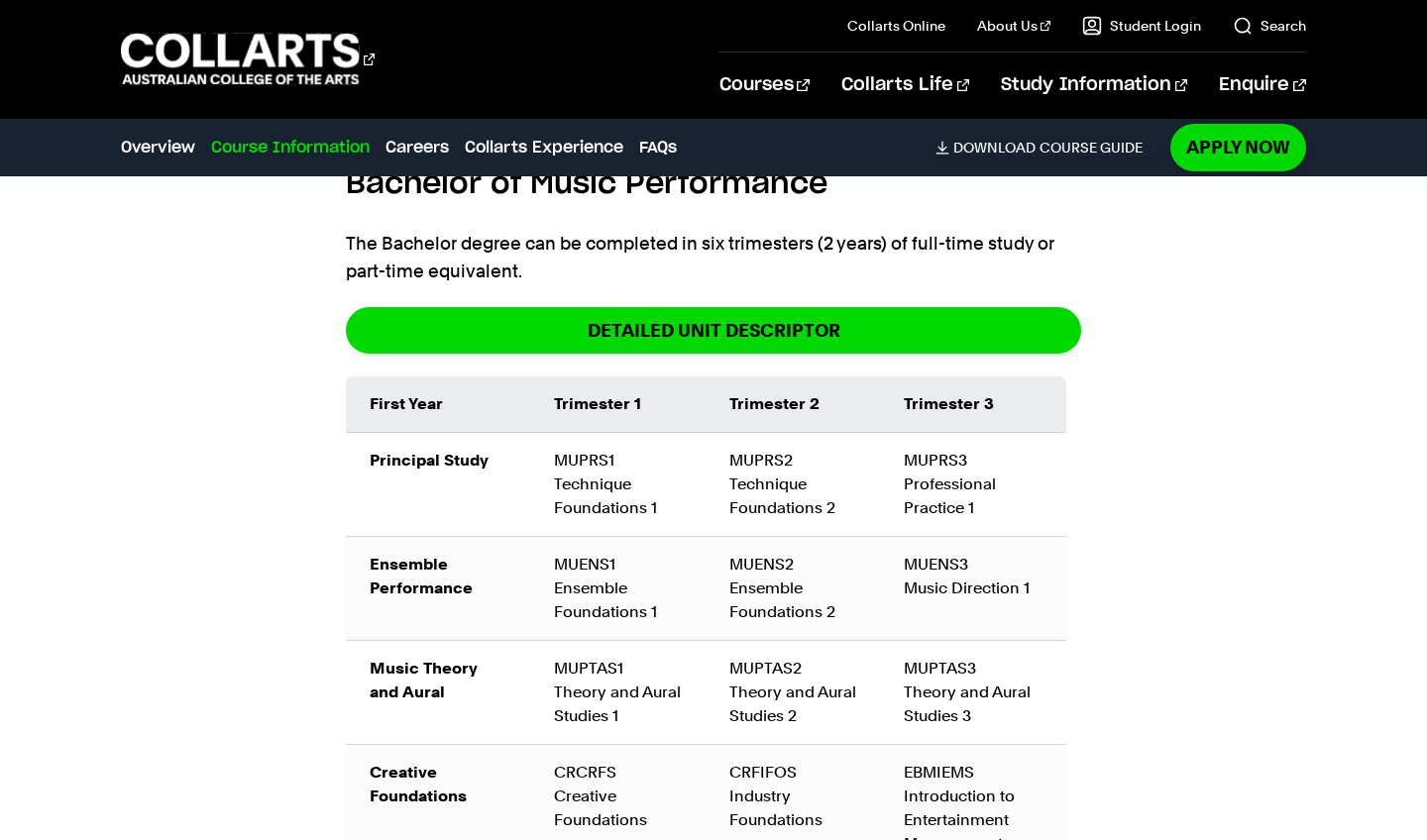 scroll, scrollTop: 2052, scrollLeft: 0, axis: vertical 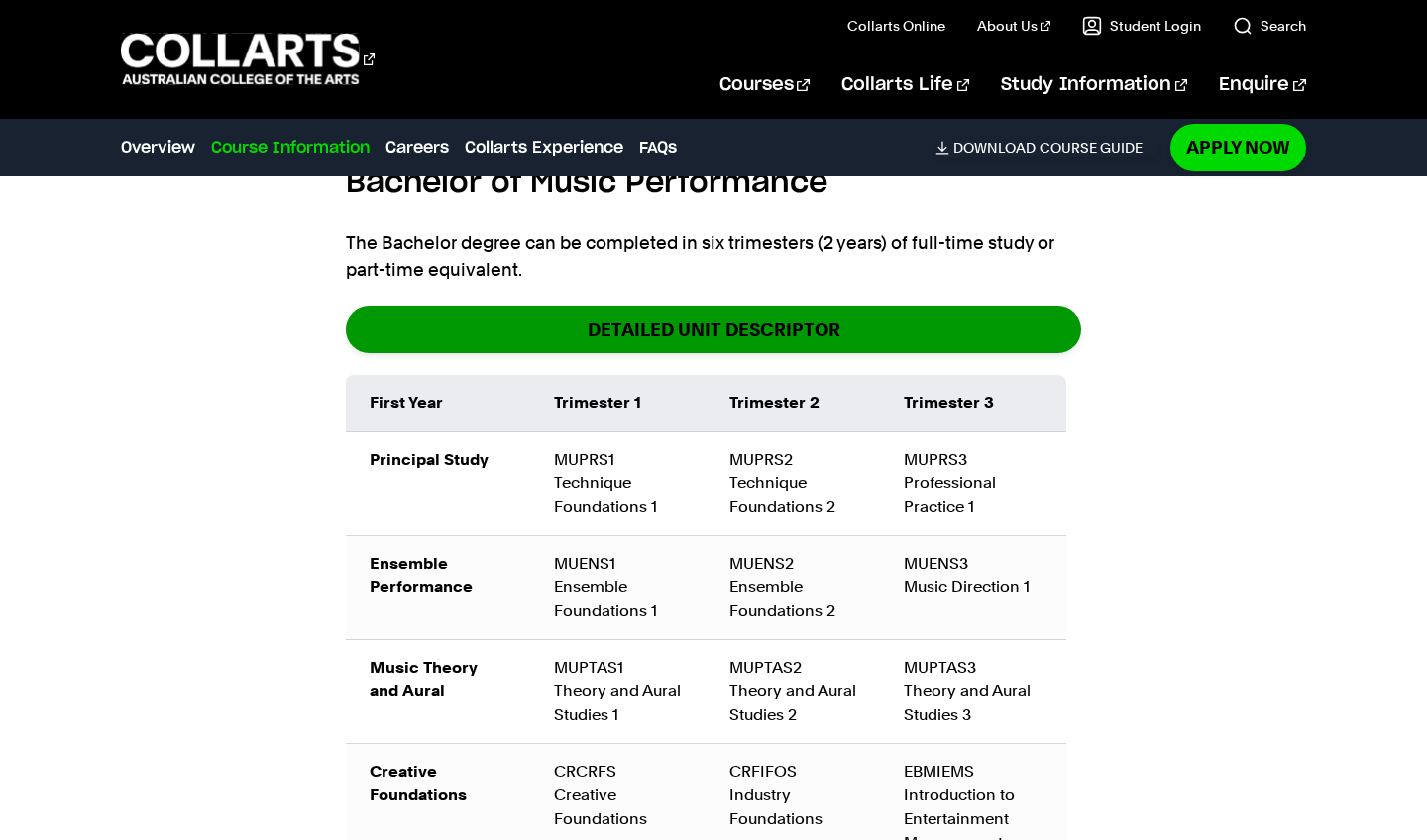 click on "DETAILED UNIT DESCRIPTOR" at bounding box center (714, 329) 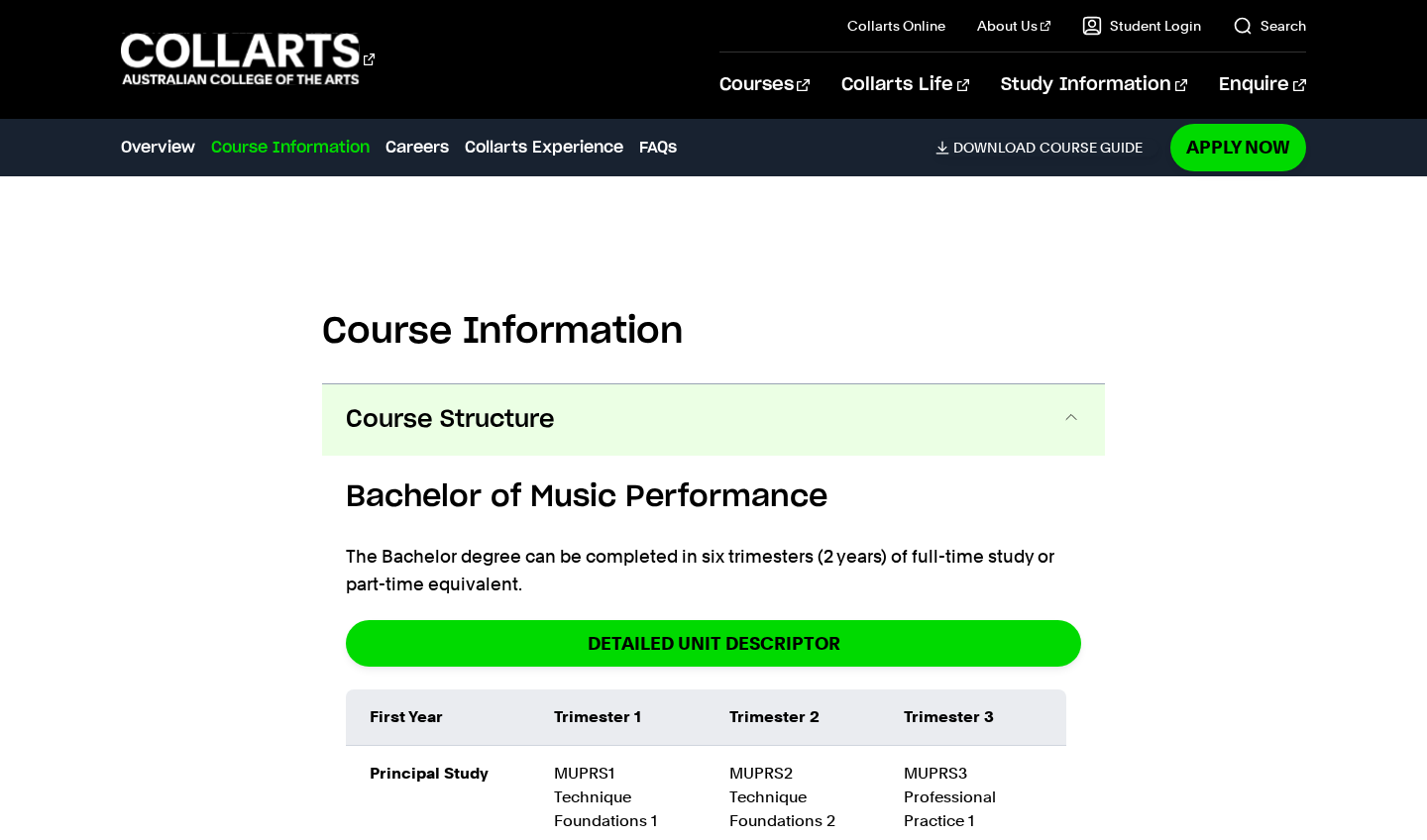 scroll, scrollTop: 1617, scrollLeft: 0, axis: vertical 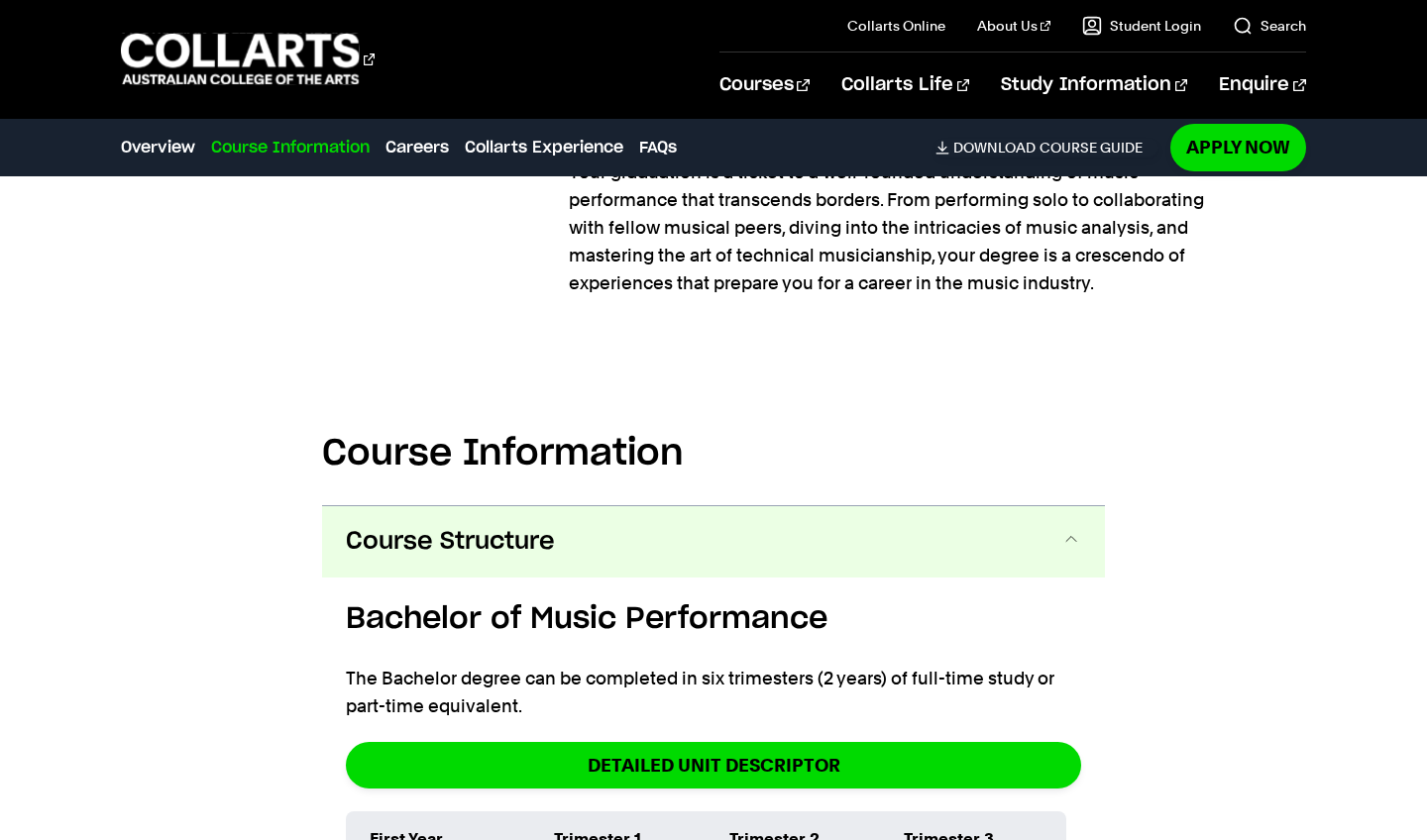 click on "Course Structure" at bounding box center [714, 542] 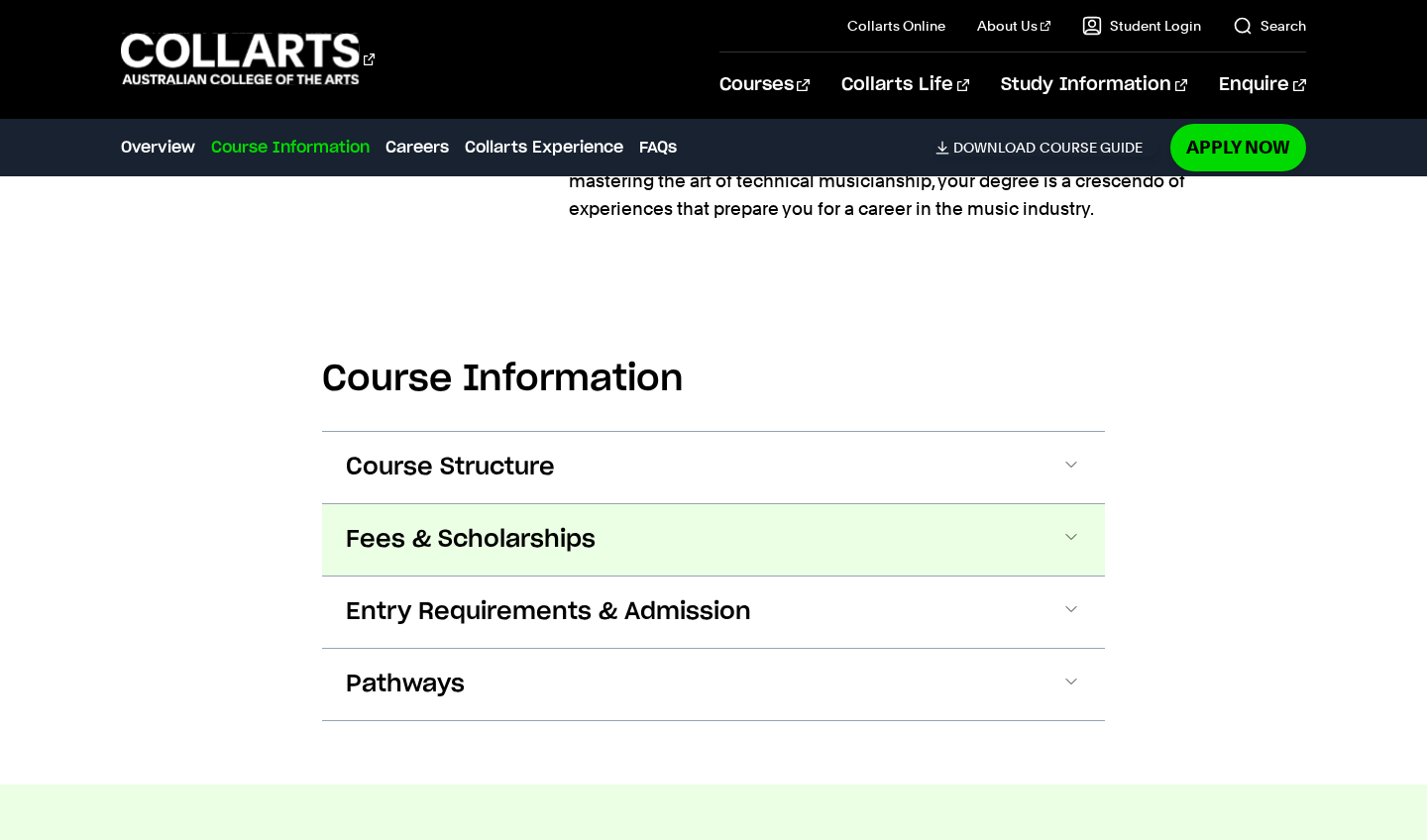 scroll, scrollTop: 1692, scrollLeft: 0, axis: vertical 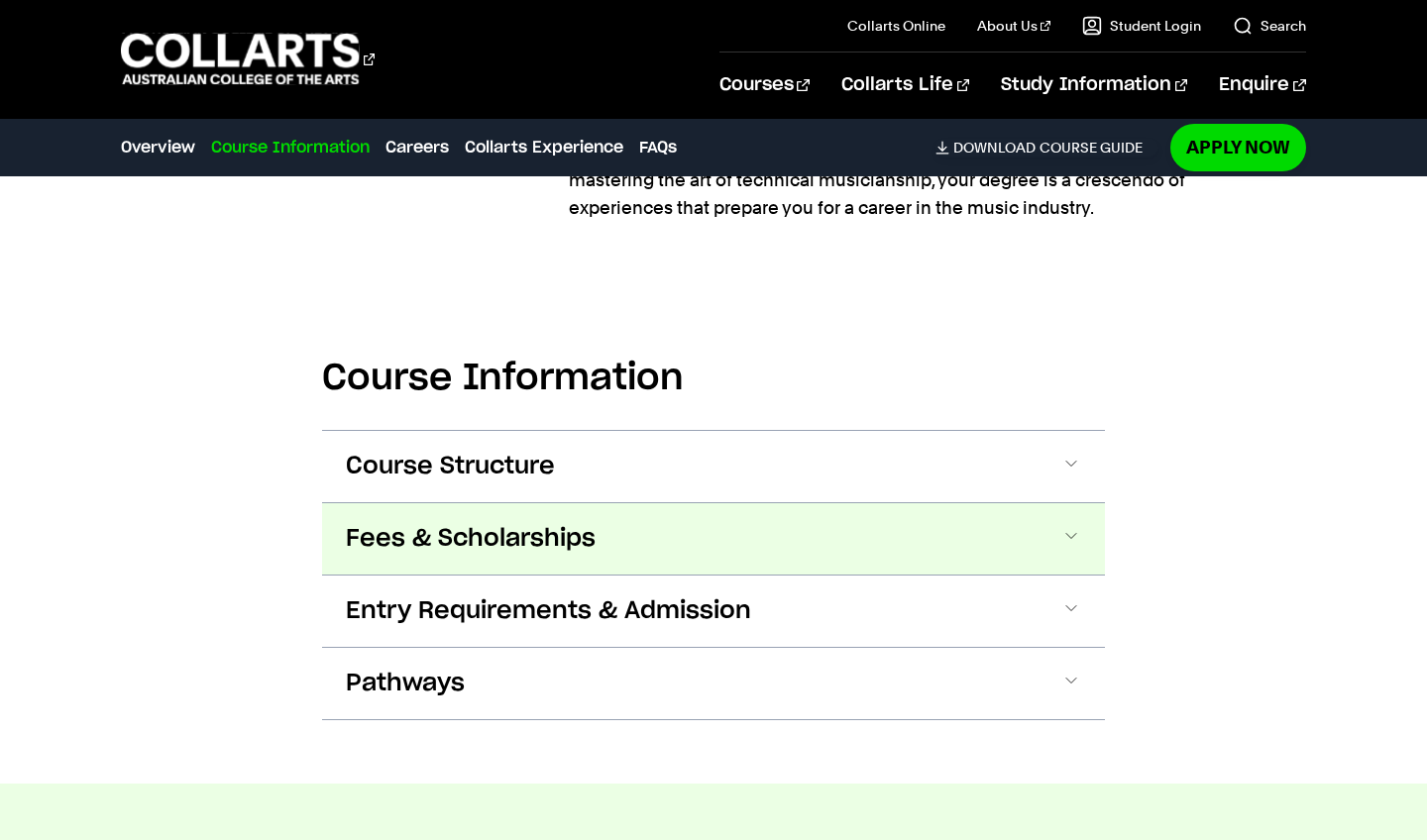 click on "Fees & Scholarships" at bounding box center [714, 539] 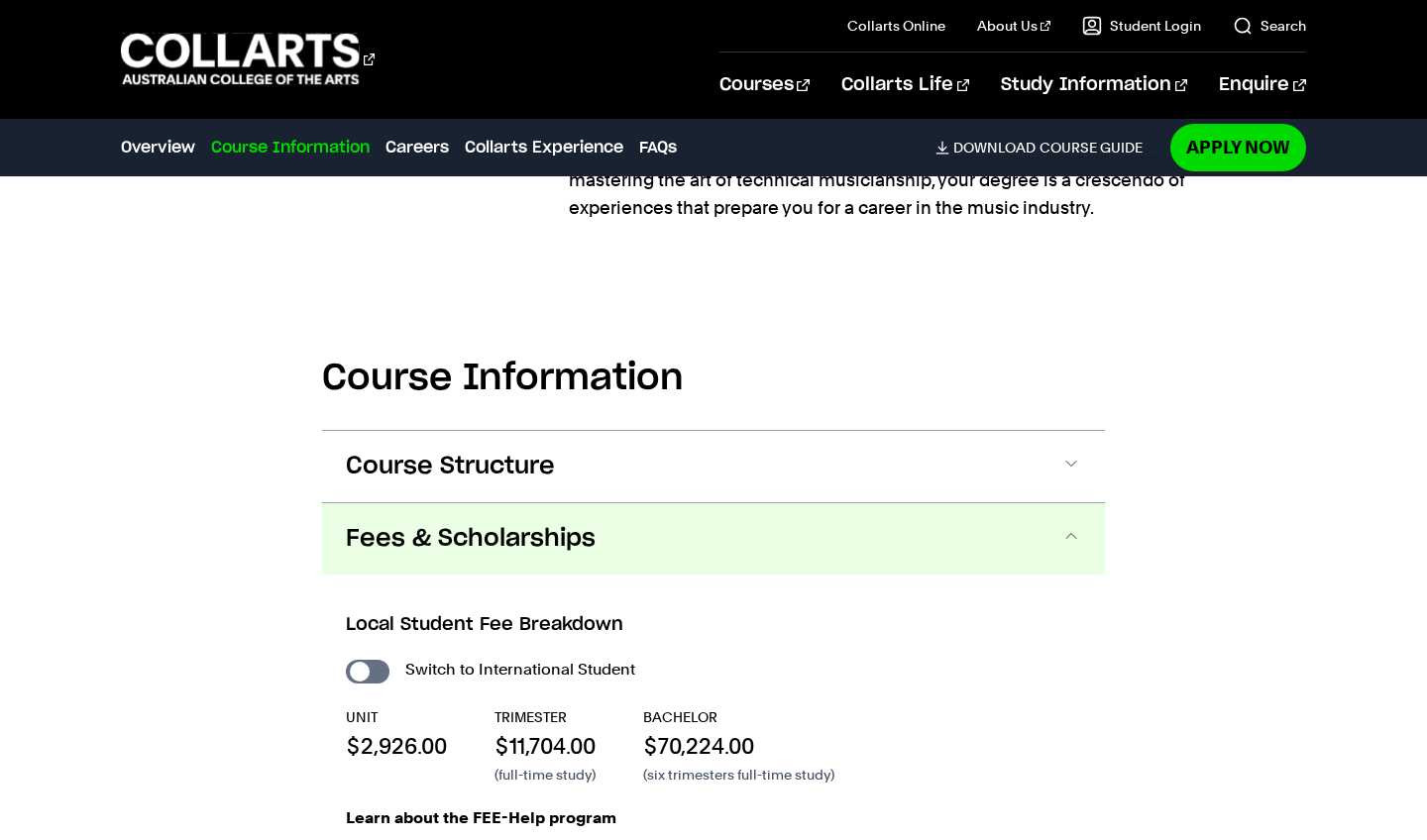 scroll, scrollTop: 2017, scrollLeft: 0, axis: vertical 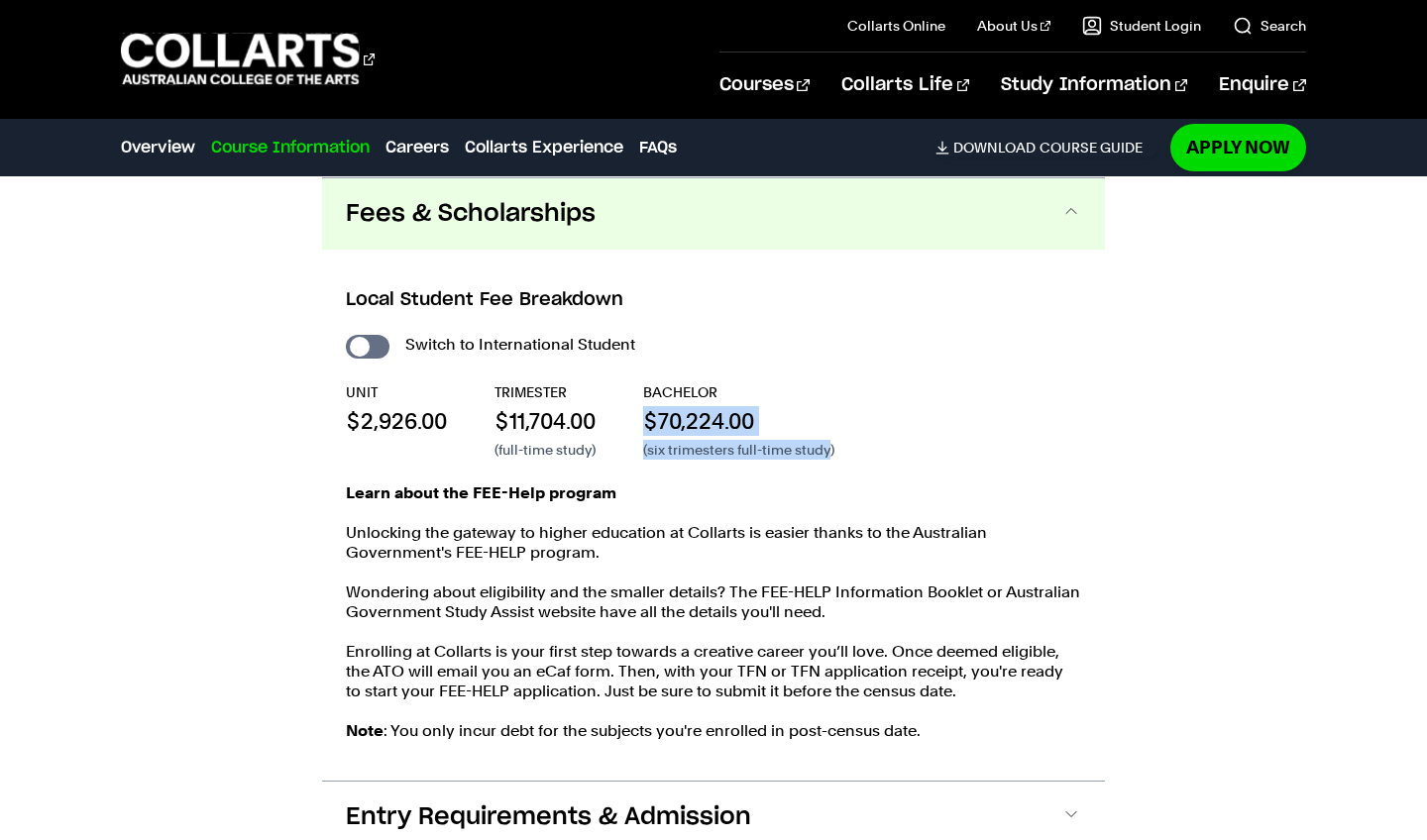 drag, startPoint x: 648, startPoint y: 419, endPoint x: 832, endPoint y: 454, distance: 187.29923 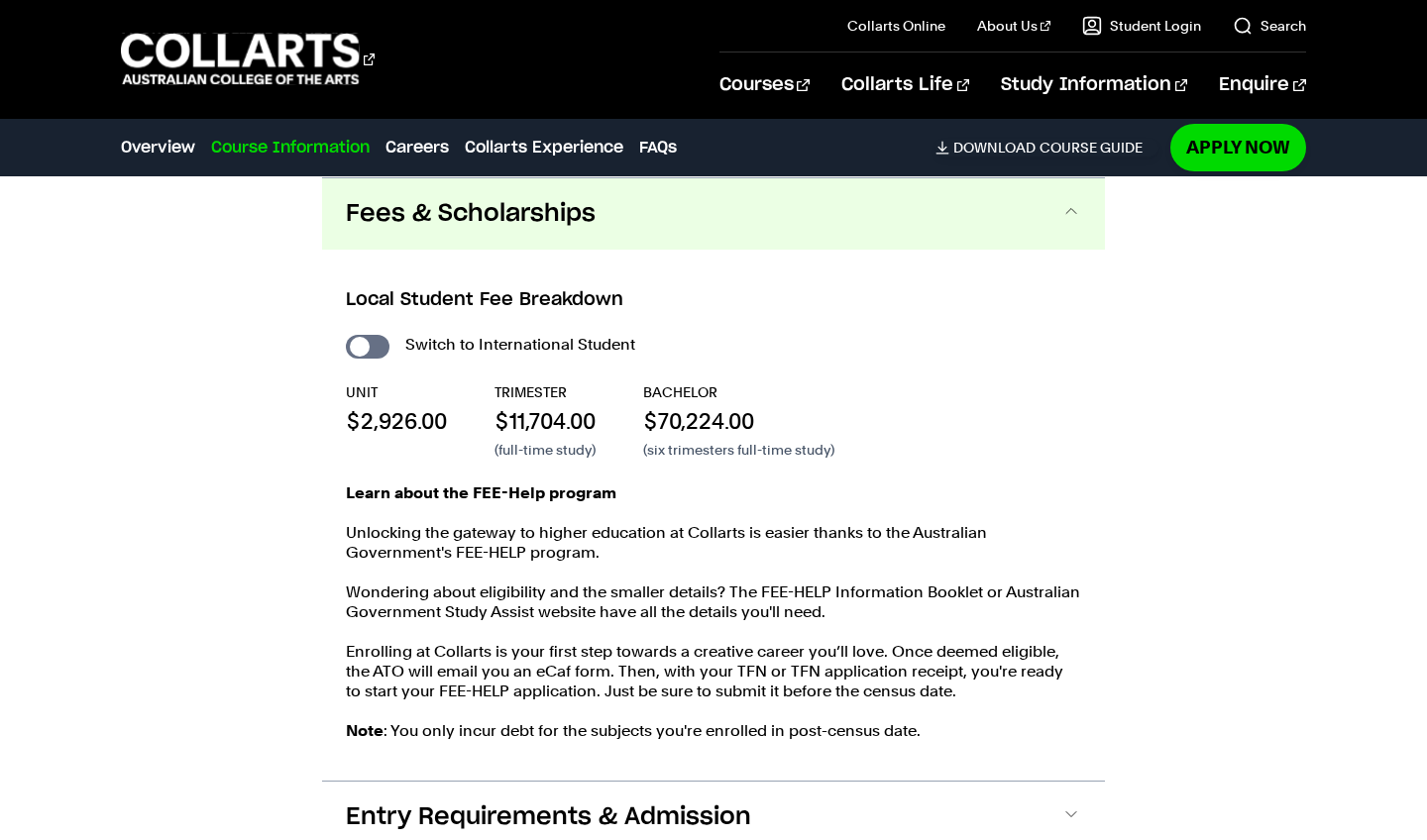 click on "Switch to International Student
UNIT
$2,926.00
TRIMESTER
$11,704.00
(full-time study)
BACHELOR
$70,224.00
(six trimesters full-time study)
Learn about the FEE-Help program Unlocking the gateway to higher education at Collarts is easier thanks to the Australian Government's FEE-HELP program.
Wondering about eligibility and the smaller details? The FEE-HELP Information Booklet or Australian Government Study Assist website have all the details you'll need.
Enrolling at Collarts is your first step towards a creative career you’ll love. Once deemed eligible, the ATO will email you an eCaf form. Then, with your TFN or TFN application receipt, you're ready to start your FEE-HELP application. Just be sure to submit it before the census date.
Note" at bounding box center (714, 546) 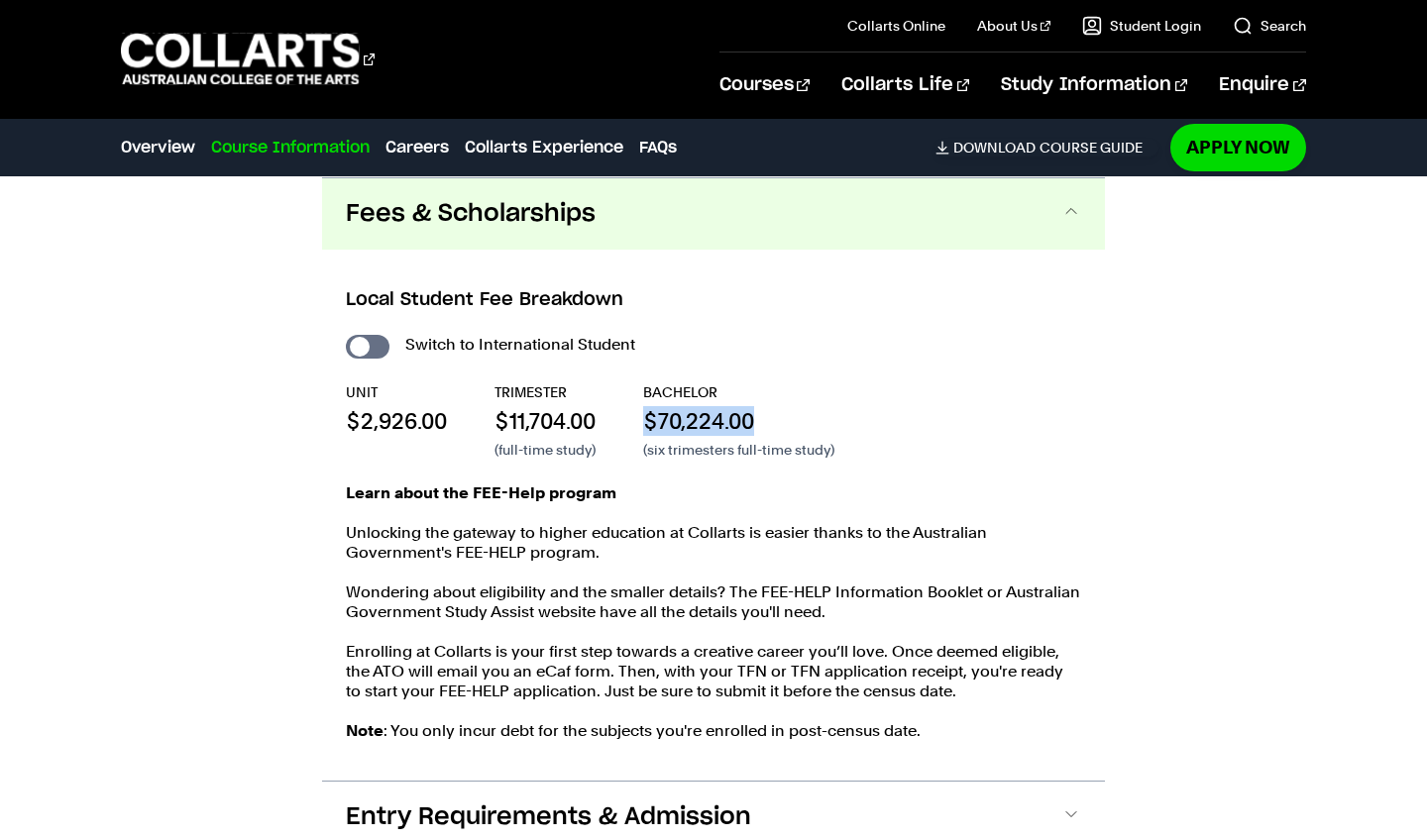 drag, startPoint x: 757, startPoint y: 420, endPoint x: 636, endPoint y: 429, distance: 121.33425 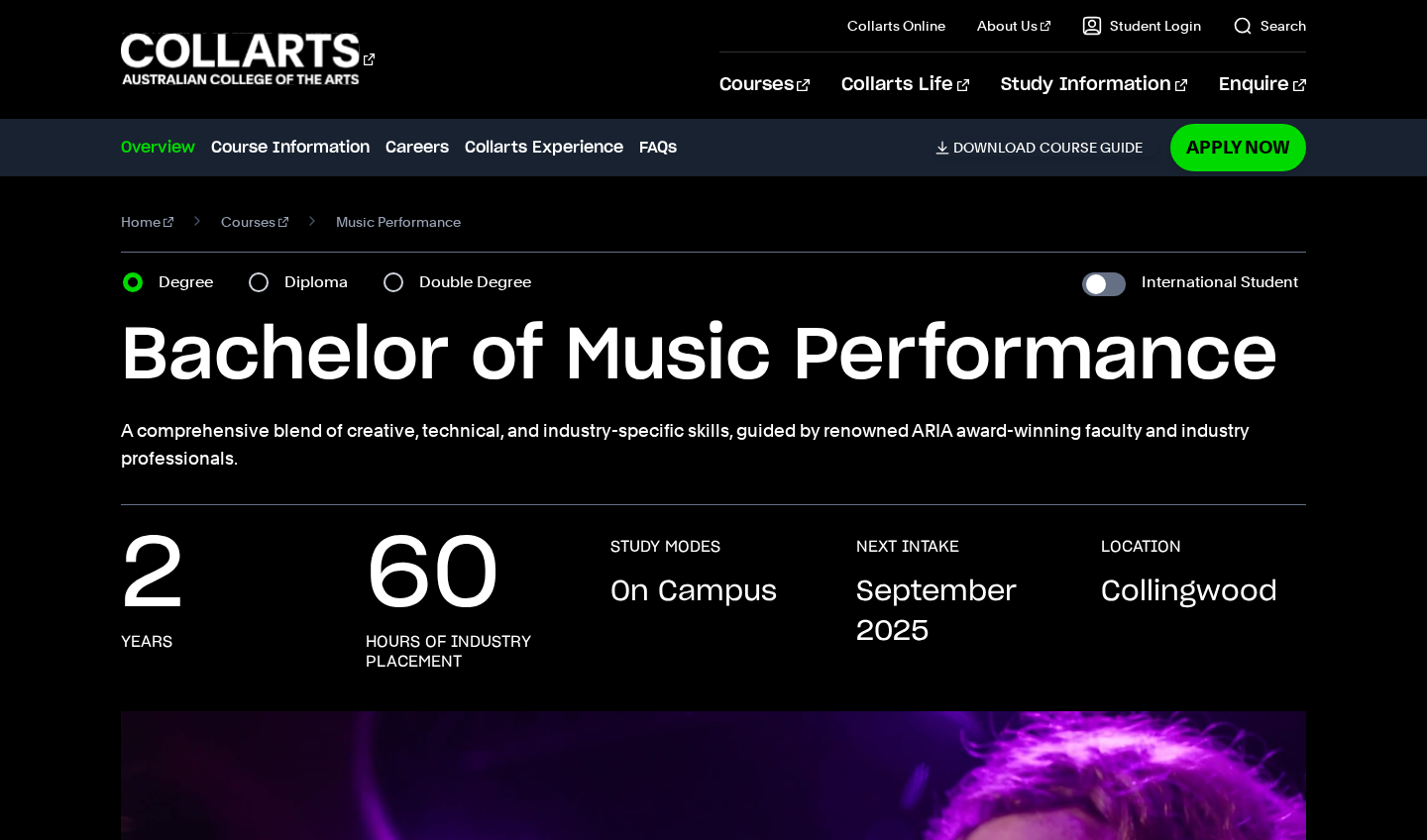scroll, scrollTop: 0, scrollLeft: 0, axis: both 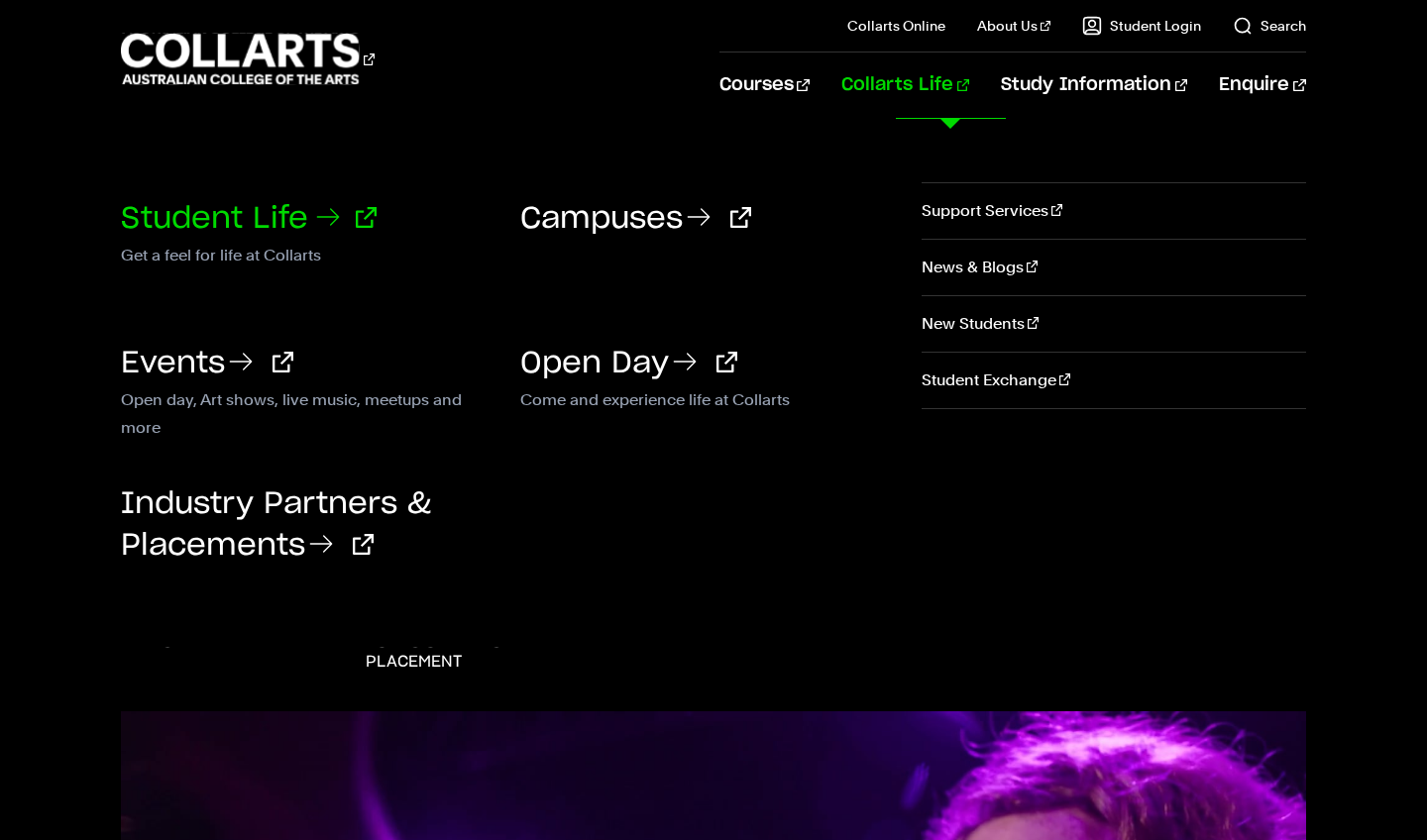 click on "Student Life" at bounding box center (249, 219) 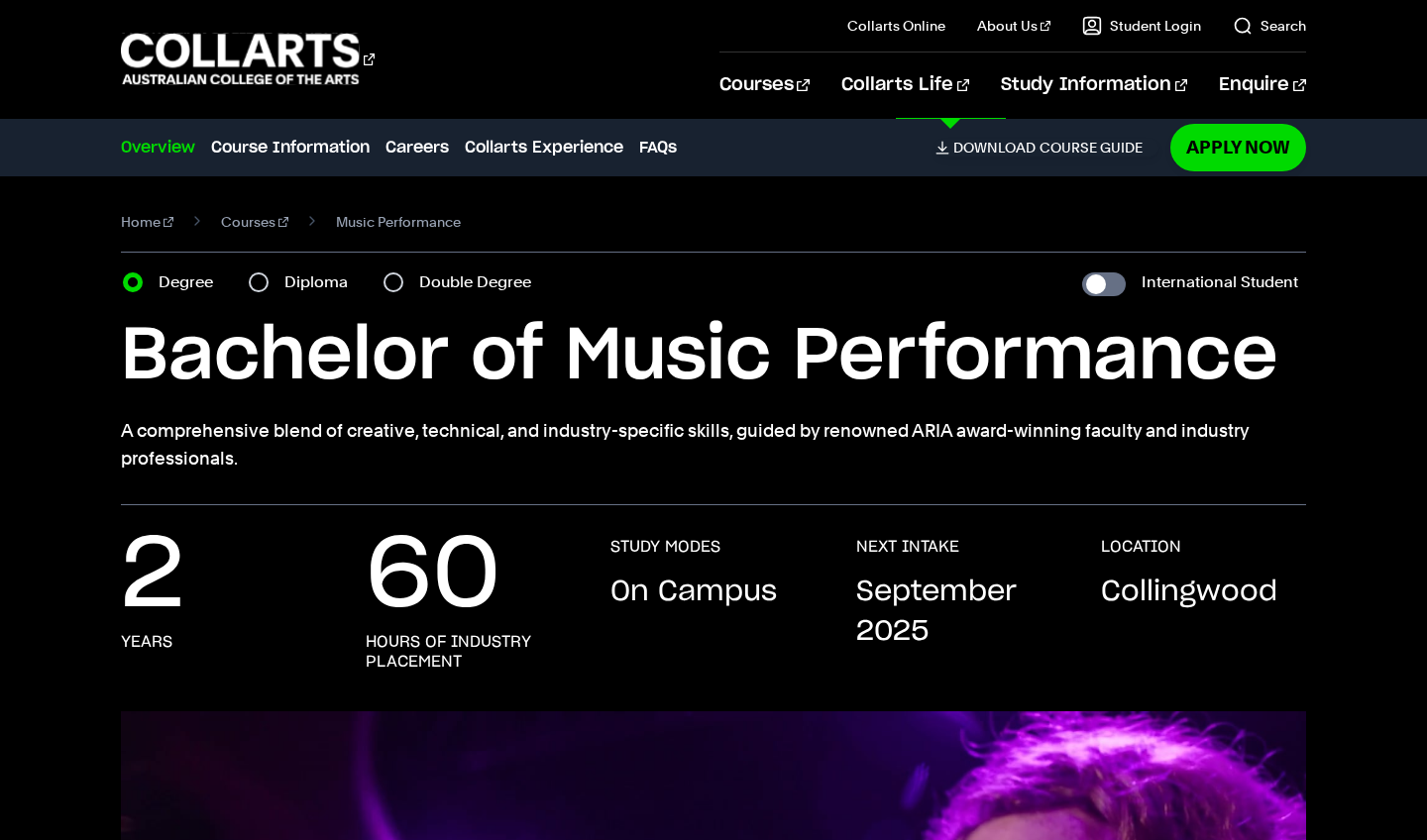 click on "Home
Courses
Music Performance
Course variant
Degree
Diploma
Double Degree
International Student" at bounding box center (713, 341) 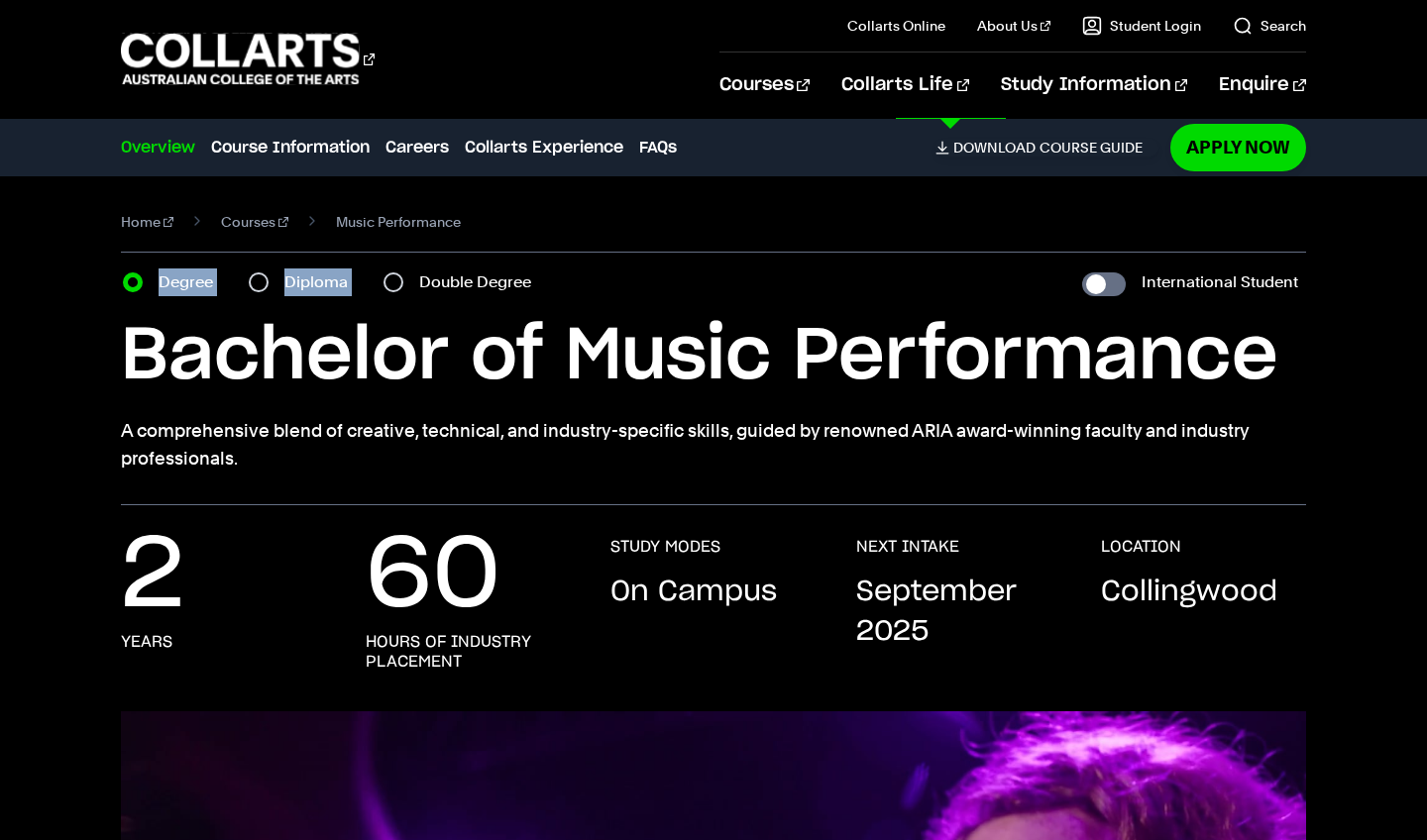 drag, startPoint x: 683, startPoint y: 266, endPoint x: 600, endPoint y: 216, distance: 96.896852 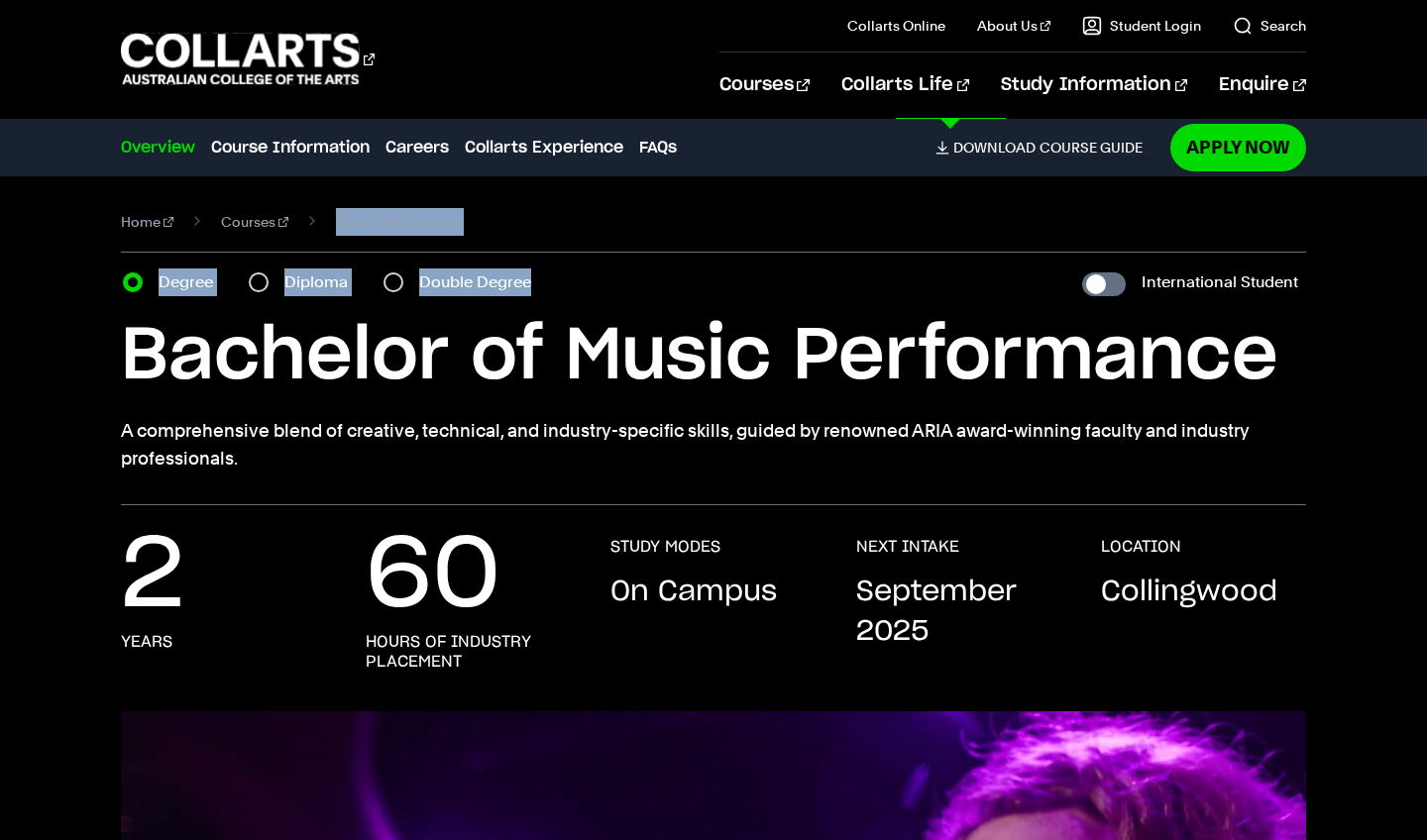 drag, startPoint x: 694, startPoint y: 277, endPoint x: 486, endPoint y: 195, distance: 223.57996 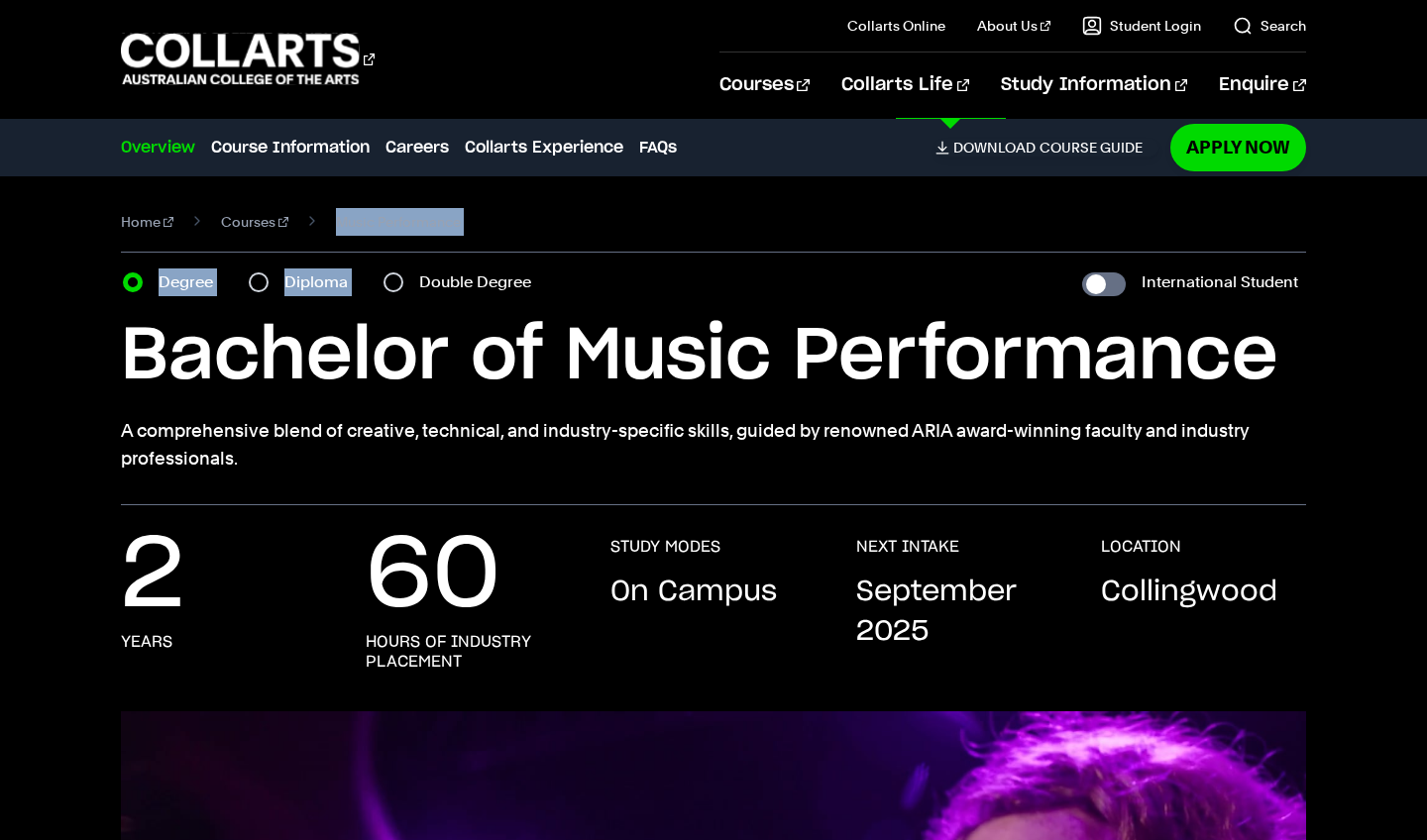 drag, startPoint x: 659, startPoint y: 266, endPoint x: 381, endPoint y: 177, distance: 291.899 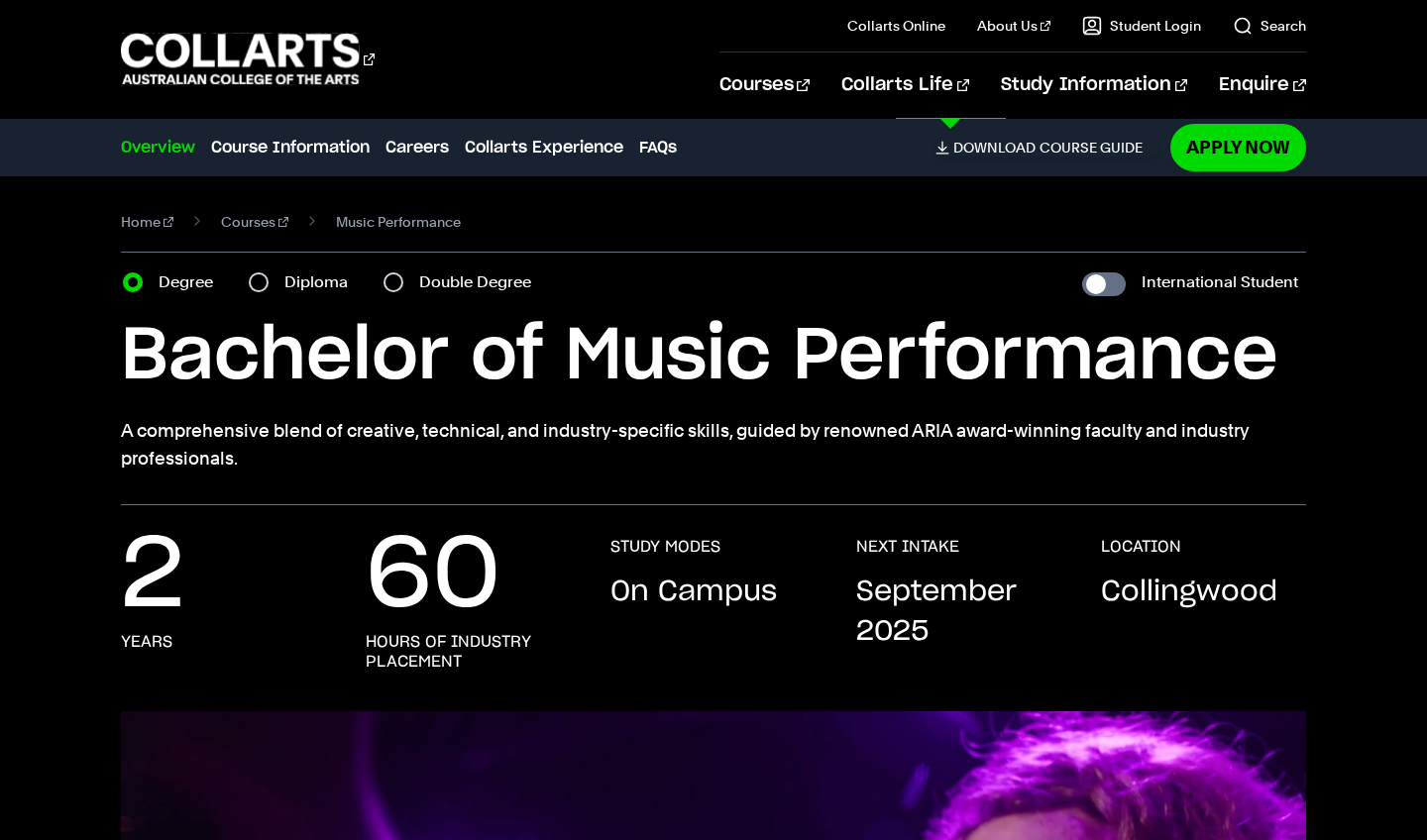 click on "Home
Courses
Music Performance
Course variant
Degree
Diploma
Double Degree
International Student" at bounding box center [713, 341] 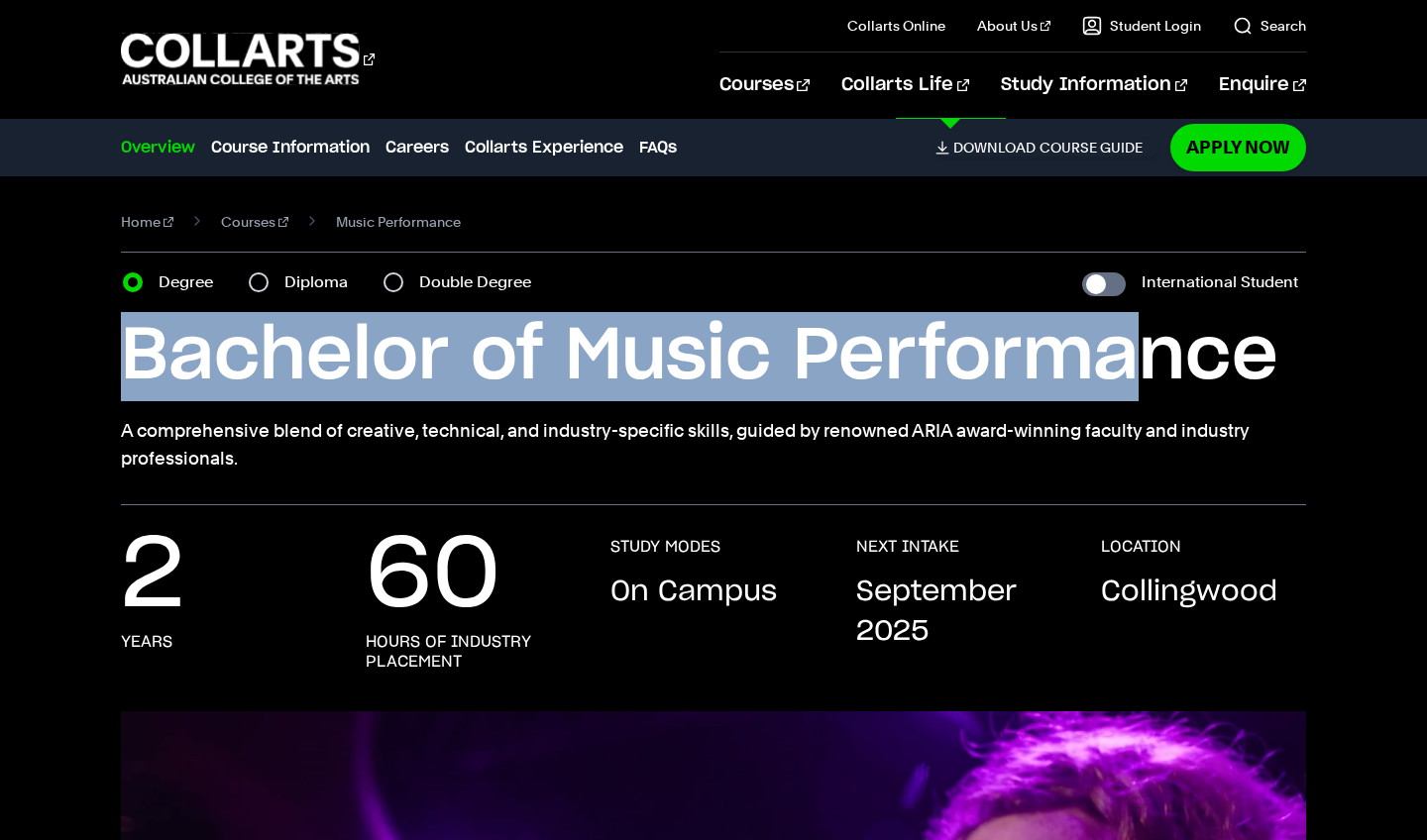 drag, startPoint x: 992, startPoint y: 290, endPoint x: 1155, endPoint y: 363, distance: 178.60011 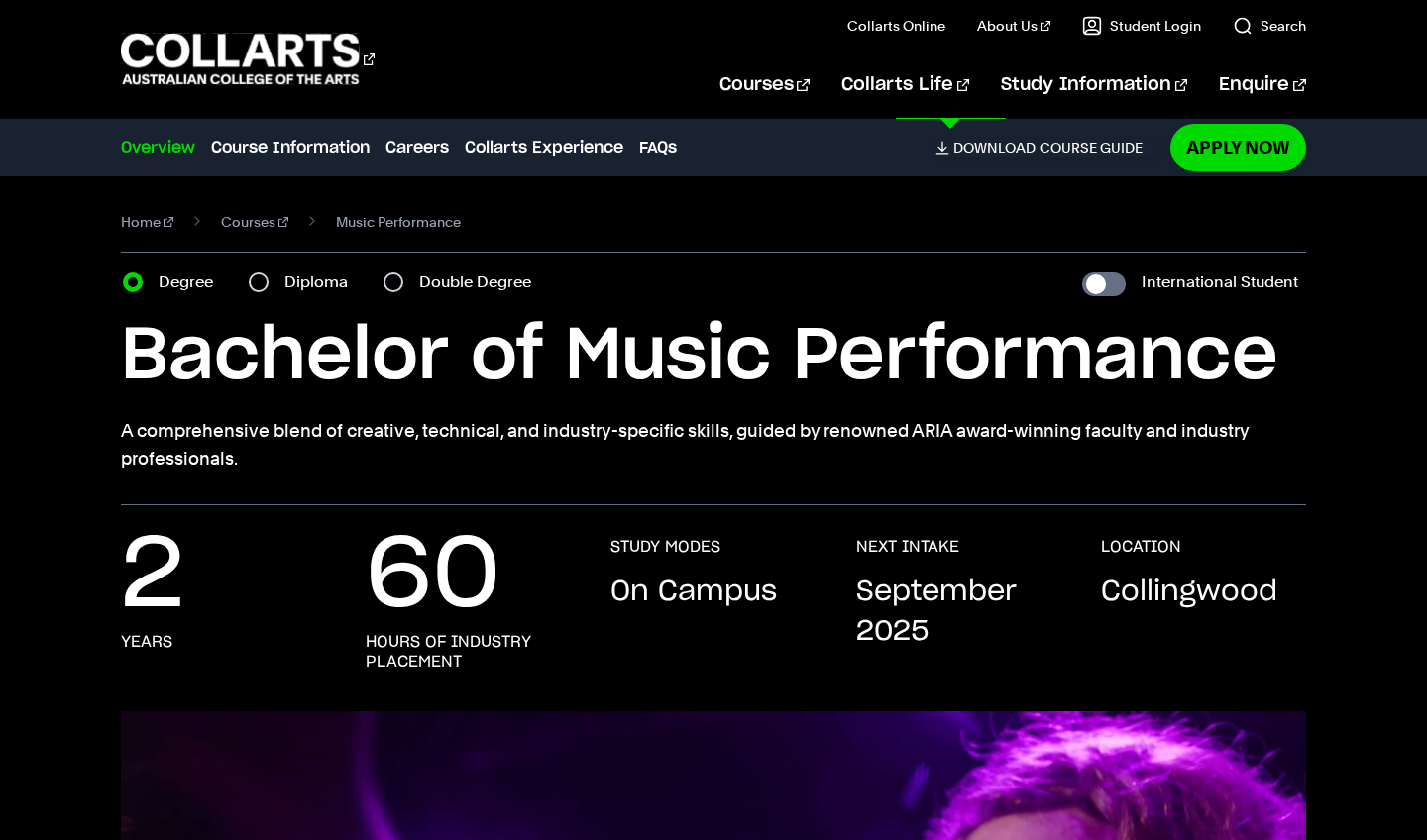click on "Bachelor of Music Performance" at bounding box center (713, 357) 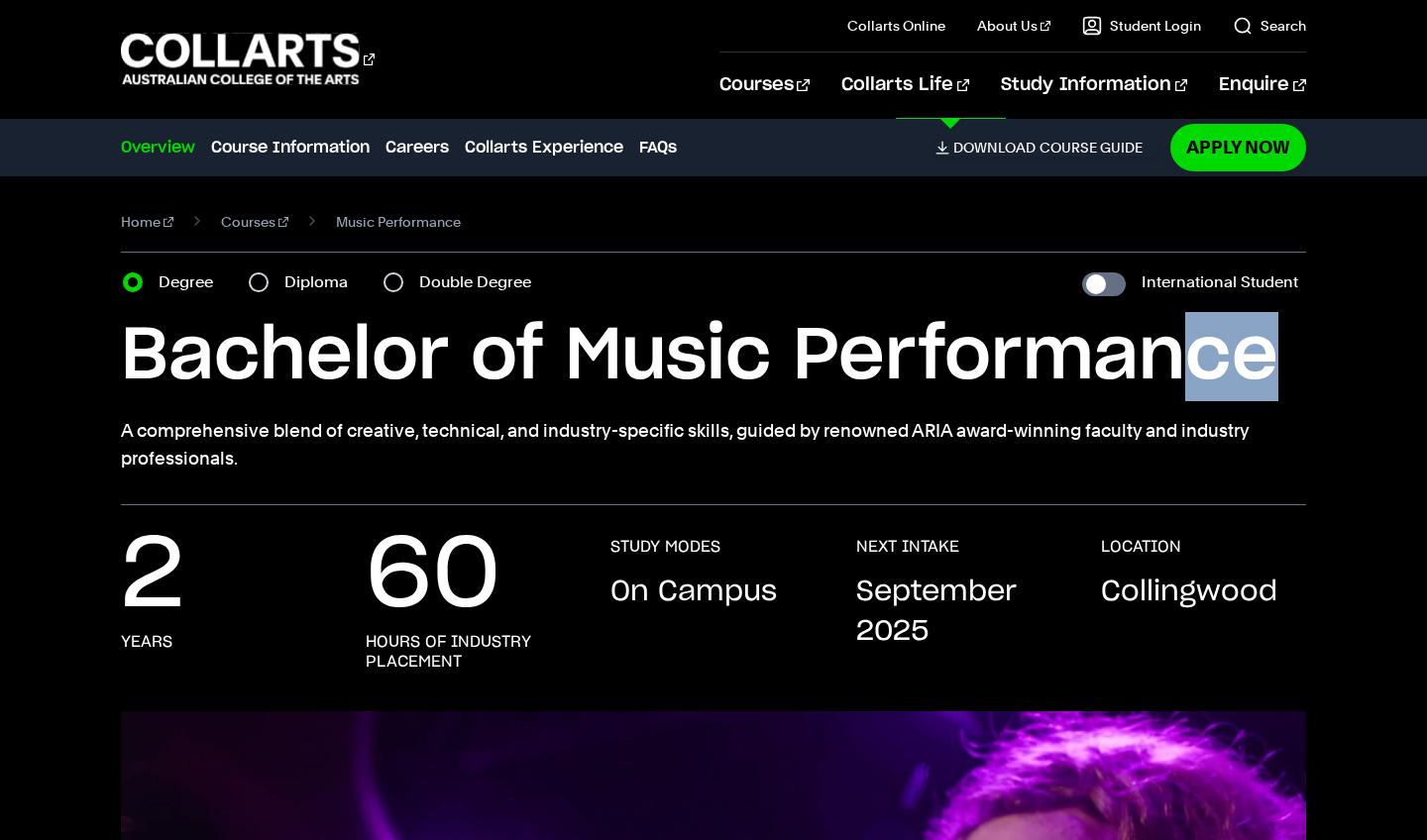 drag, startPoint x: 1274, startPoint y: 352, endPoint x: 1191, endPoint y: 352, distance: 83 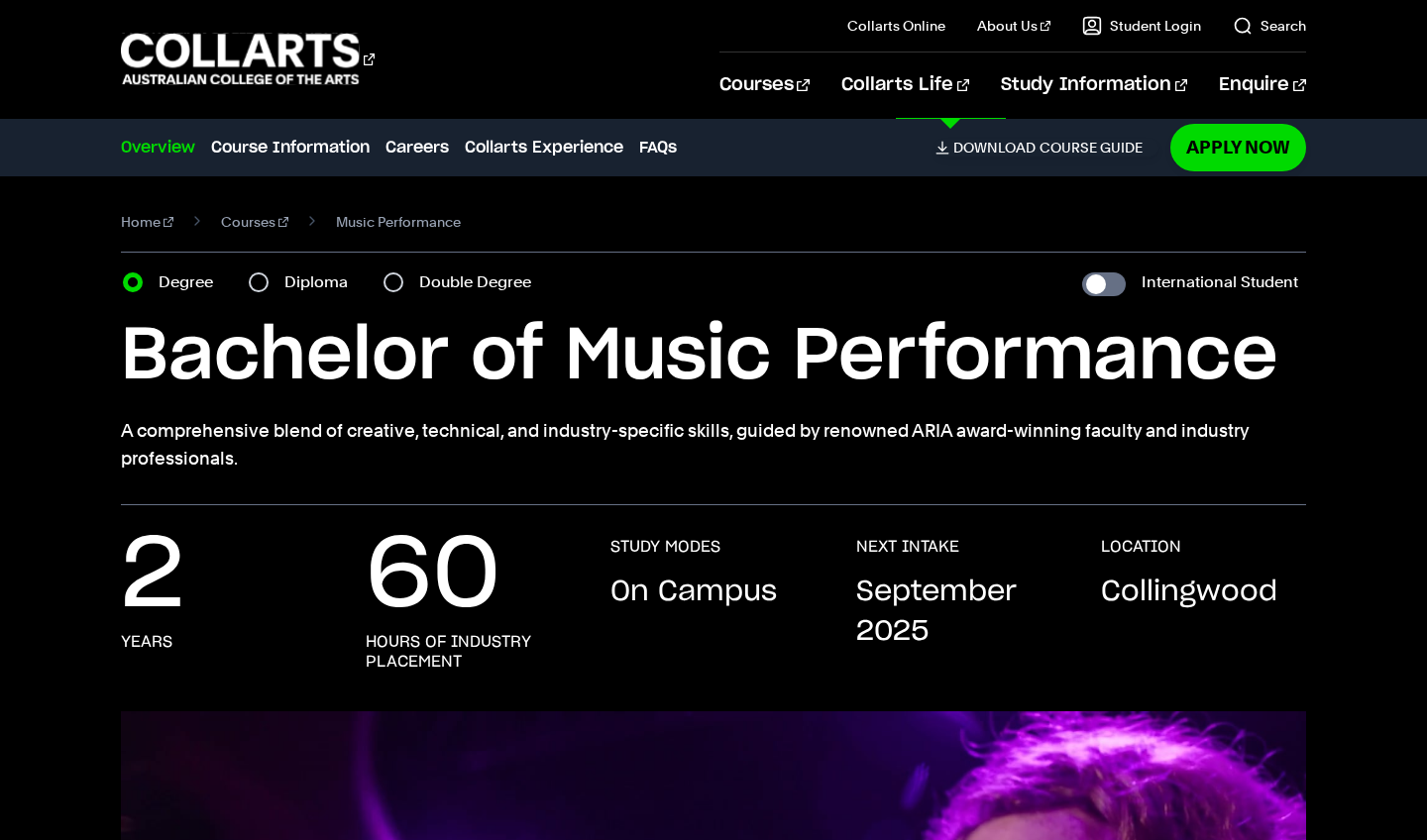 click on "Bachelor of Music Performance" at bounding box center (713, 357) 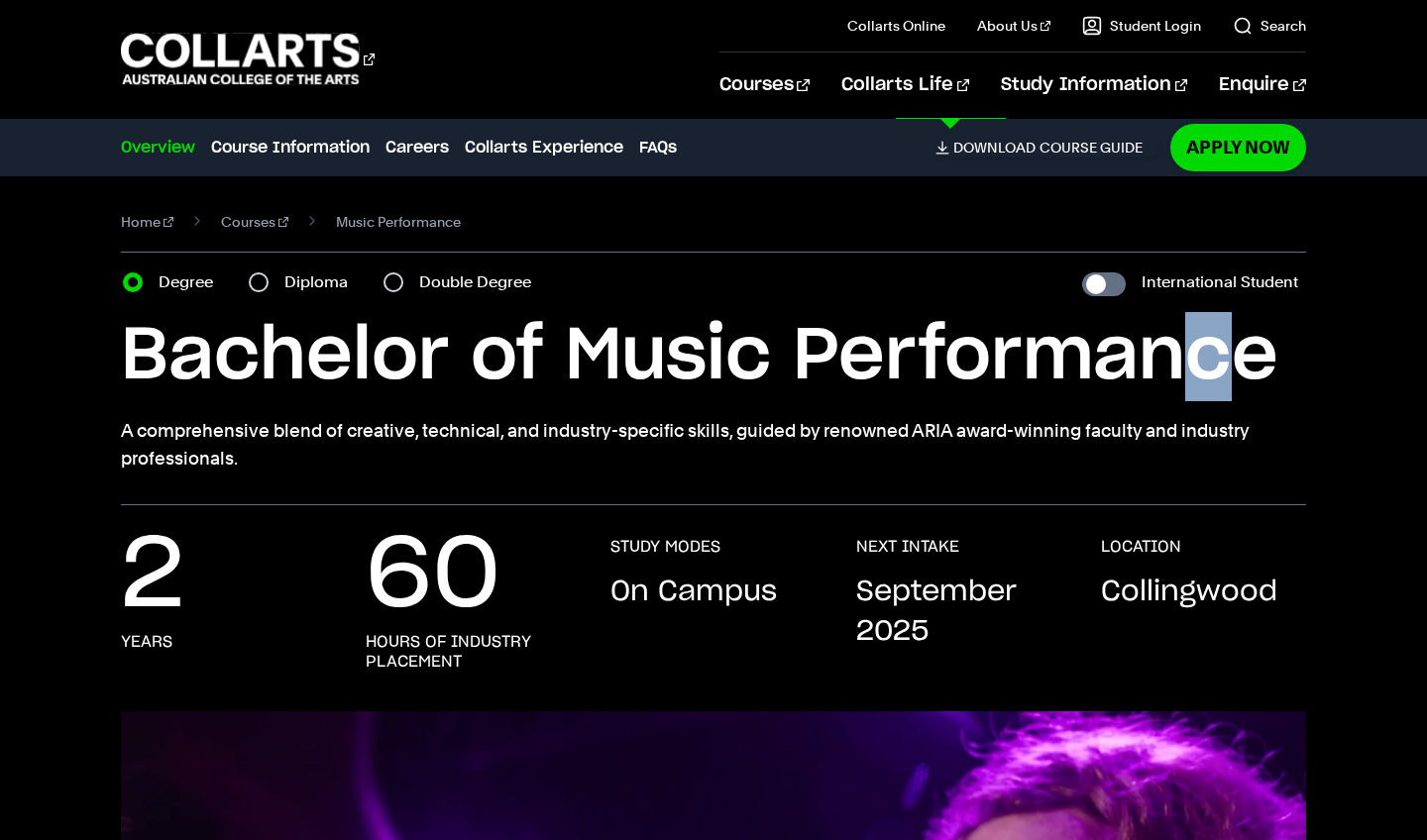 drag, startPoint x: 1241, startPoint y: 354, endPoint x: 1191, endPoint y: 355, distance: 50.01 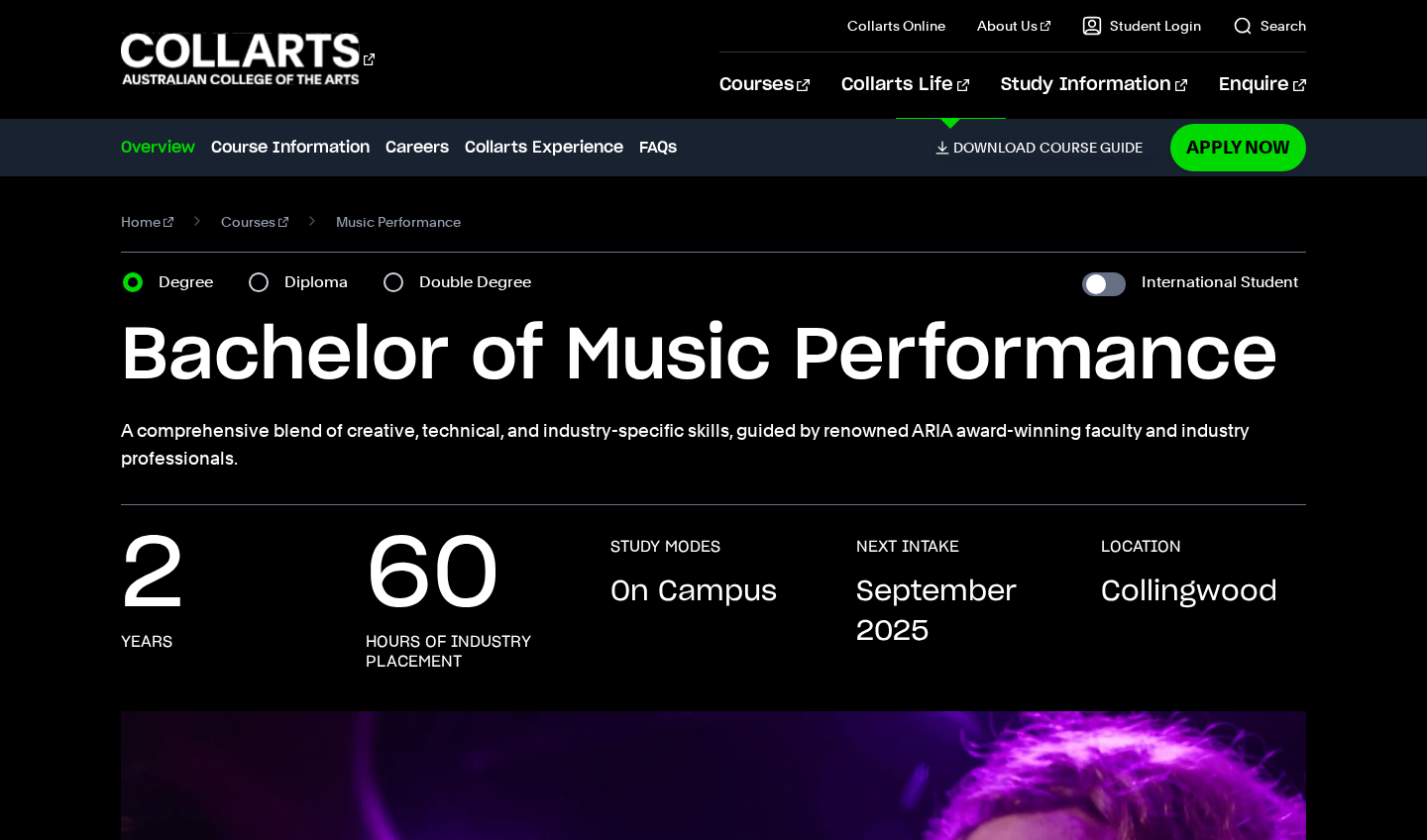 click on "Bachelor of Music Performance" at bounding box center (713, 357) 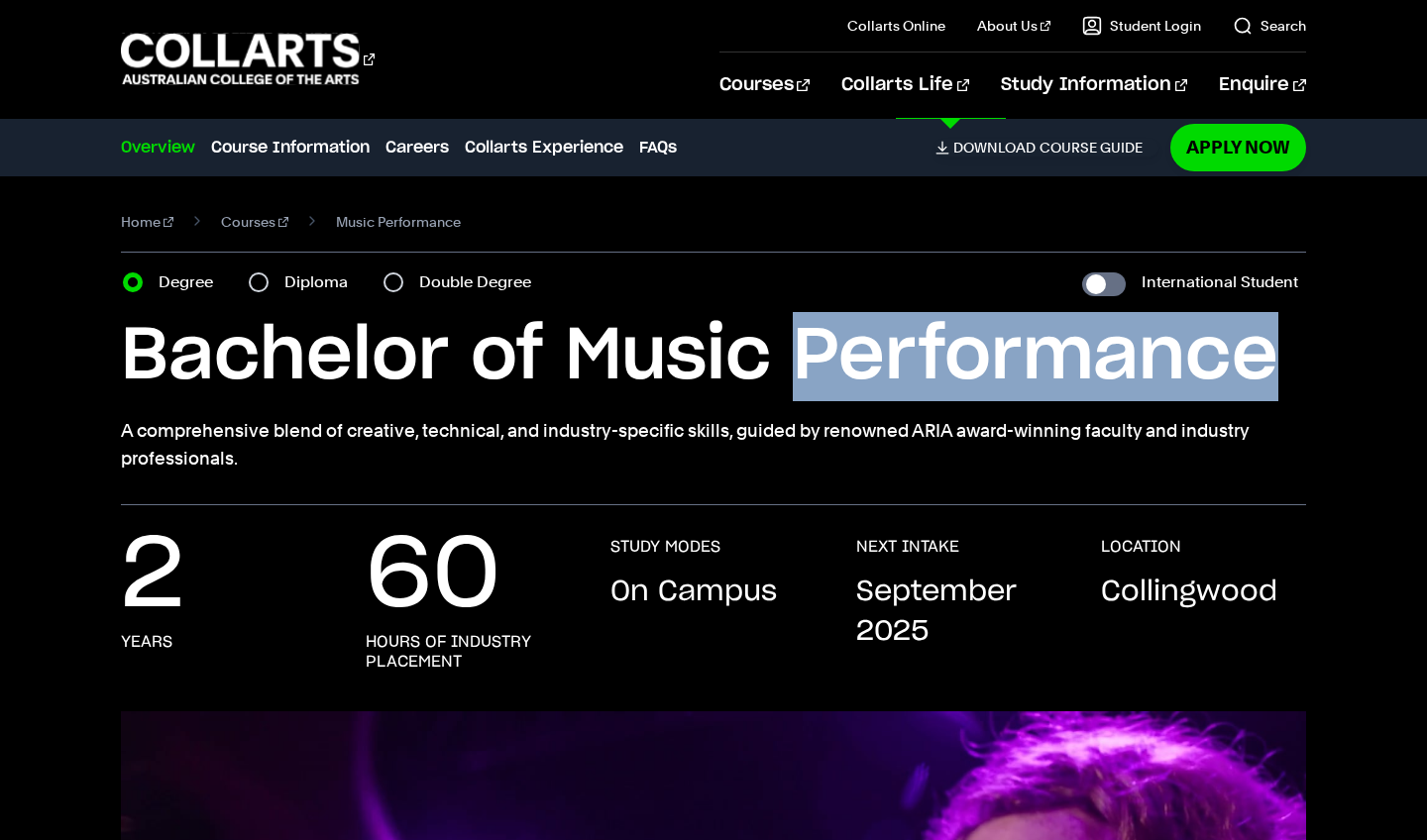 drag, startPoint x: 1086, startPoint y: 361, endPoint x: 977, endPoint y: 361, distance: 109 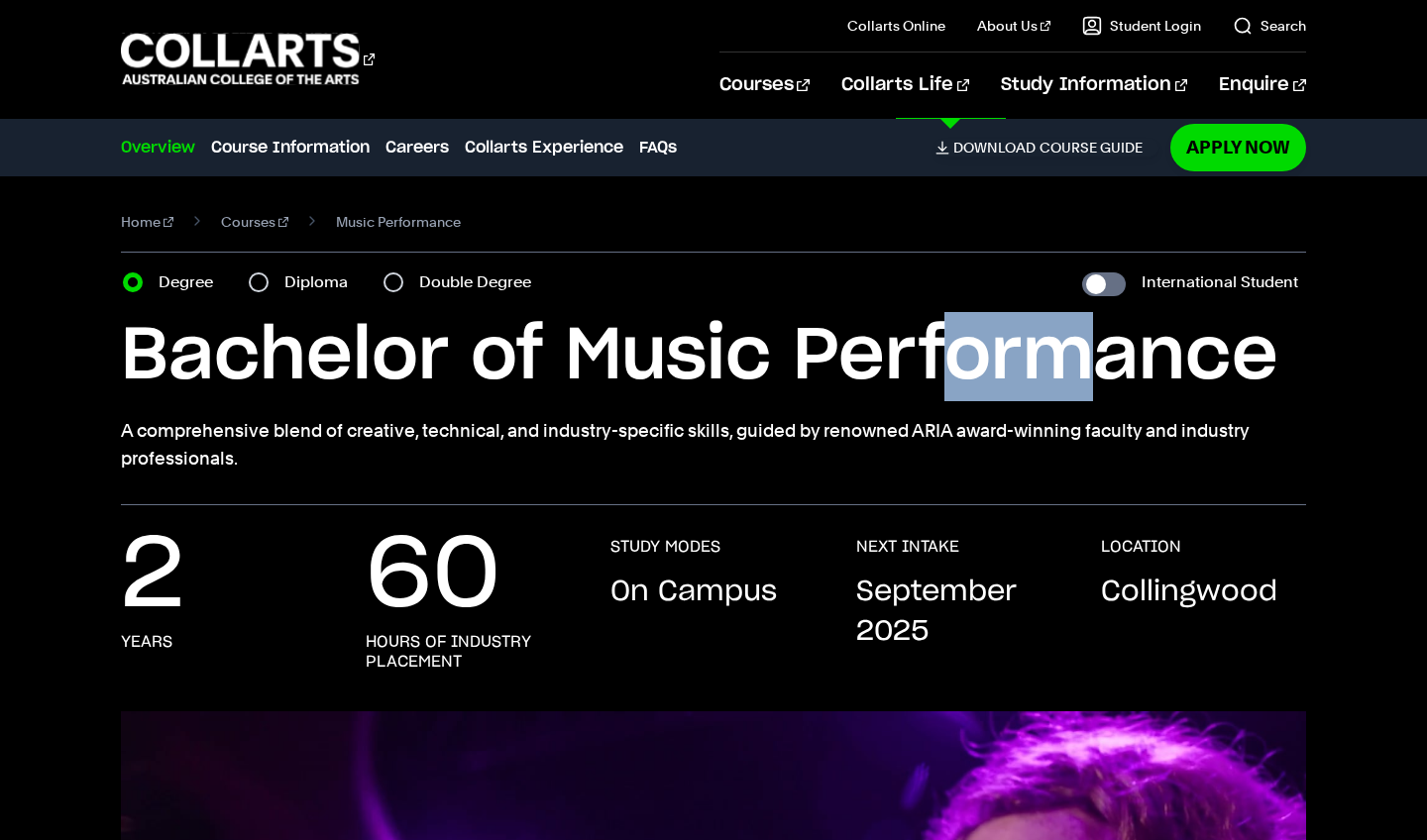 drag, startPoint x: 945, startPoint y: 352, endPoint x: 1081, endPoint y: 361, distance: 136.2975 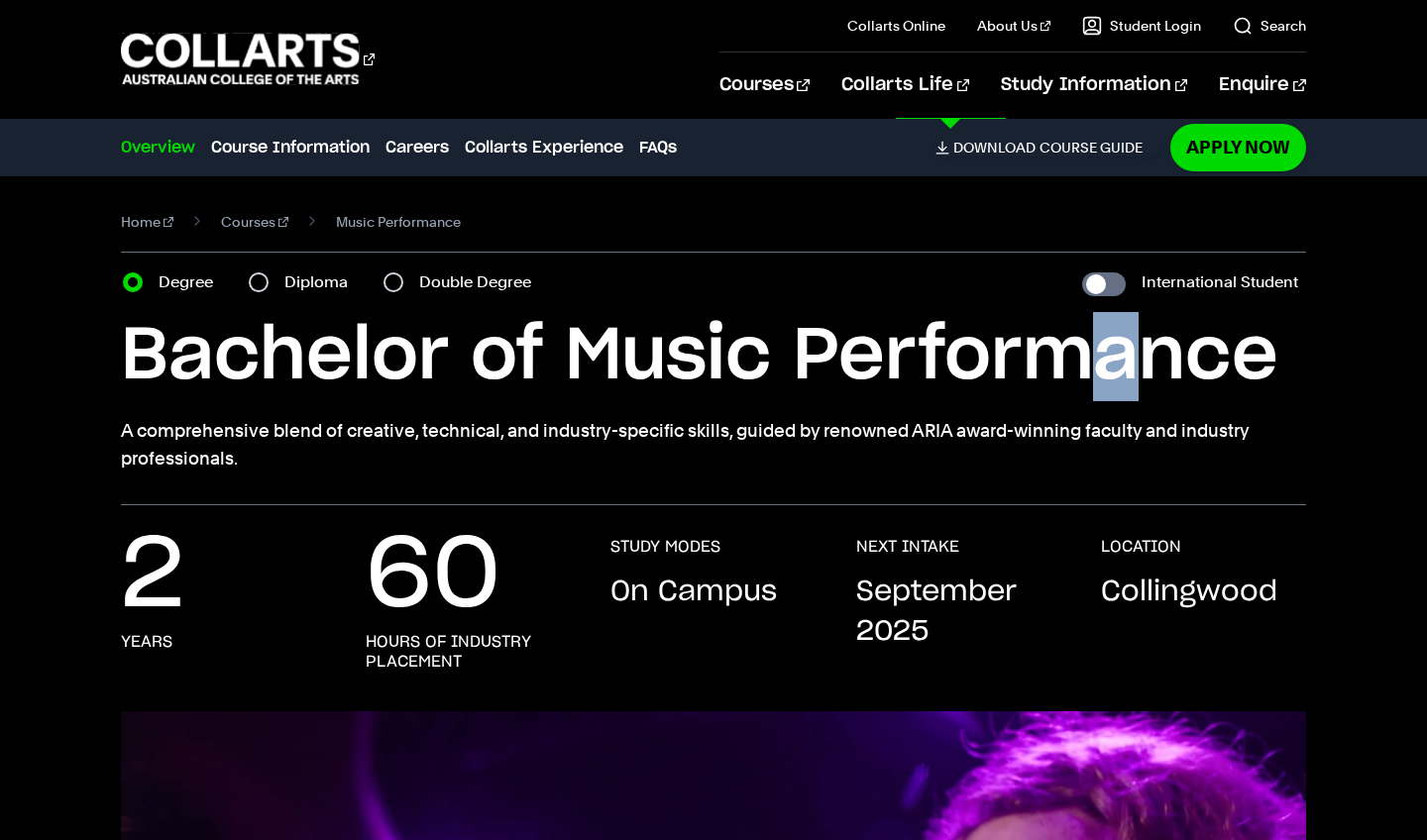 drag, startPoint x: 1095, startPoint y: 354, endPoint x: 1155, endPoint y: 352, distance: 60.03332 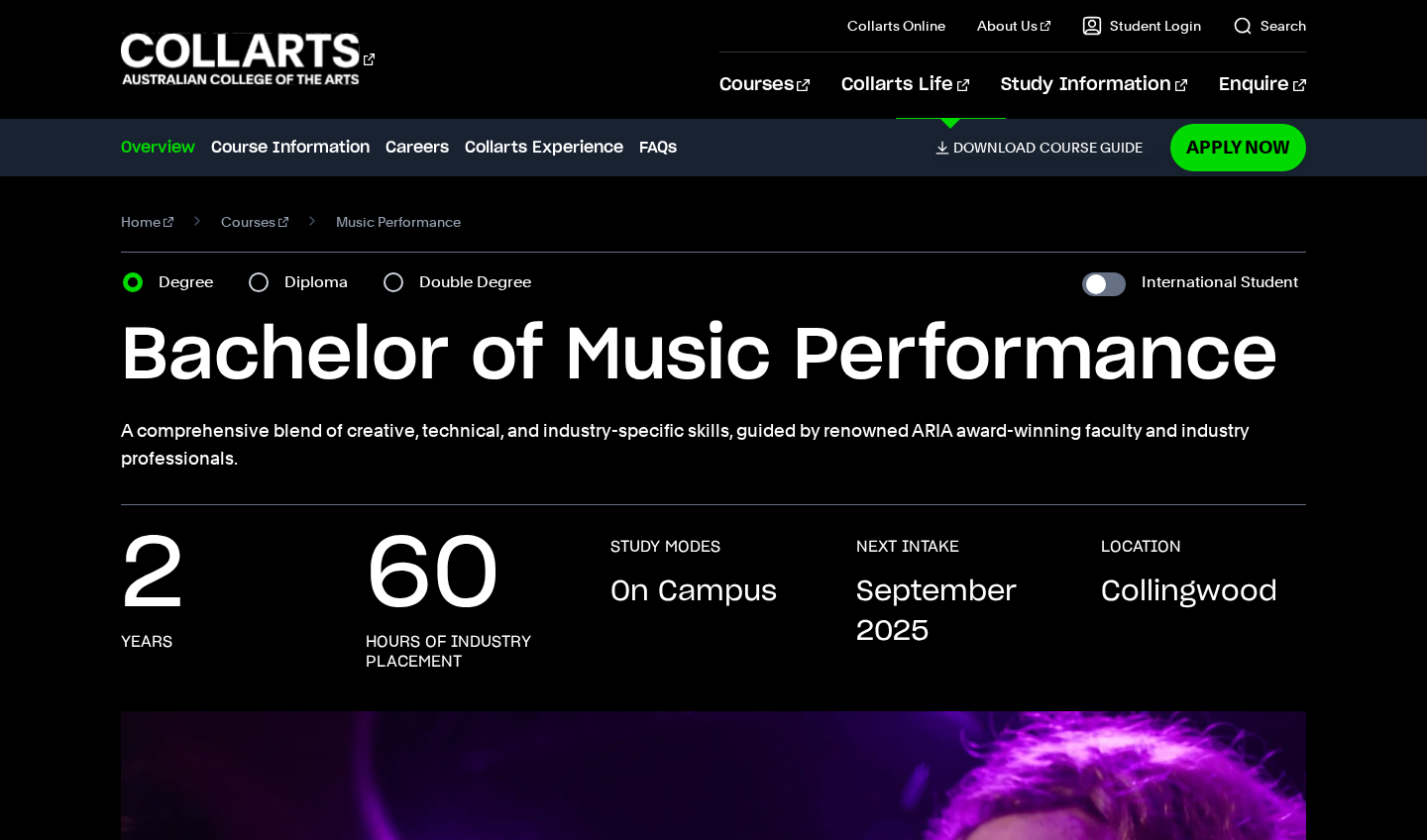 click on "Bachelor of Music Performance" at bounding box center [713, 357] 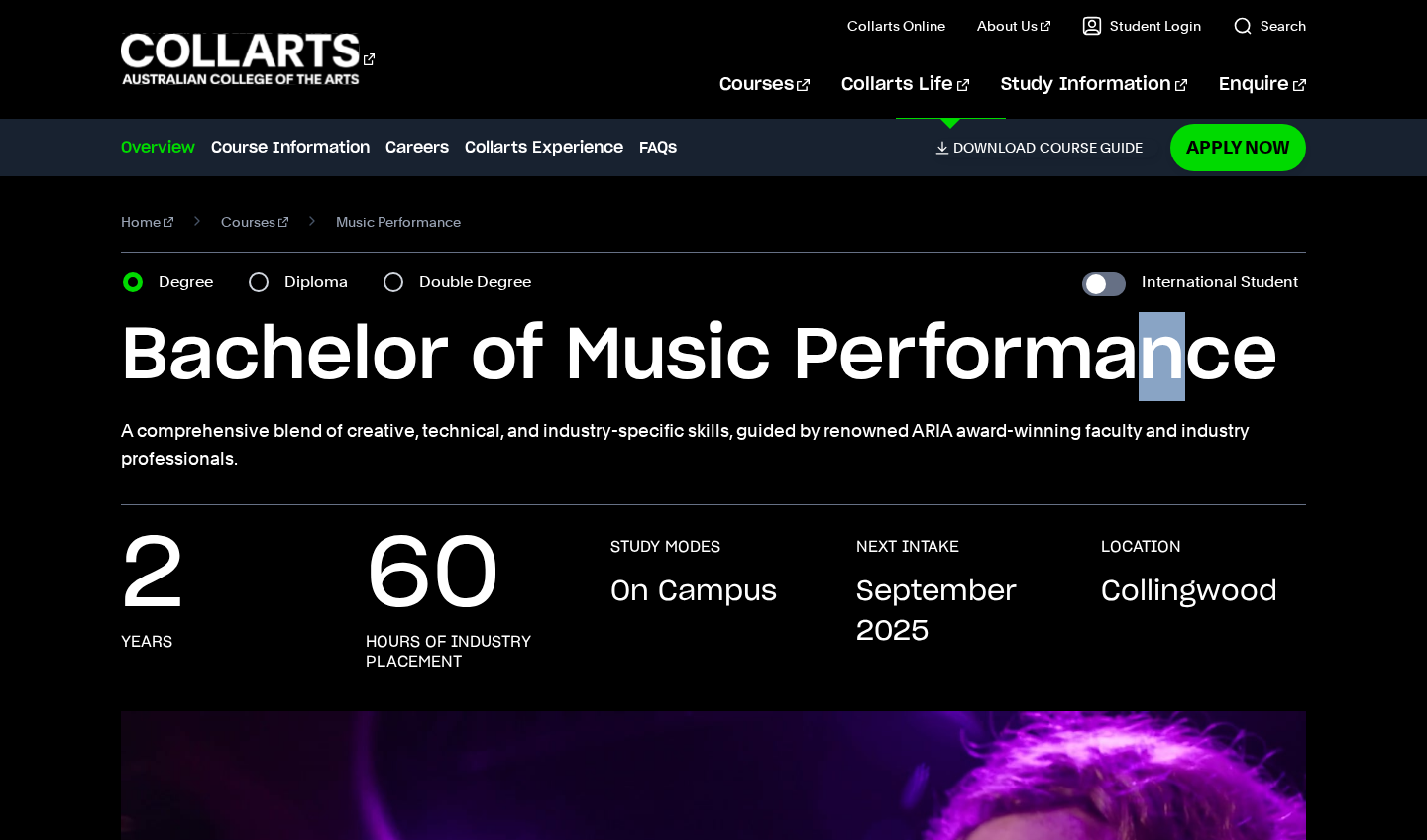 drag, startPoint x: 1197, startPoint y: 354, endPoint x: 1134, endPoint y: 354, distance: 63 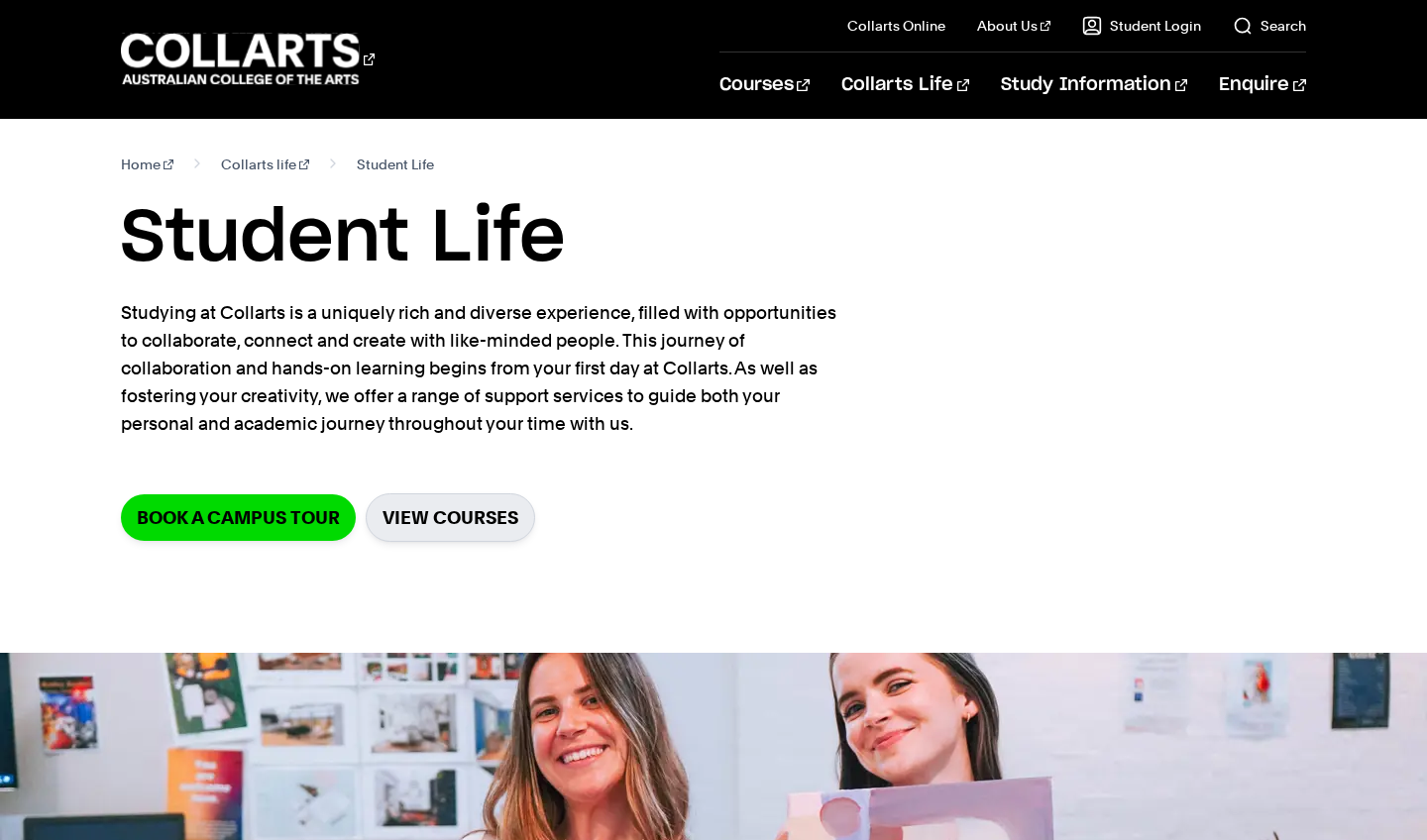 scroll, scrollTop: 0, scrollLeft: 0, axis: both 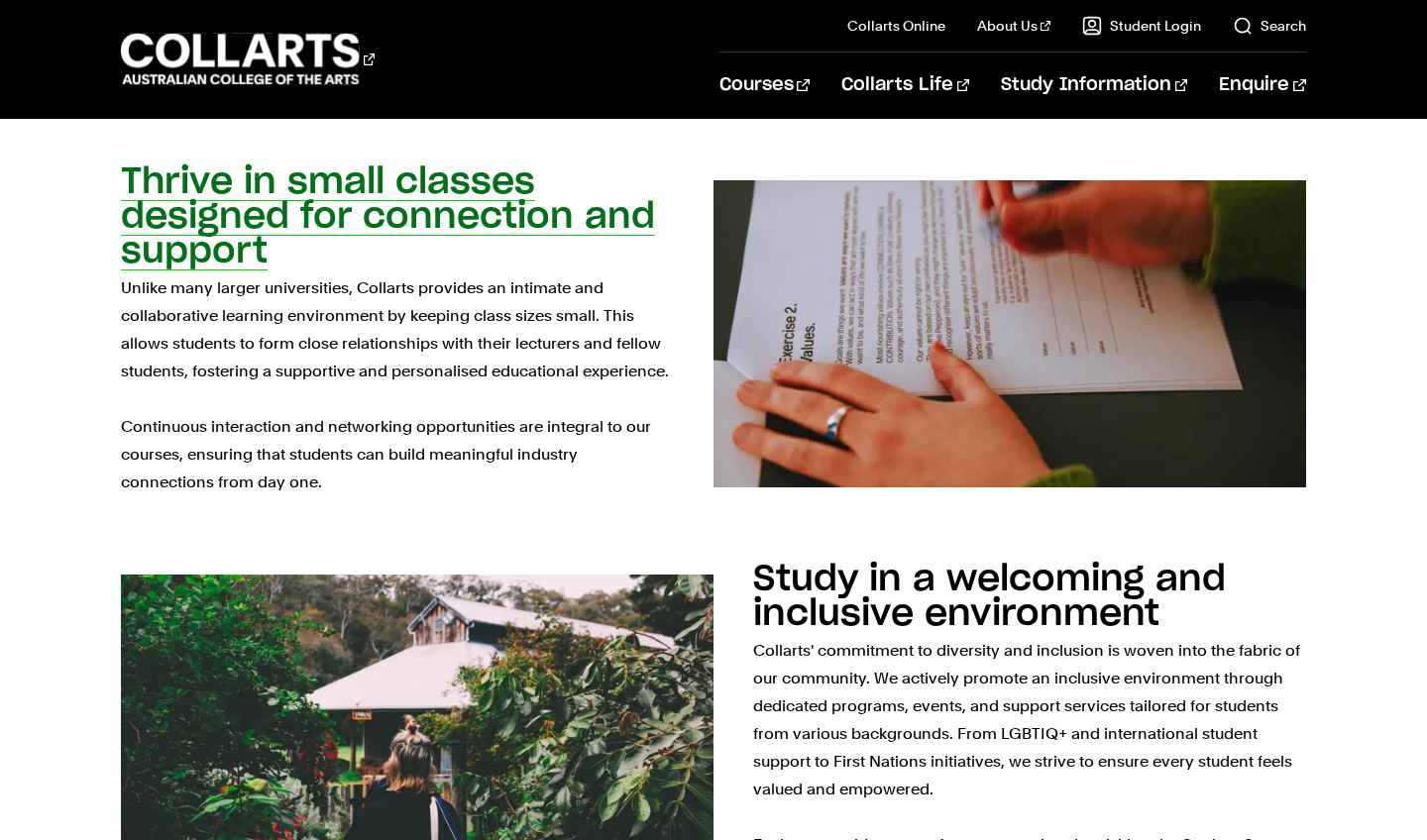 click on "Unlike many larger universities, Collarts provides an intimate and collaborative learning environment by keeping class sizes small. This allows students to form close relationships with their lecturers and fellow students, fostering a supportive and personalised educational experience.  Continuous interaction and networking opportunities are integral to our courses, ensuring that students can build meaningful industry connections from day one." at bounding box center (397, 385) 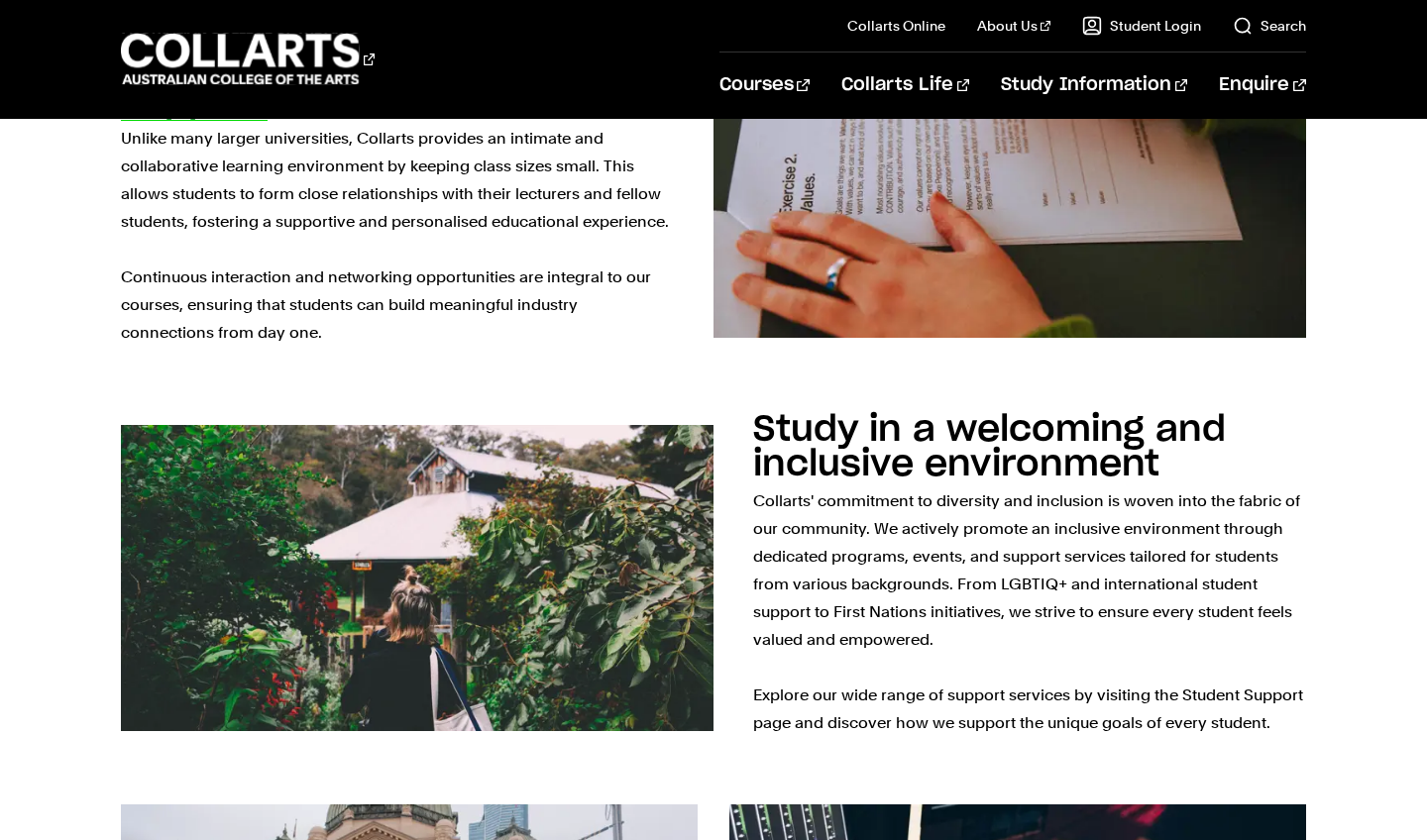 scroll, scrollTop: 1742, scrollLeft: 0, axis: vertical 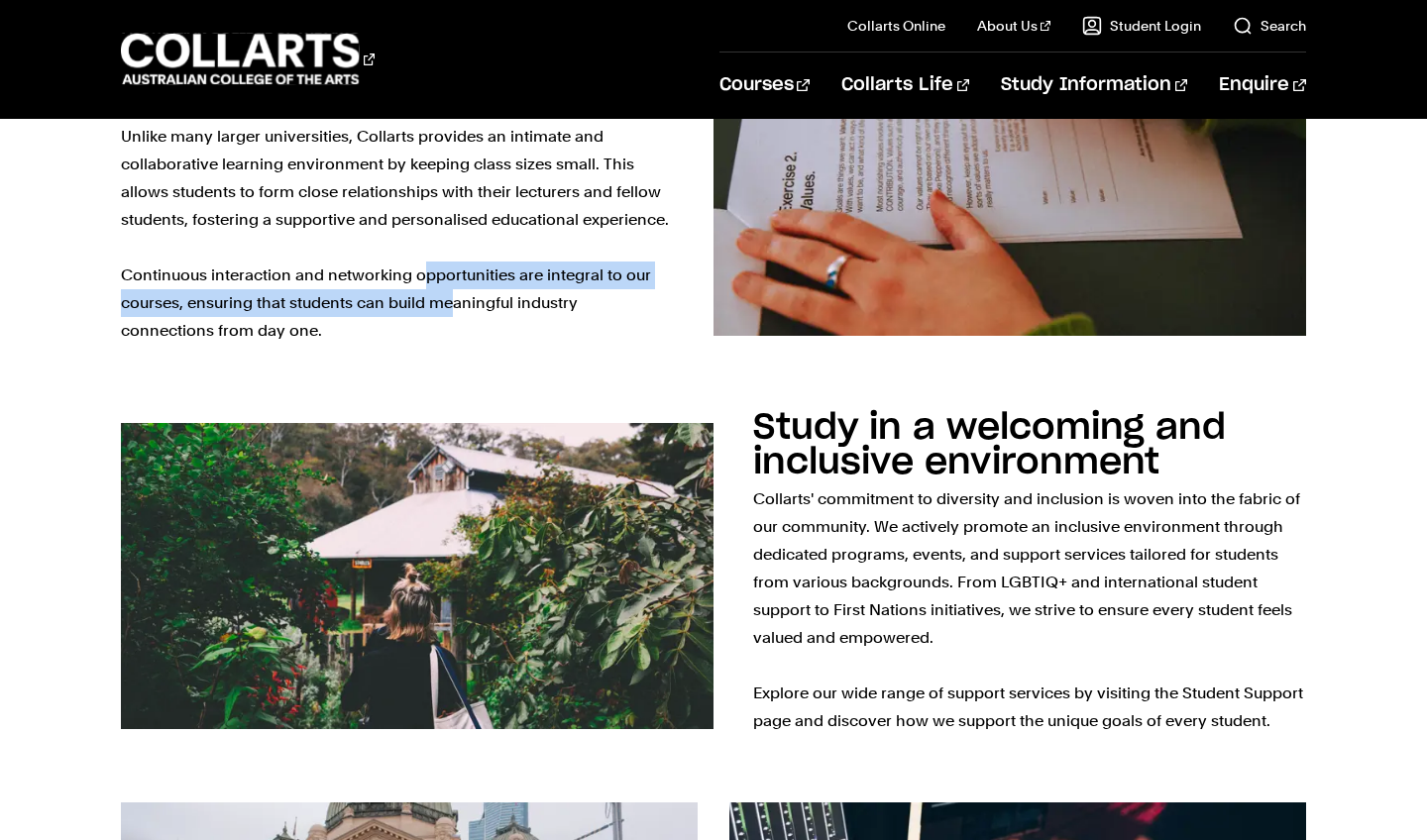 drag, startPoint x: 454, startPoint y: 307, endPoint x: 427, endPoint y: 266, distance: 49.09175 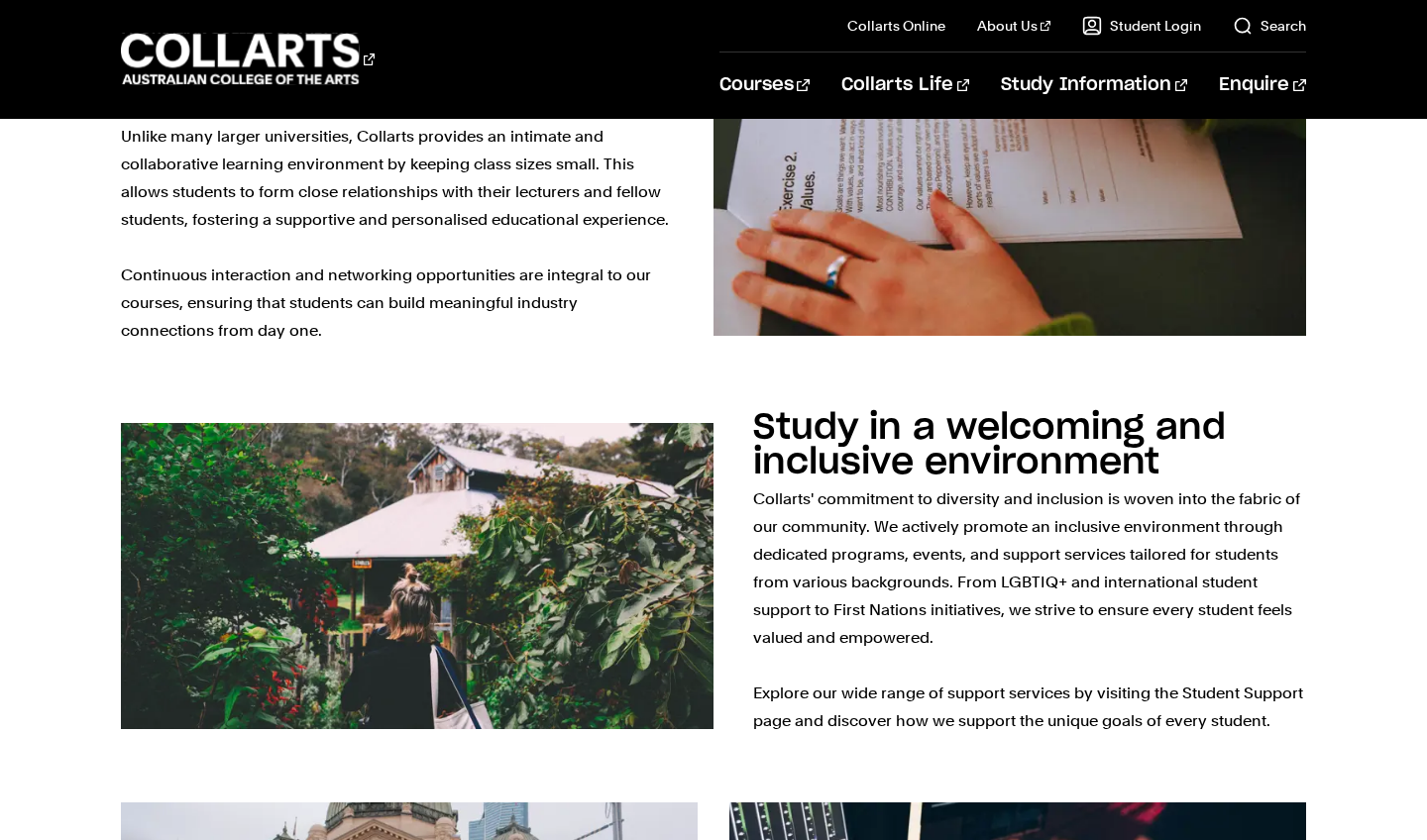 click on "Unlike many larger universities, Collarts provides an intimate and collaborative learning environment by keeping class sizes small. This allows students to form close relationships with their lecturers and fellow students, fostering a supportive and personalised educational experience.  Continuous interaction and networking opportunities are integral to our courses, ensuring that students can build meaningful industry connections from day one." at bounding box center (397, 234) 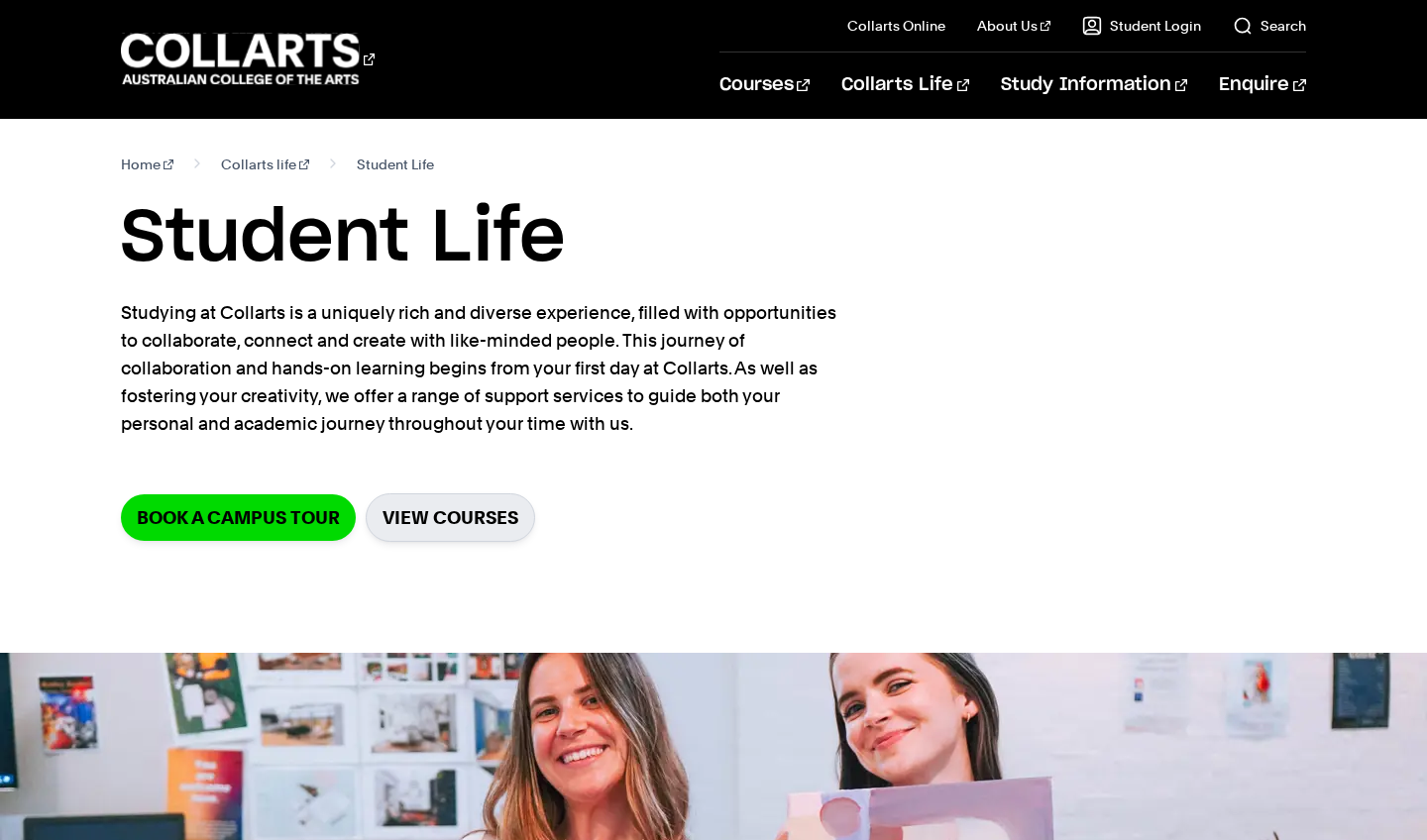 scroll, scrollTop: 0, scrollLeft: 0, axis: both 